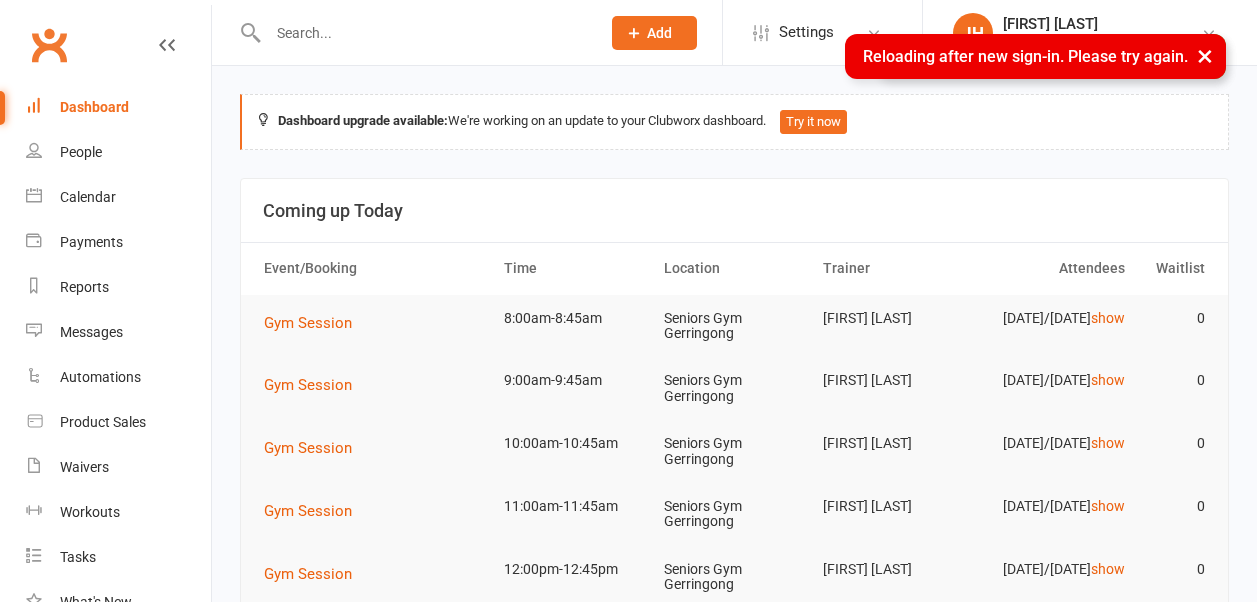 scroll, scrollTop: 0, scrollLeft: 0, axis: both 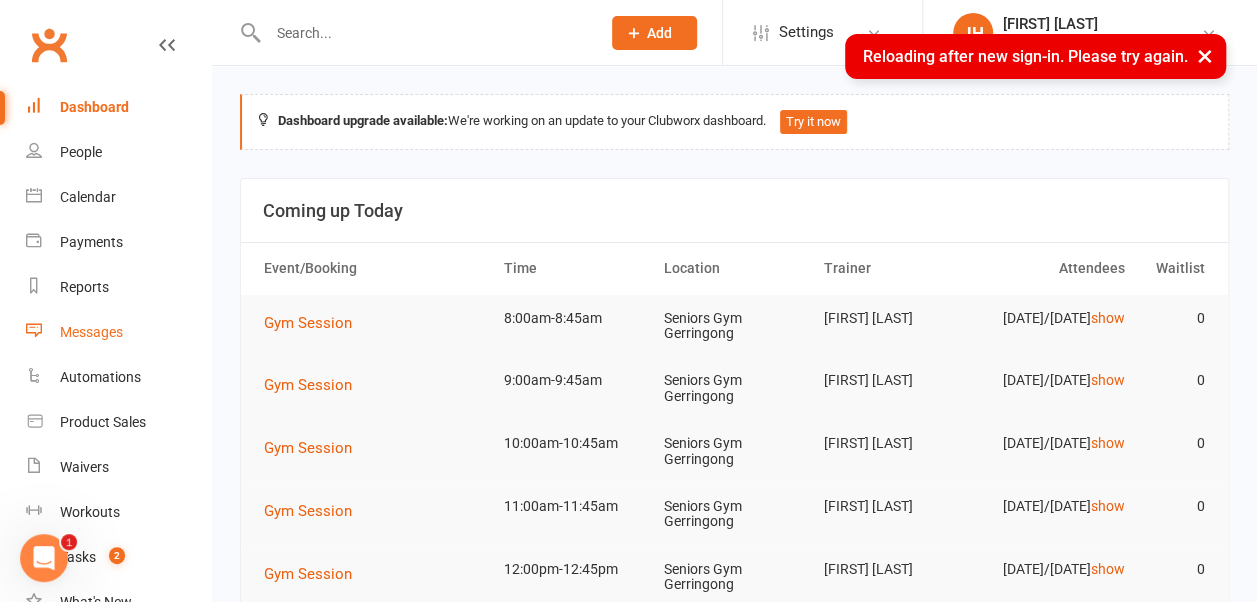 click on "Messages" at bounding box center [91, 332] 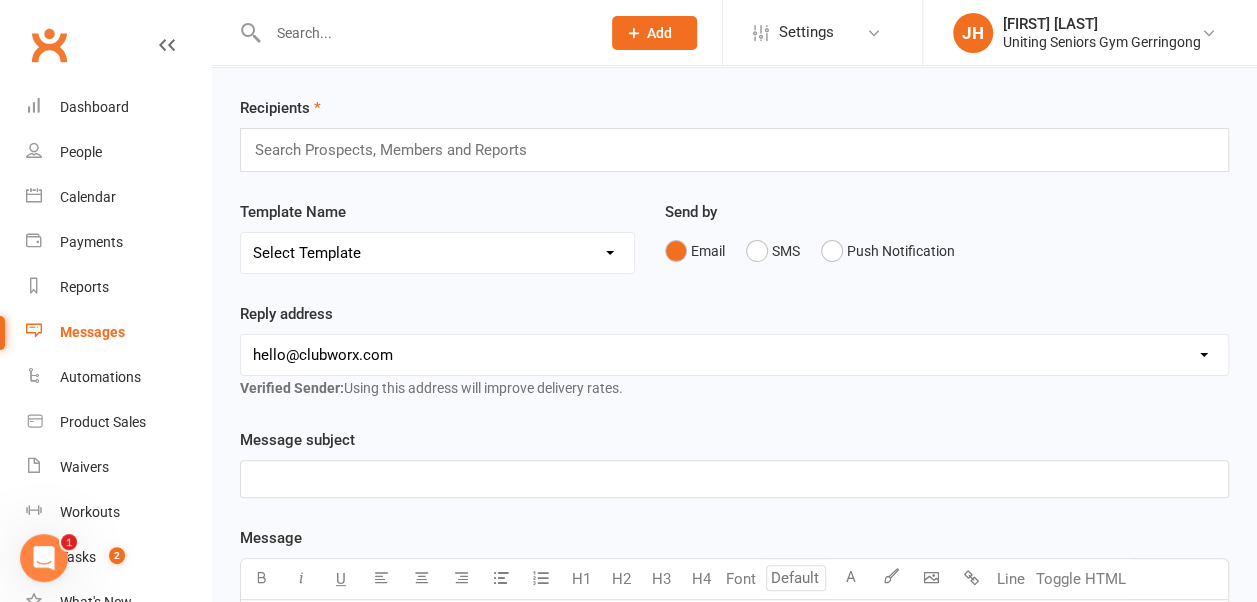 scroll, scrollTop: 100, scrollLeft: 0, axis: vertical 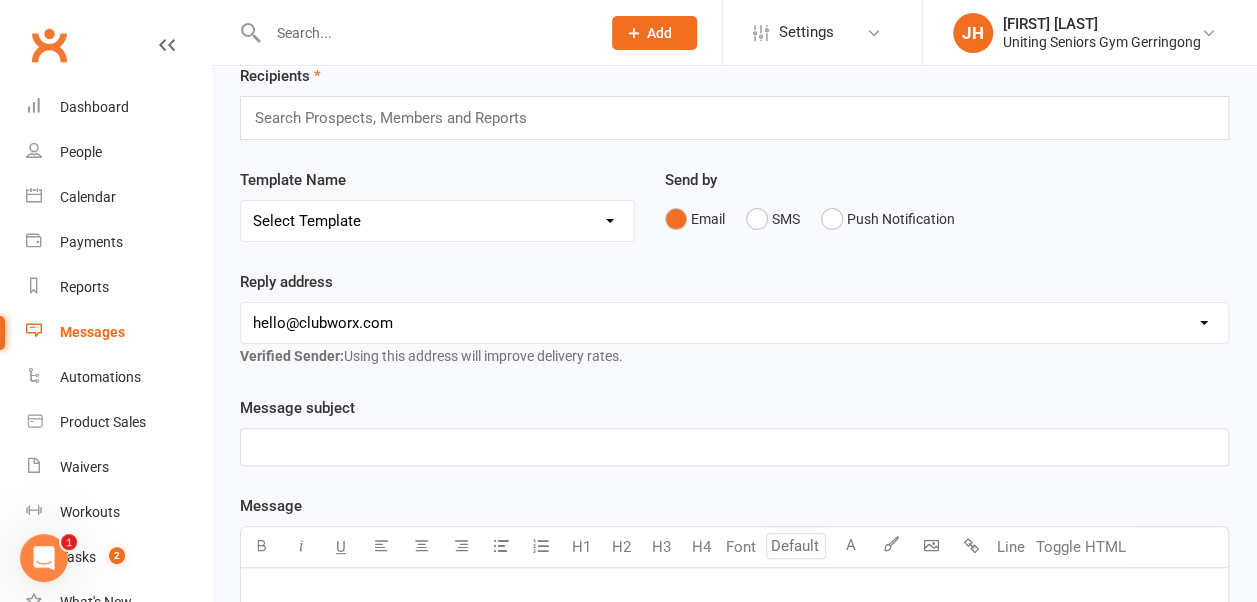 click on "Select Template [Email] Non-Attendance [Email] Clubworx: Your Member Portal [Email] Introducing Clubworx: a new way to book and organise your gym sessions [Email] PE2 - Bookings [Email] Case Alert [Email] Covid-19 Positive [Email] Household Close Contact: Return to Gym [Email] Absent [Email] Follow Ups 14+ [Email] Follow Ups 30+ [SMS] Gym Operations [Email] Happy Birthday!! [Email] Machine Use [Email] Starter Pack Feedback Survey [Email] Website Live! [Email] Discharge email [Email] Follow up (pre-discharge)" at bounding box center [437, 221] 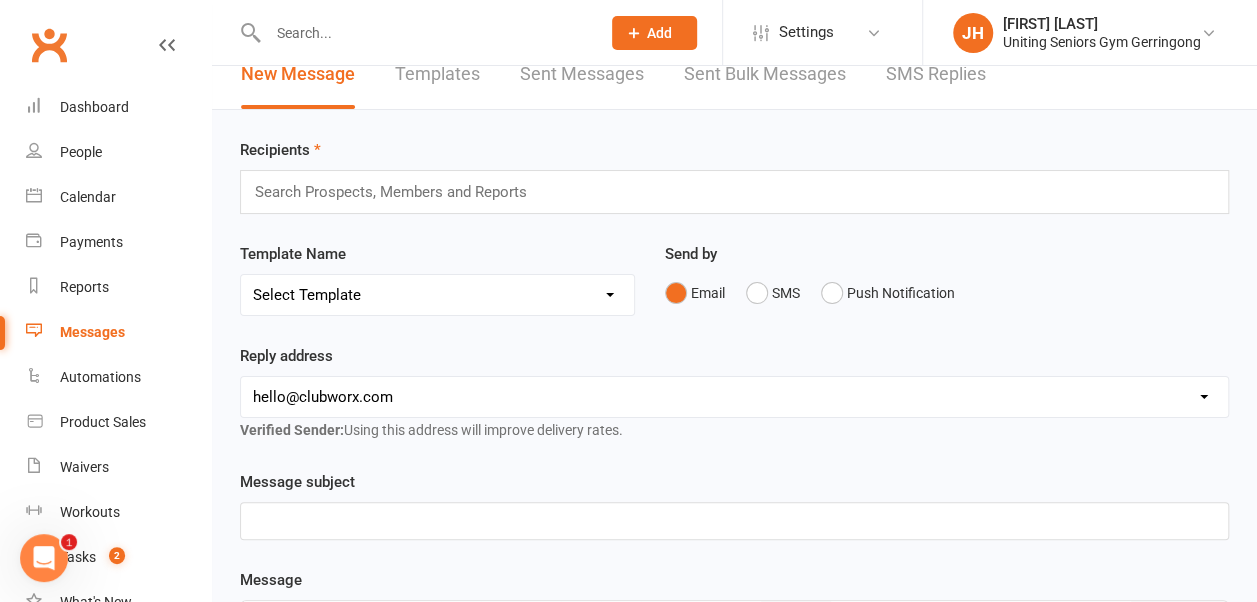 scroll, scrollTop: 0, scrollLeft: 0, axis: both 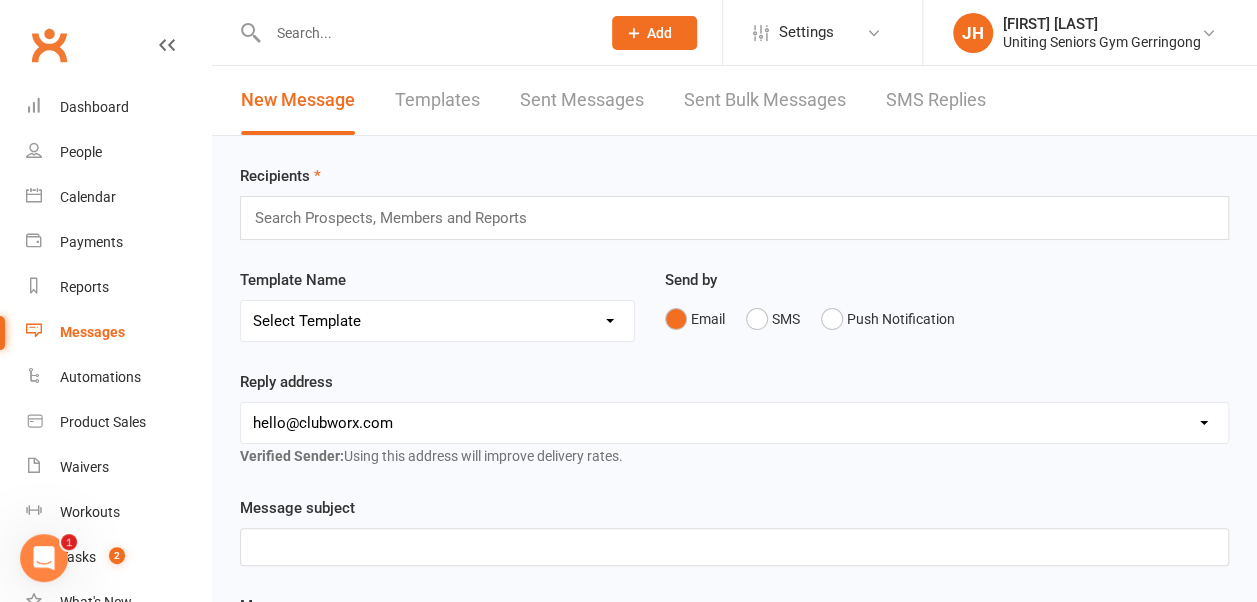 click on "Templates" at bounding box center (437, 100) 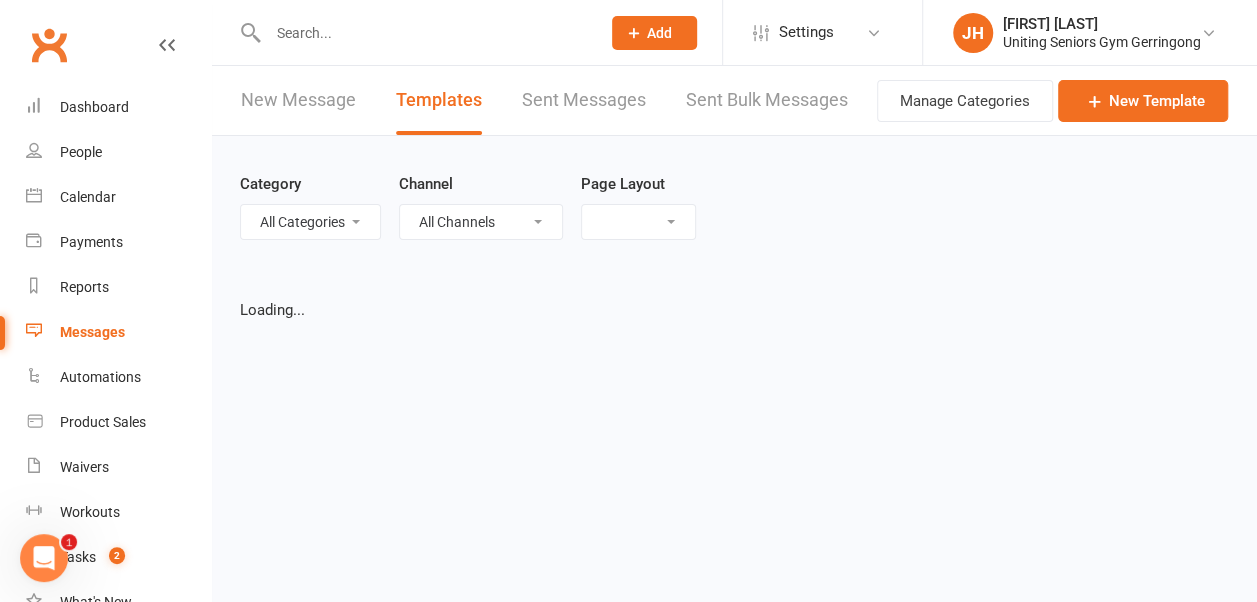 select on "grid" 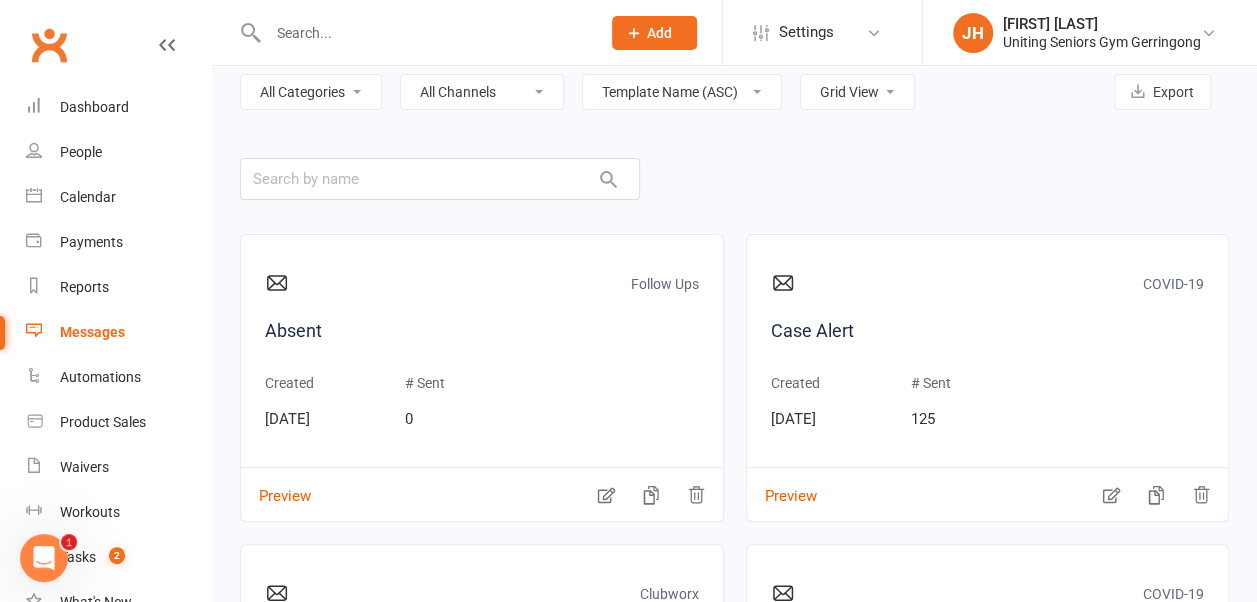 scroll, scrollTop: 276, scrollLeft: 0, axis: vertical 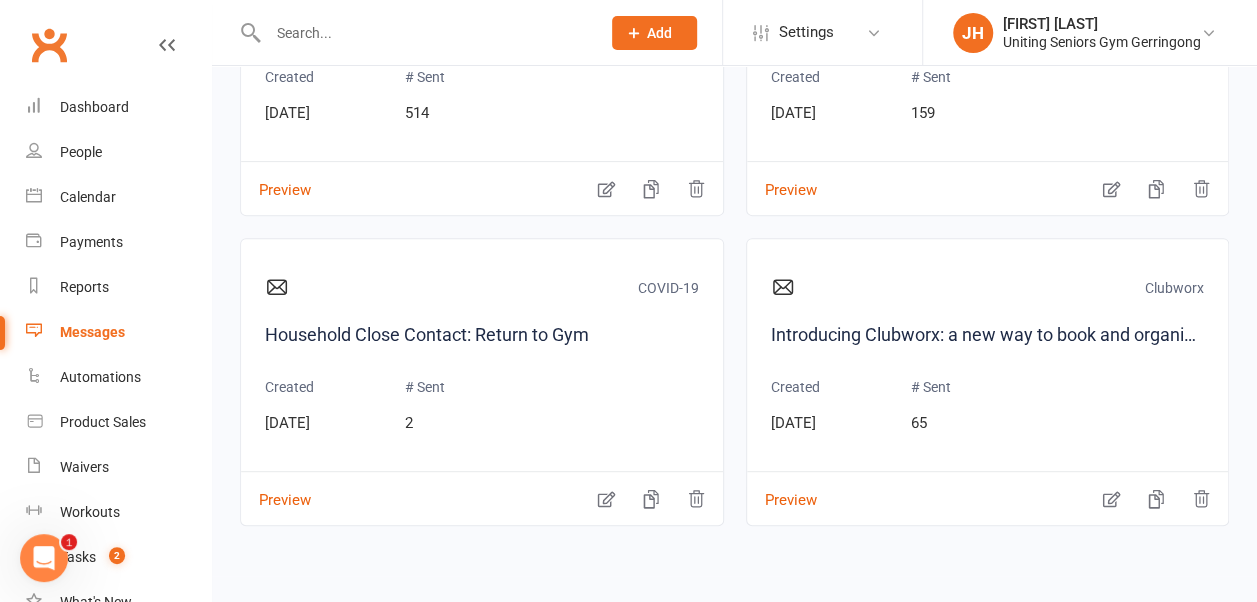 click on "JH Jess Hopkins Uniting Seniors Gym Gerringong Signed in as: Uniting Seniors Gym Gerringong Switch to: Uniting Seniors Gym Chatswood Switch to: Uniting Seniors Gym Normanhurst My profile My subscription Help Terms & conditions  Privacy policy  Sign out" at bounding box center (1089, 32) 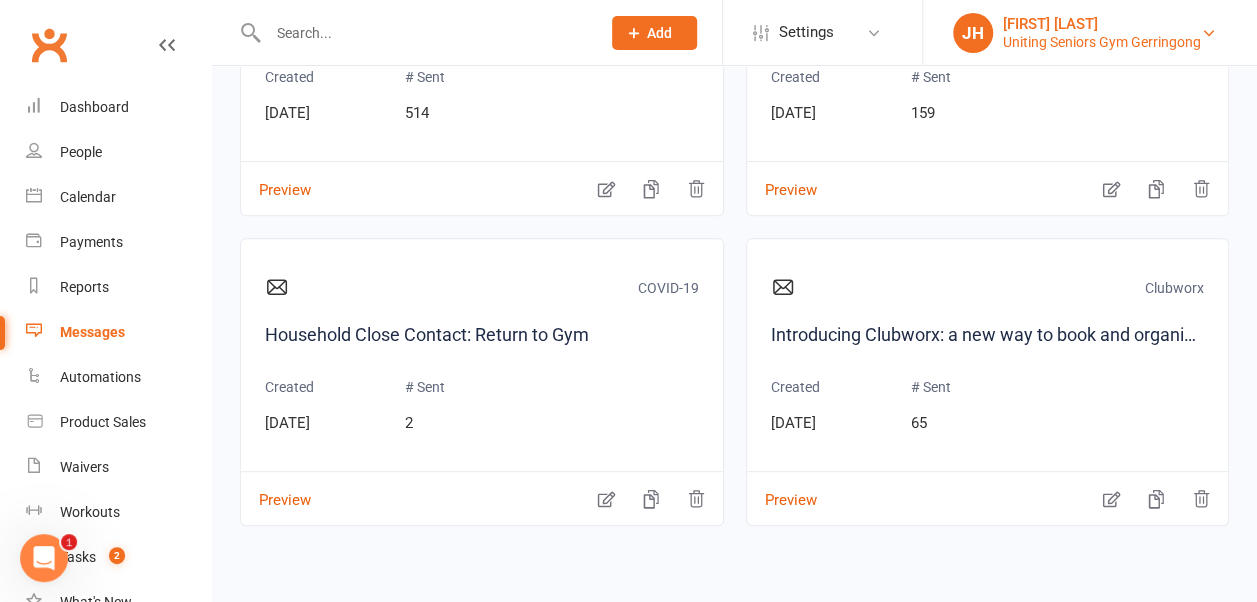 click on "[NAME] [LAST]" at bounding box center [1102, 24] 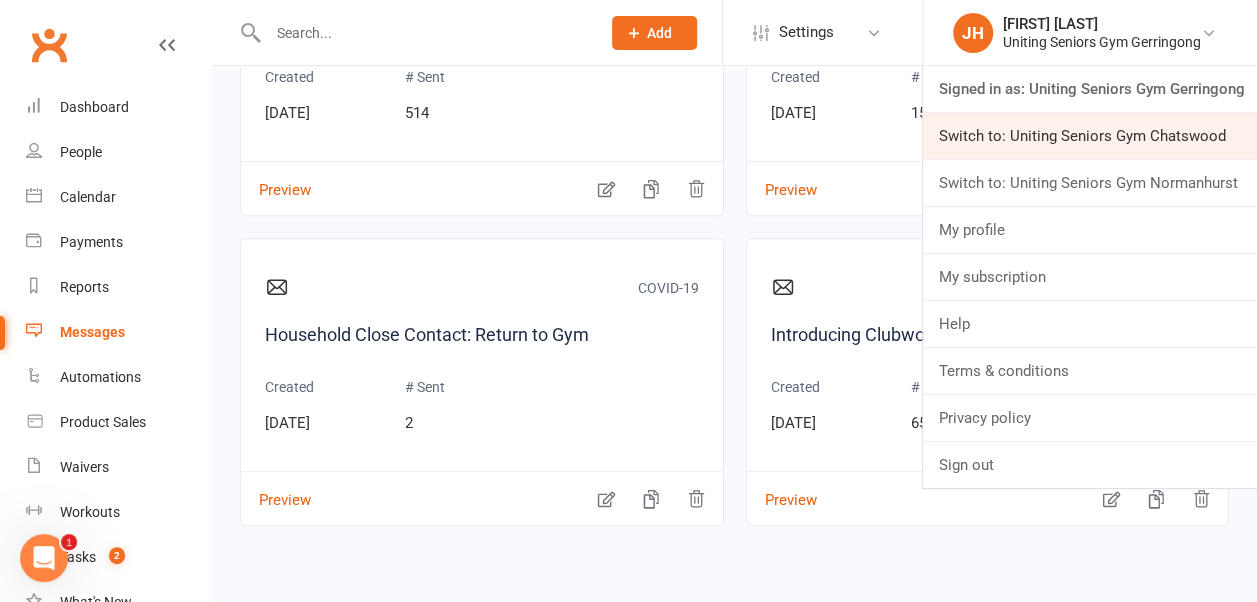 click on "Switch to: Uniting Seniors Gym Chatswood" at bounding box center (1090, 136) 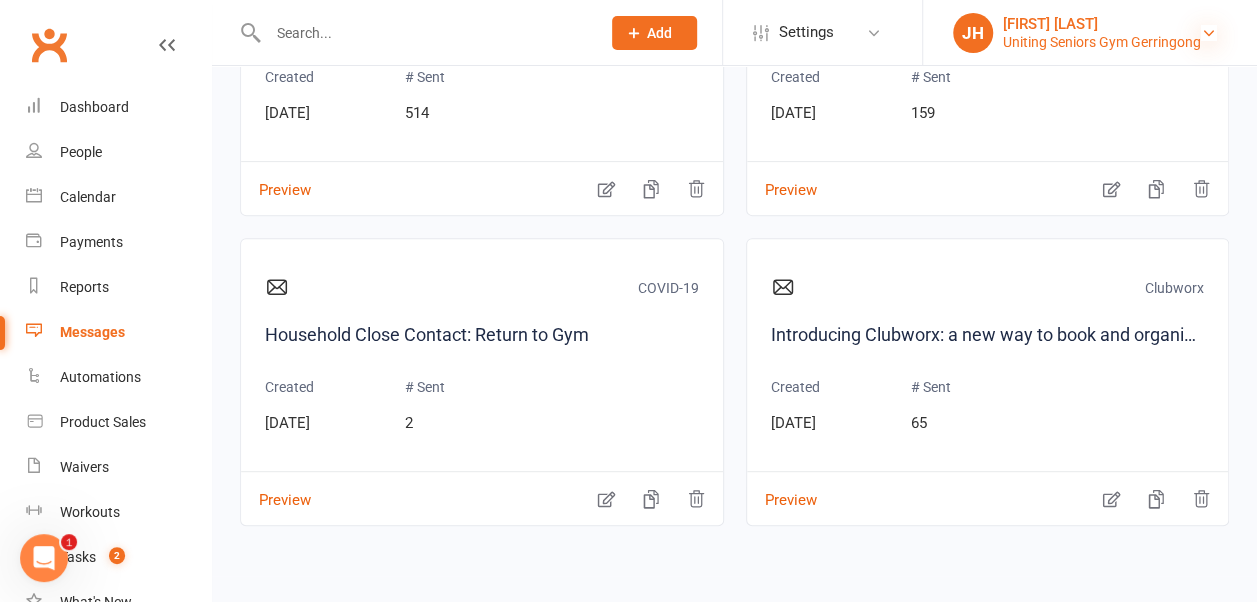 click on "JH [FIRST] [LAST] Uniting Seniors Gym Gerringong" at bounding box center [1090, 33] 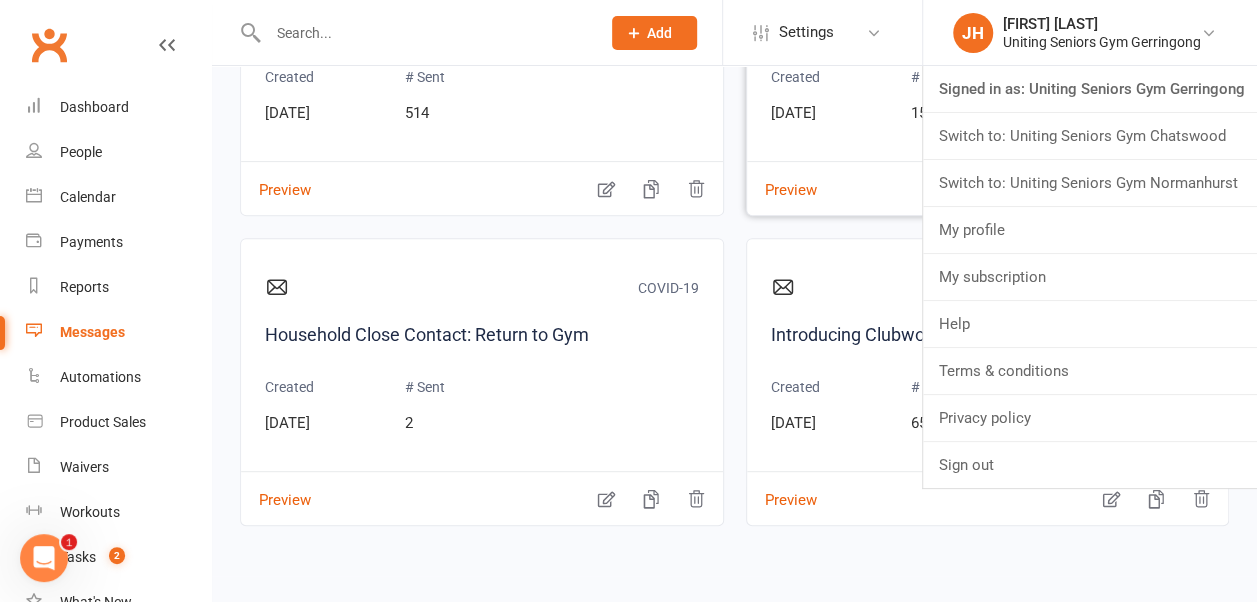 drag, startPoint x: 1202, startPoint y: 26, endPoint x: 1172, endPoint y: 143, distance: 120.784935 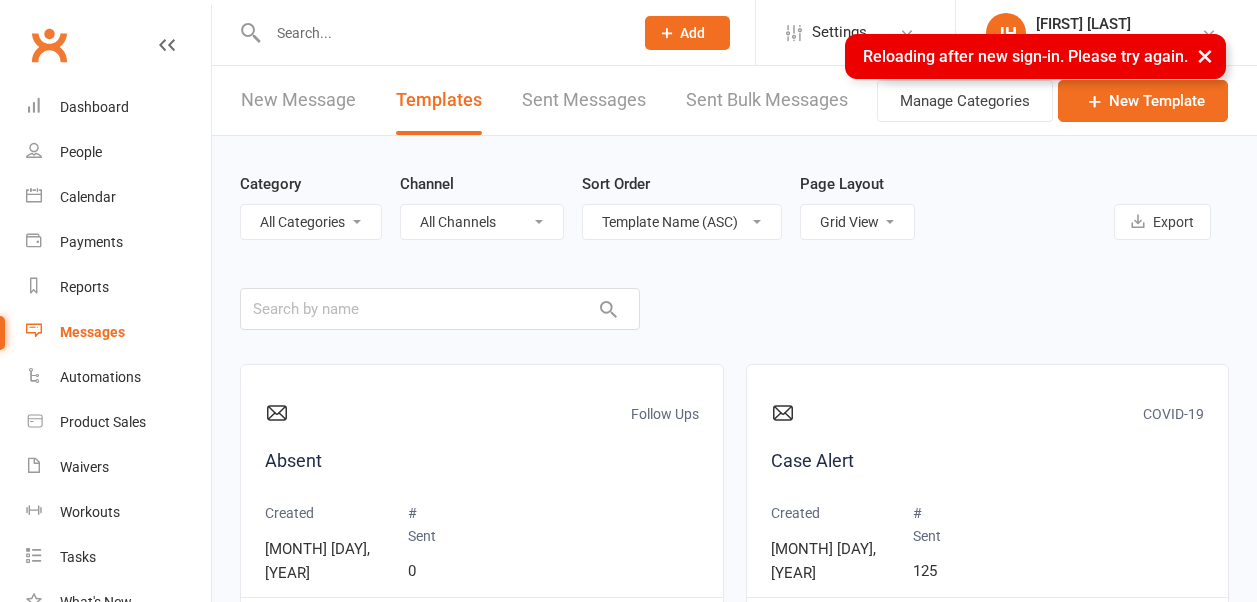 select on "grid" 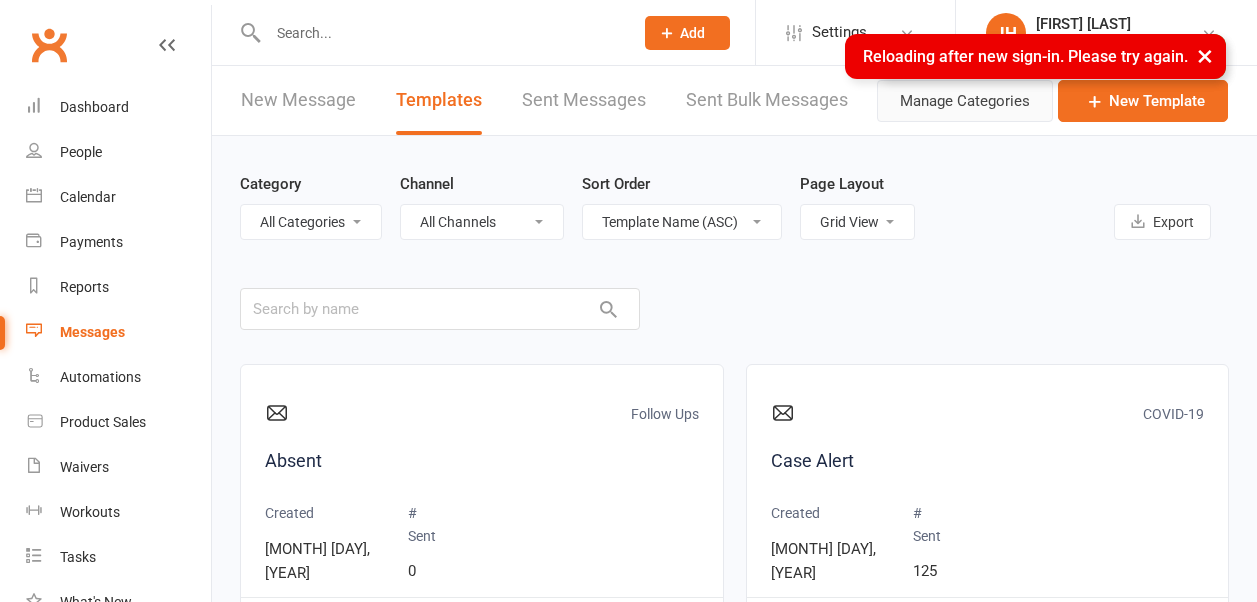 scroll, scrollTop: 0, scrollLeft: 0, axis: both 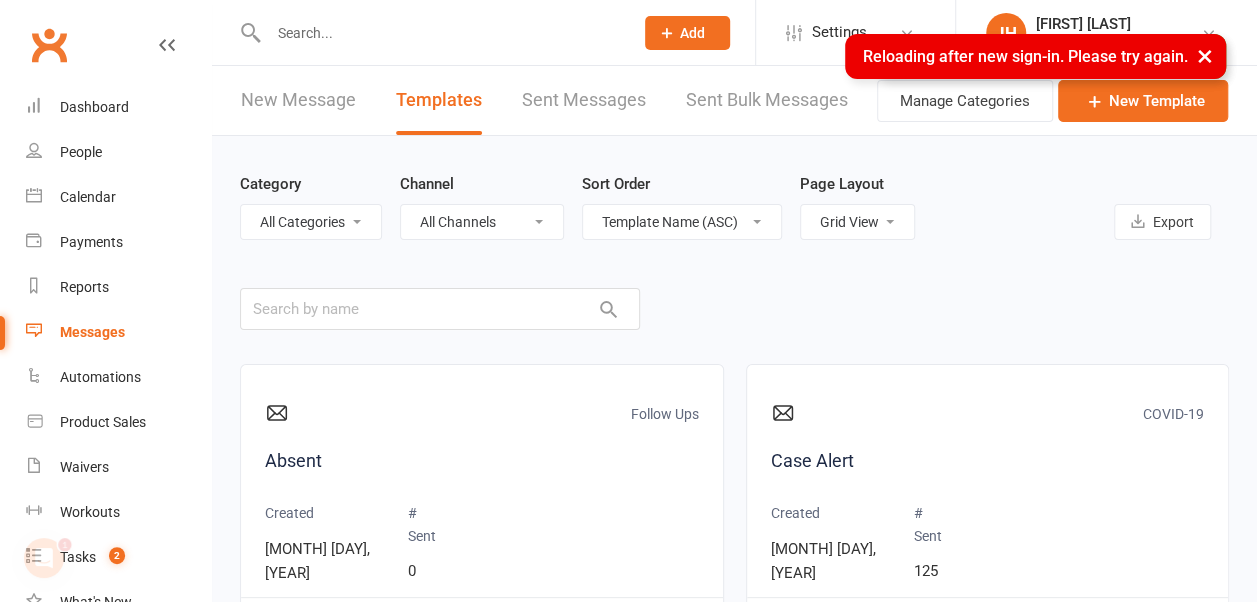 click on "×" at bounding box center [1205, 55] 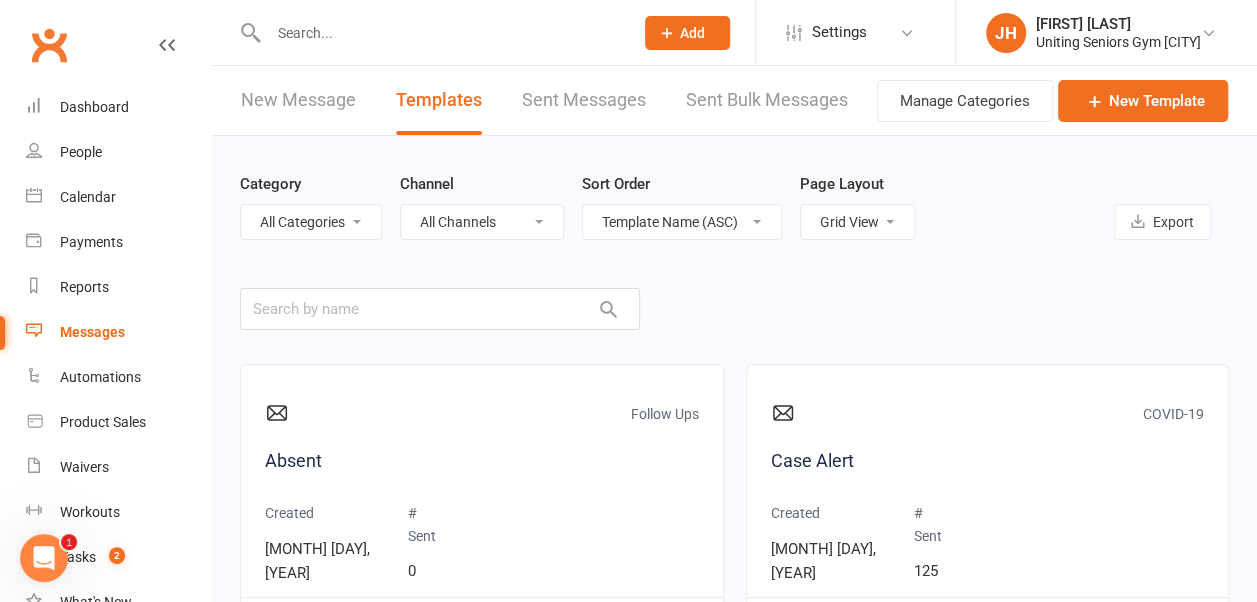 click on "JH Jess Hopkins Uniting Seniors Gym Gerringong Signed in as: Uniting Seniors Gym Gerringong Switch to: Uniting Seniors Gym Chatswood Switch to: Uniting Seniors Gym Normanhurst My profile My subscription Help Terms & conditions  Privacy policy  Sign out" at bounding box center [1106, 32] 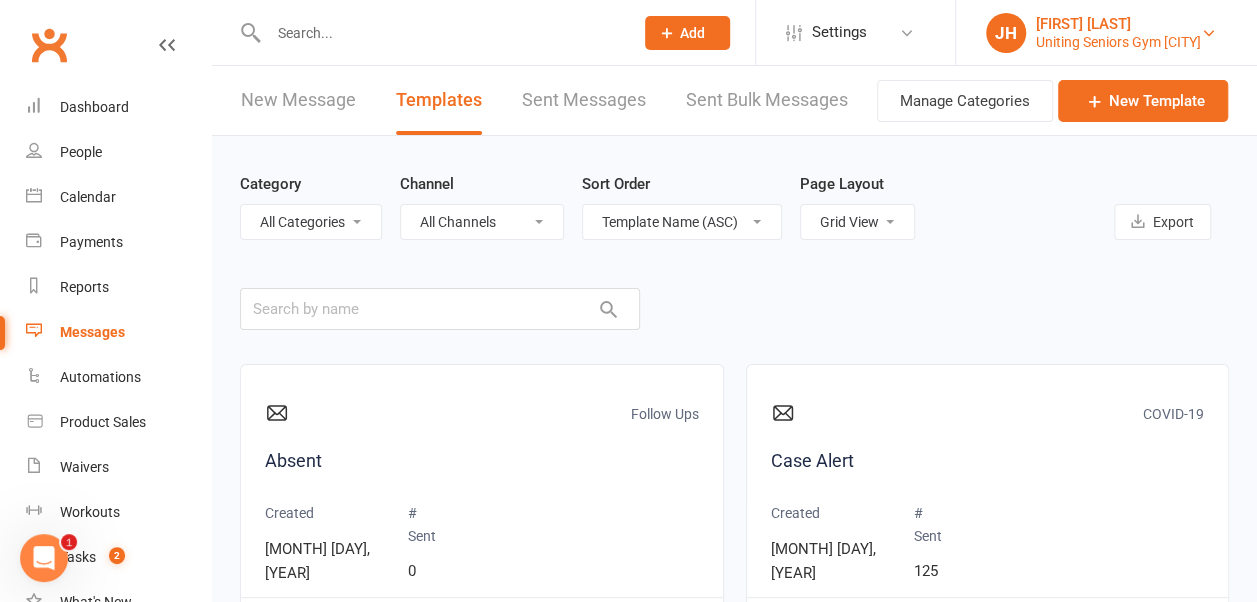click on "[FIRST] [LAST]" at bounding box center (1118, 24) 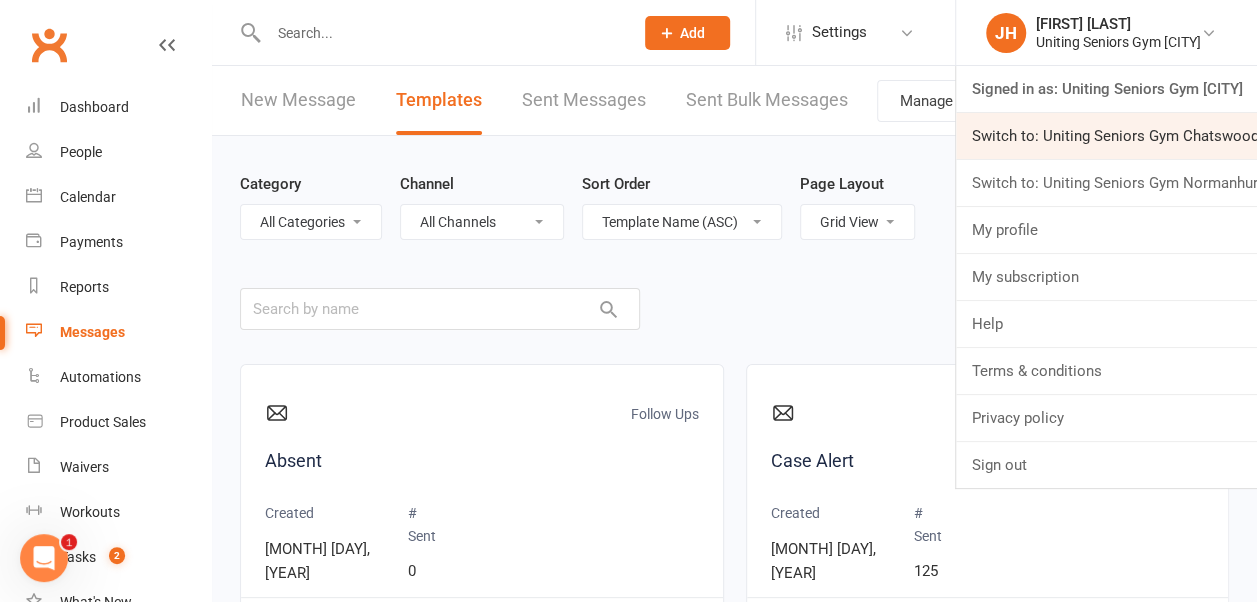 click on "Switch to: Uniting Seniors Gym Chatswood" at bounding box center [1106, 136] 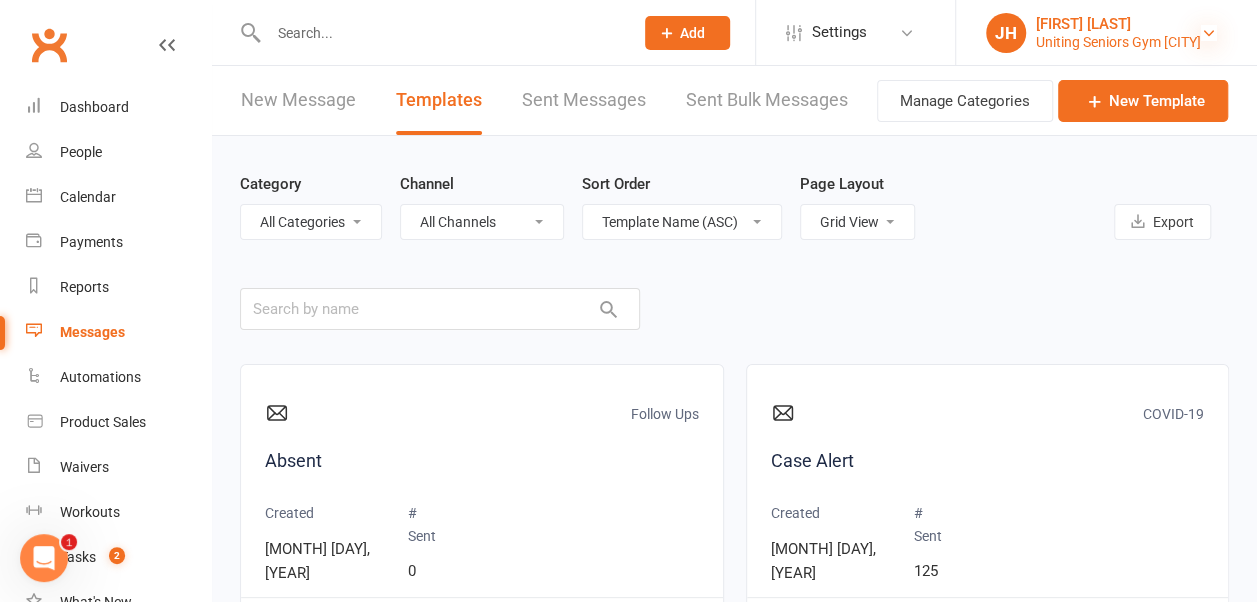 click at bounding box center [1209, 33] 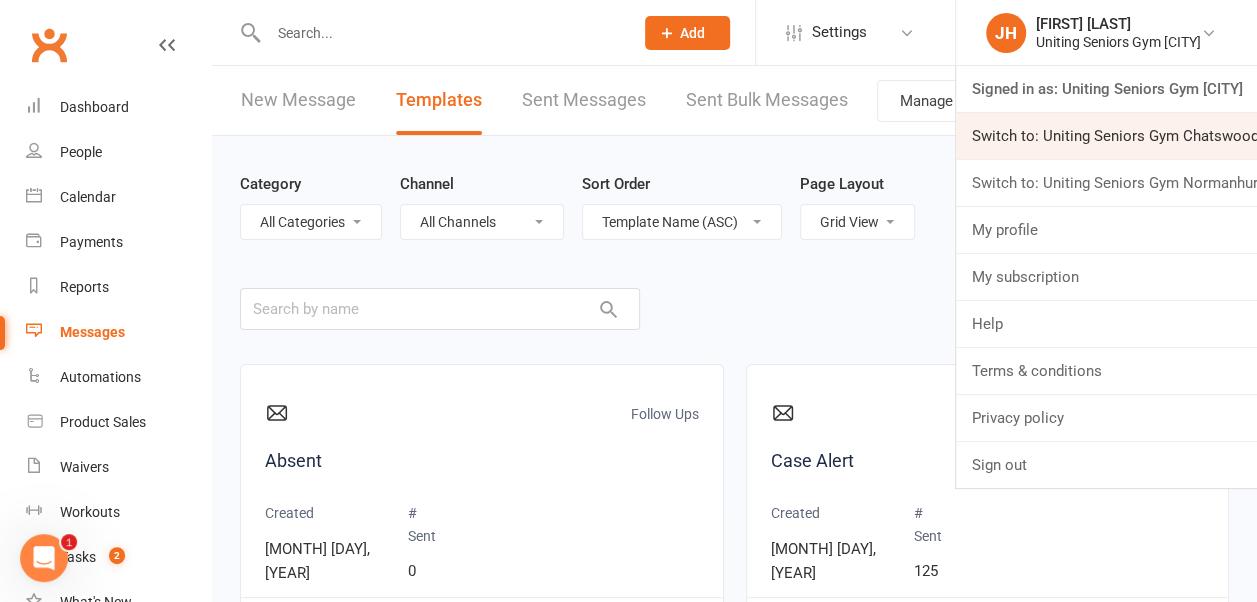 click on "Switch to: Uniting Seniors Gym Chatswood" at bounding box center (1106, 136) 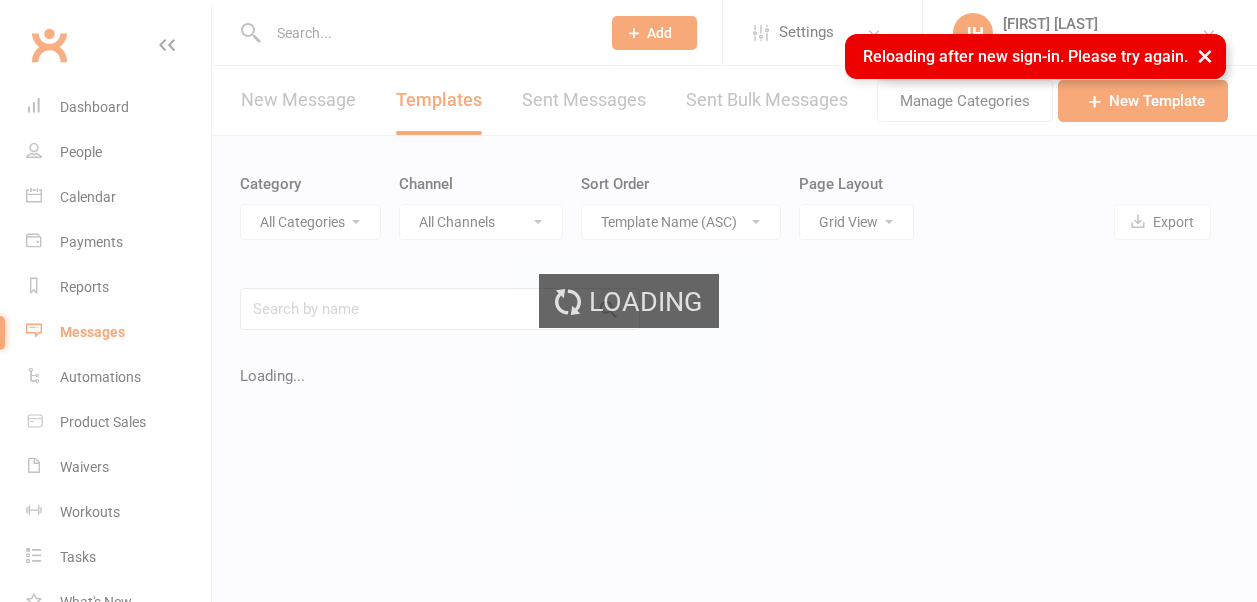 select on "grid" 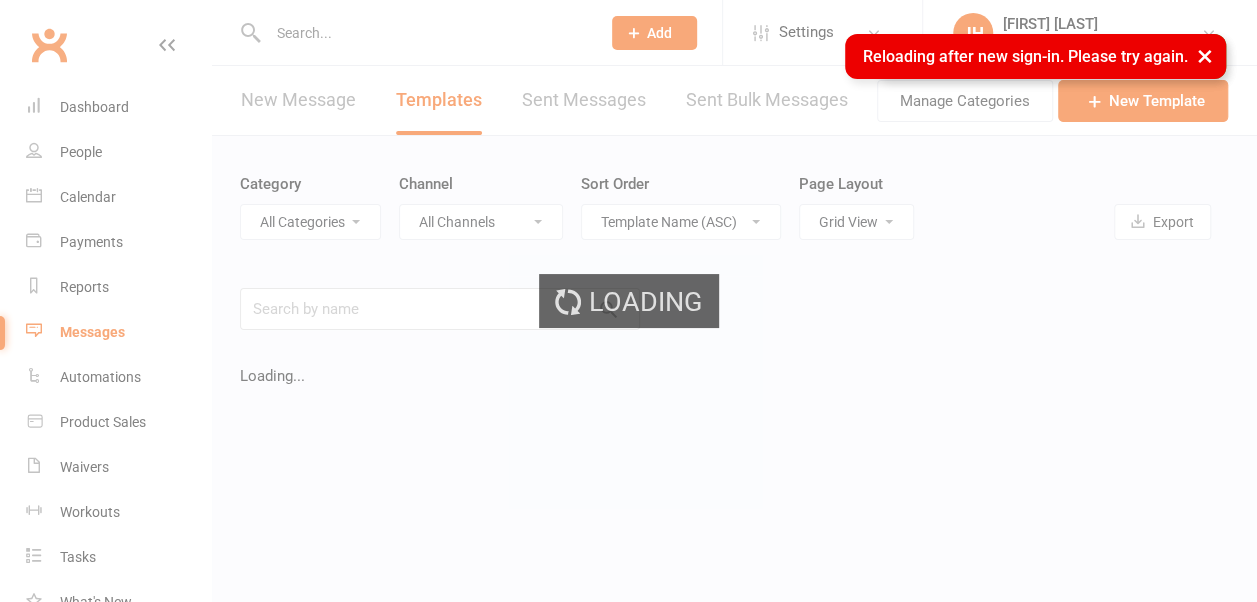scroll, scrollTop: 0, scrollLeft: 0, axis: both 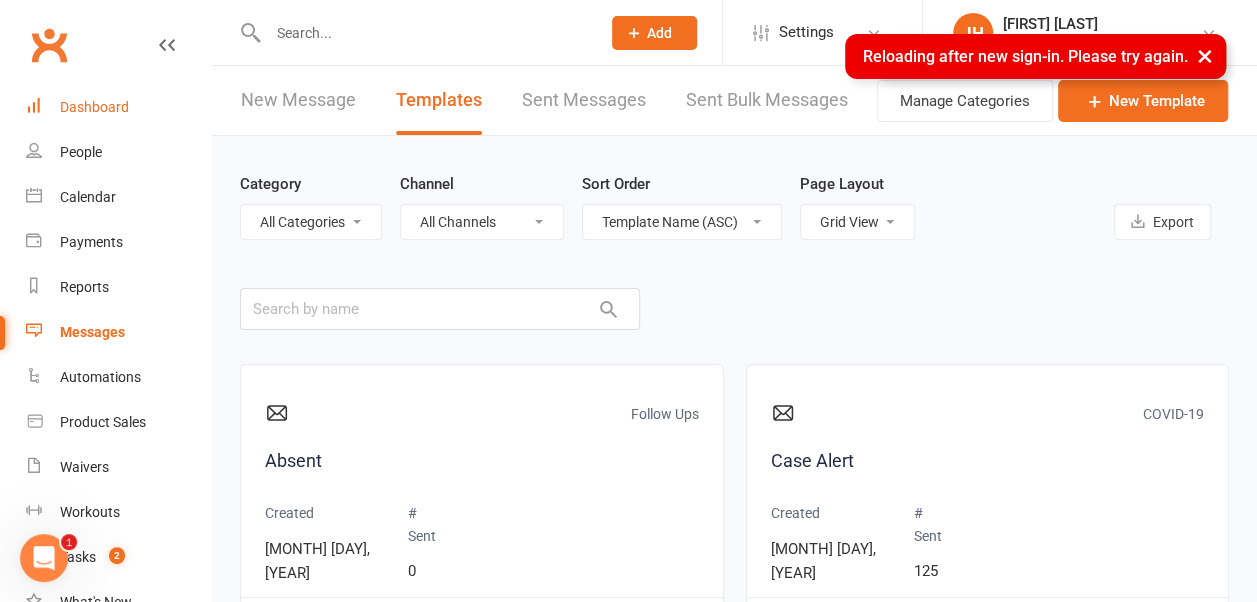 click on "Dashboard" at bounding box center [94, 107] 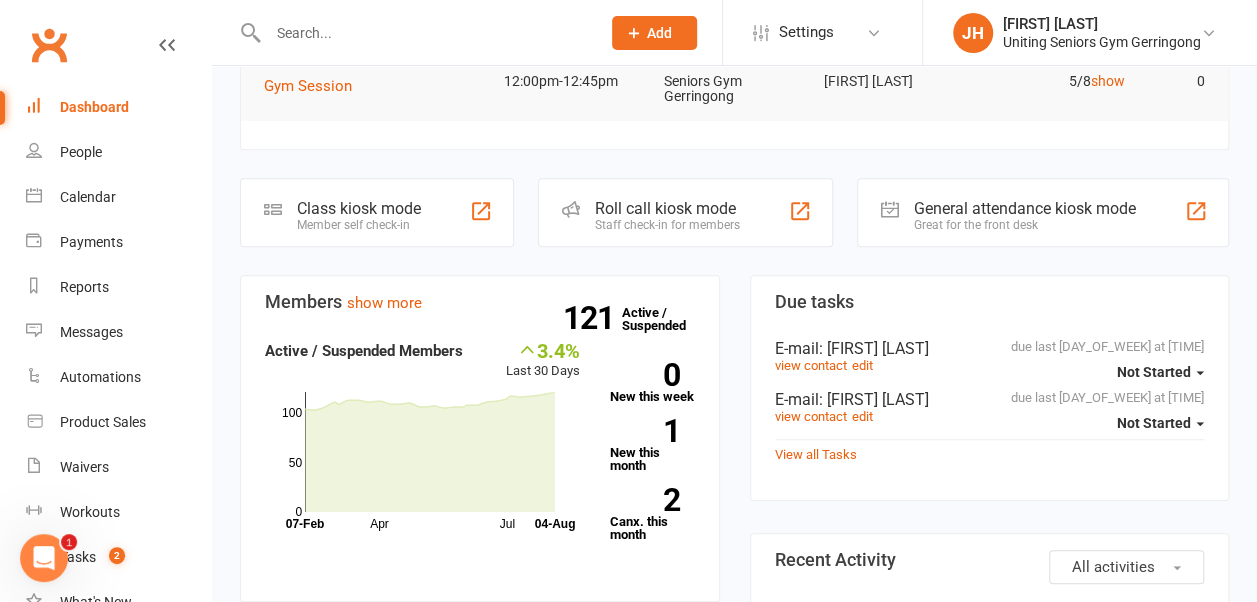 scroll, scrollTop: 0, scrollLeft: 0, axis: both 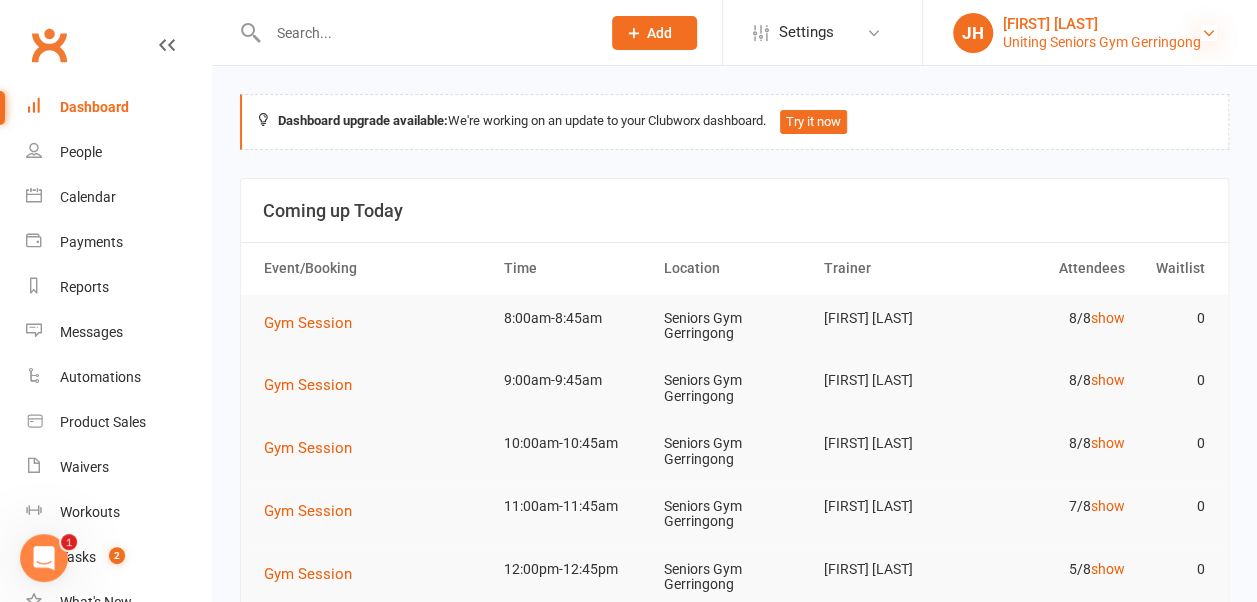 click at bounding box center (1209, 33) 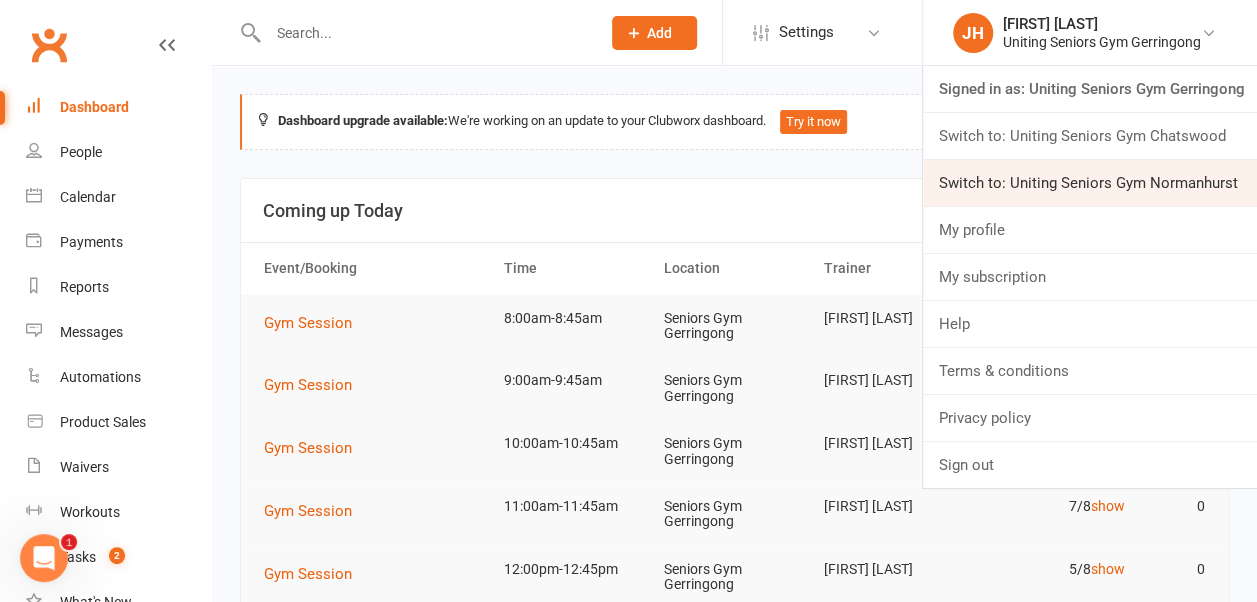 click on "Switch to: Uniting Seniors Gym Normanhurst" at bounding box center (1090, 183) 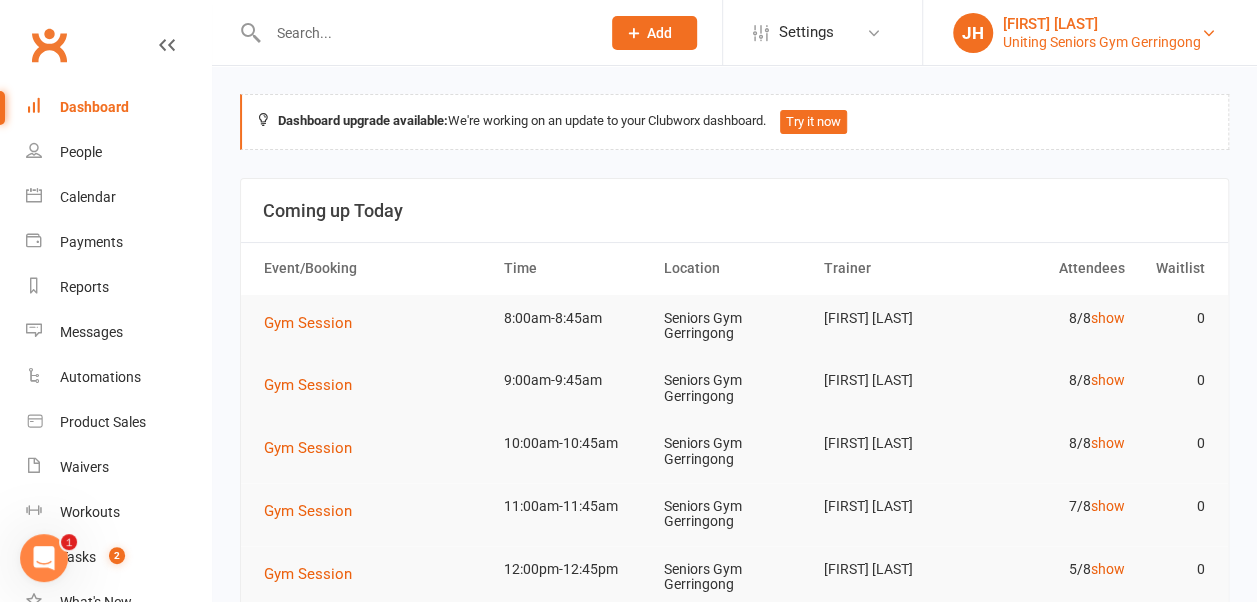 click on "Uniting Seniors Gym Gerringong" at bounding box center (1102, 42) 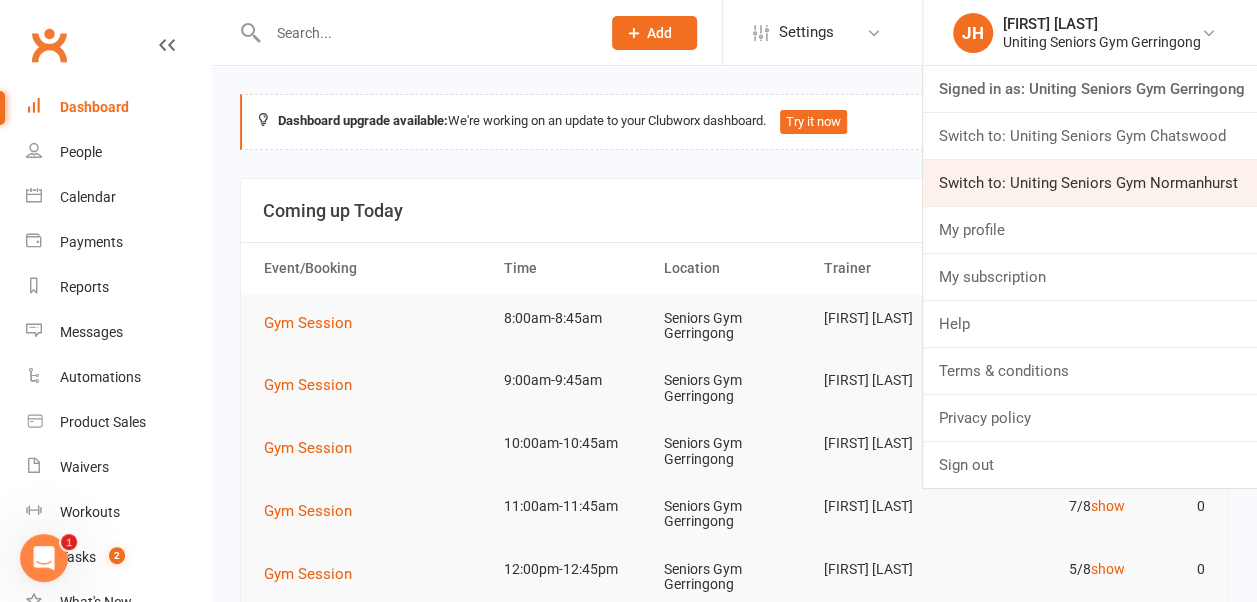 click on "Switch to: Uniting Seniors Gym Normanhurst" at bounding box center (1090, 183) 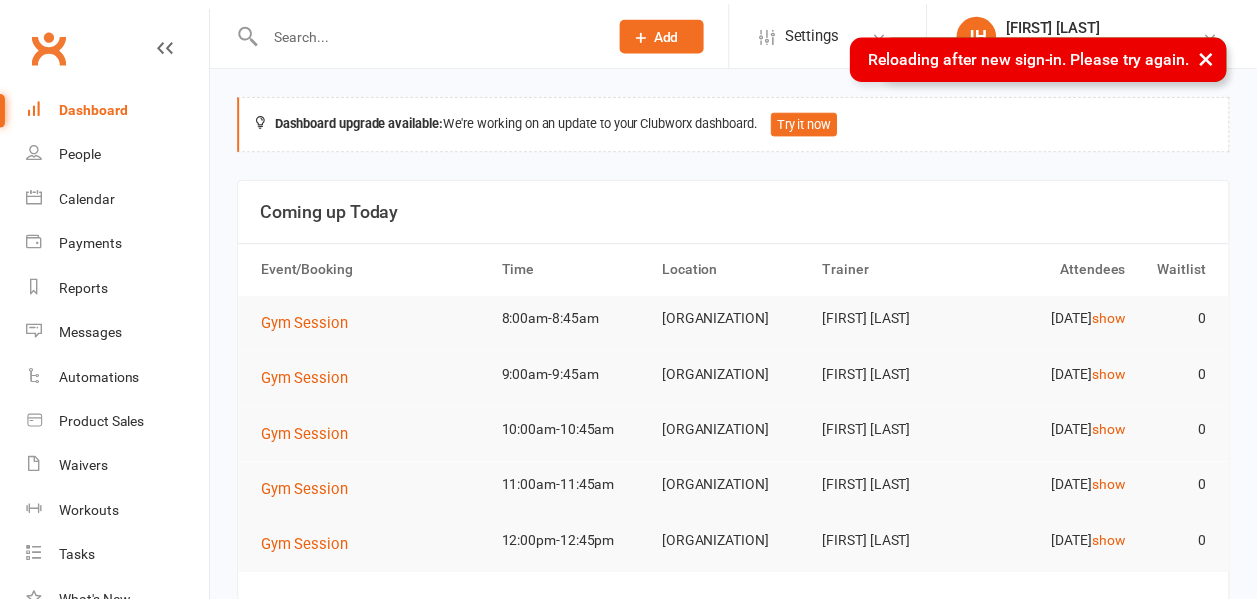 scroll, scrollTop: 0, scrollLeft: 0, axis: both 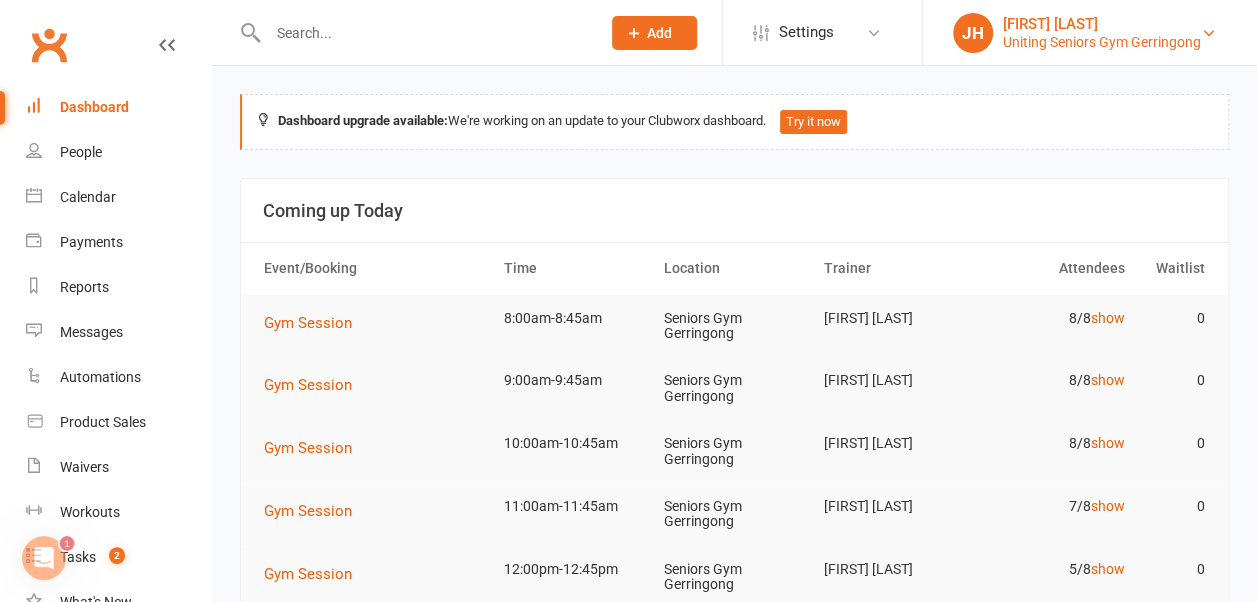 click on "JH [FIRST] [LAST] Uniting Seniors Gym Gerringong" at bounding box center (1090, 33) 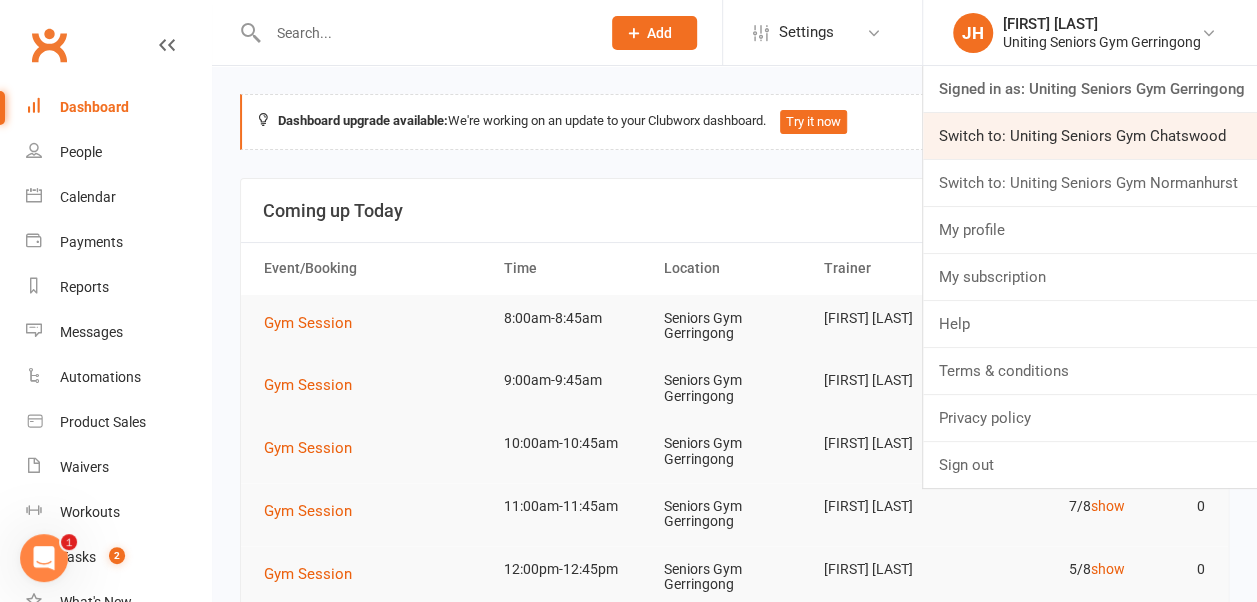 click on "Switch to: Uniting Seniors Gym Chatswood" at bounding box center [1090, 136] 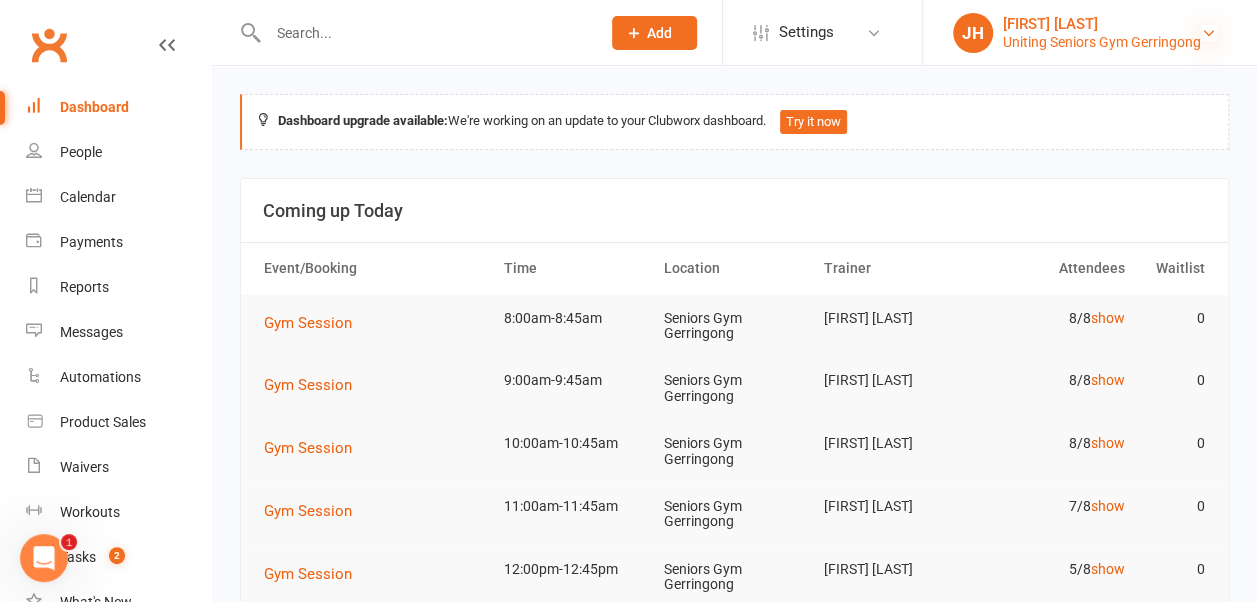 click at bounding box center (1209, 33) 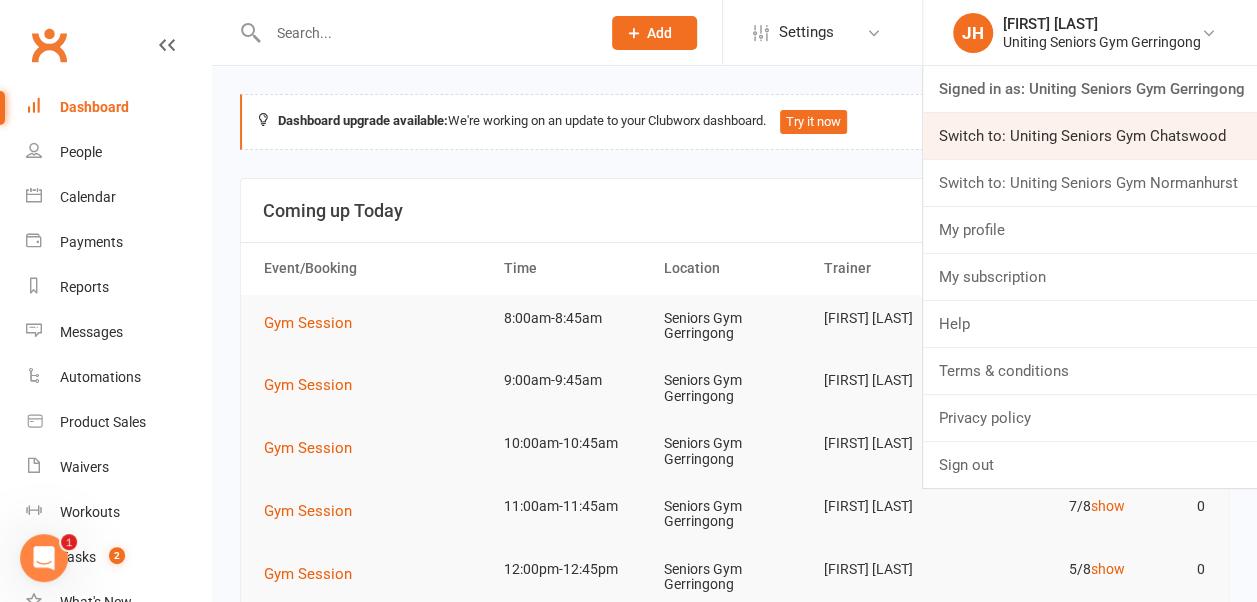 click on "Switch to: Uniting Seniors Gym Chatswood" at bounding box center [1090, 136] 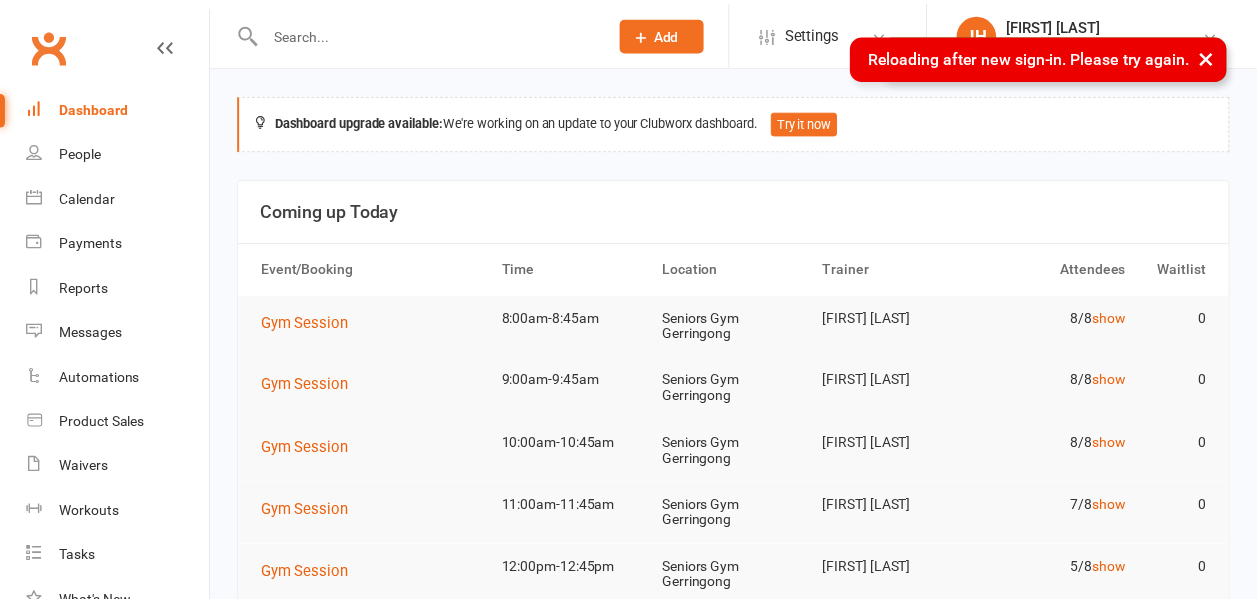 scroll, scrollTop: 0, scrollLeft: 0, axis: both 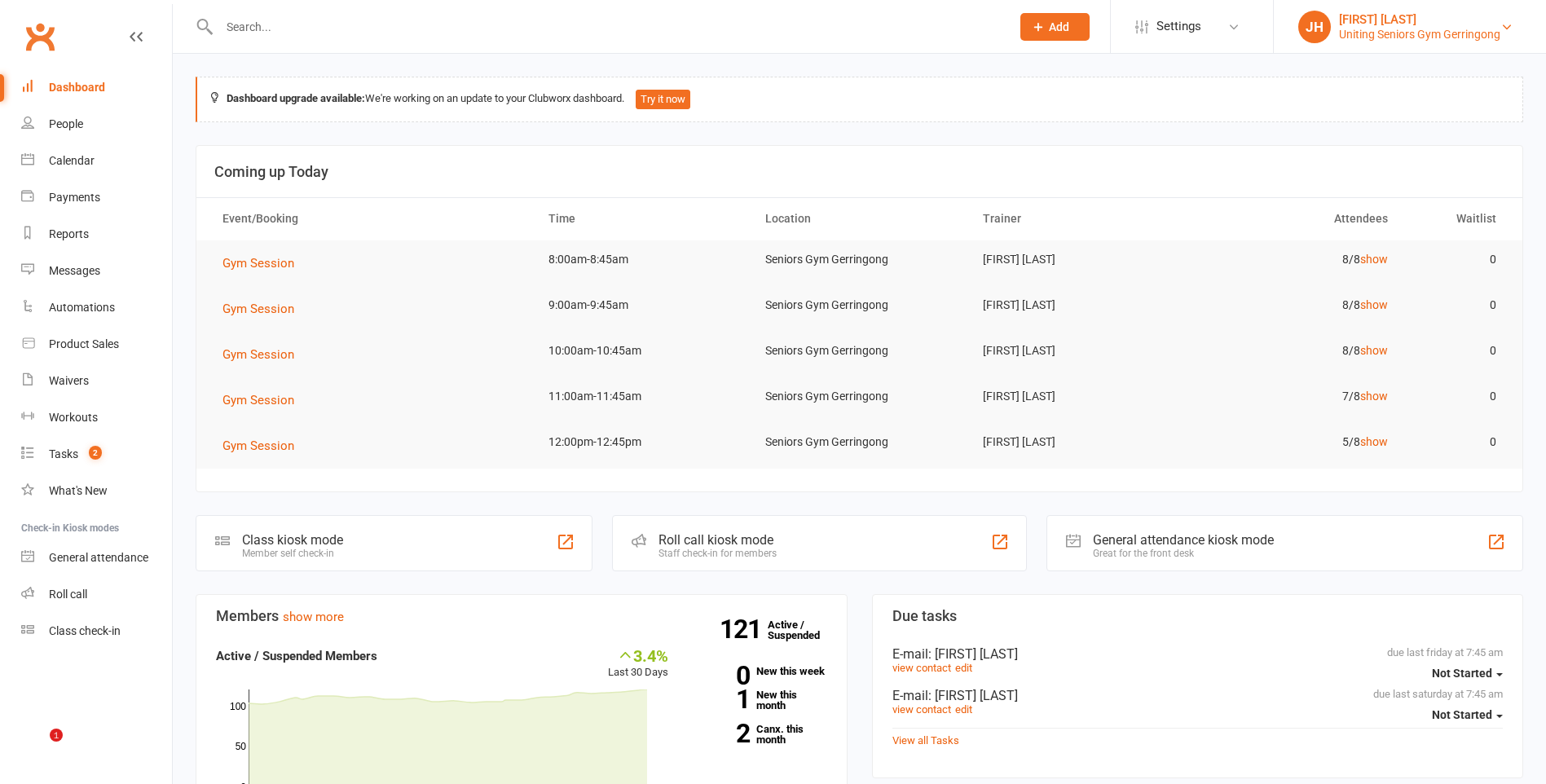 click on "Uniting Seniors Gym Gerringong" at bounding box center [1420, 34] 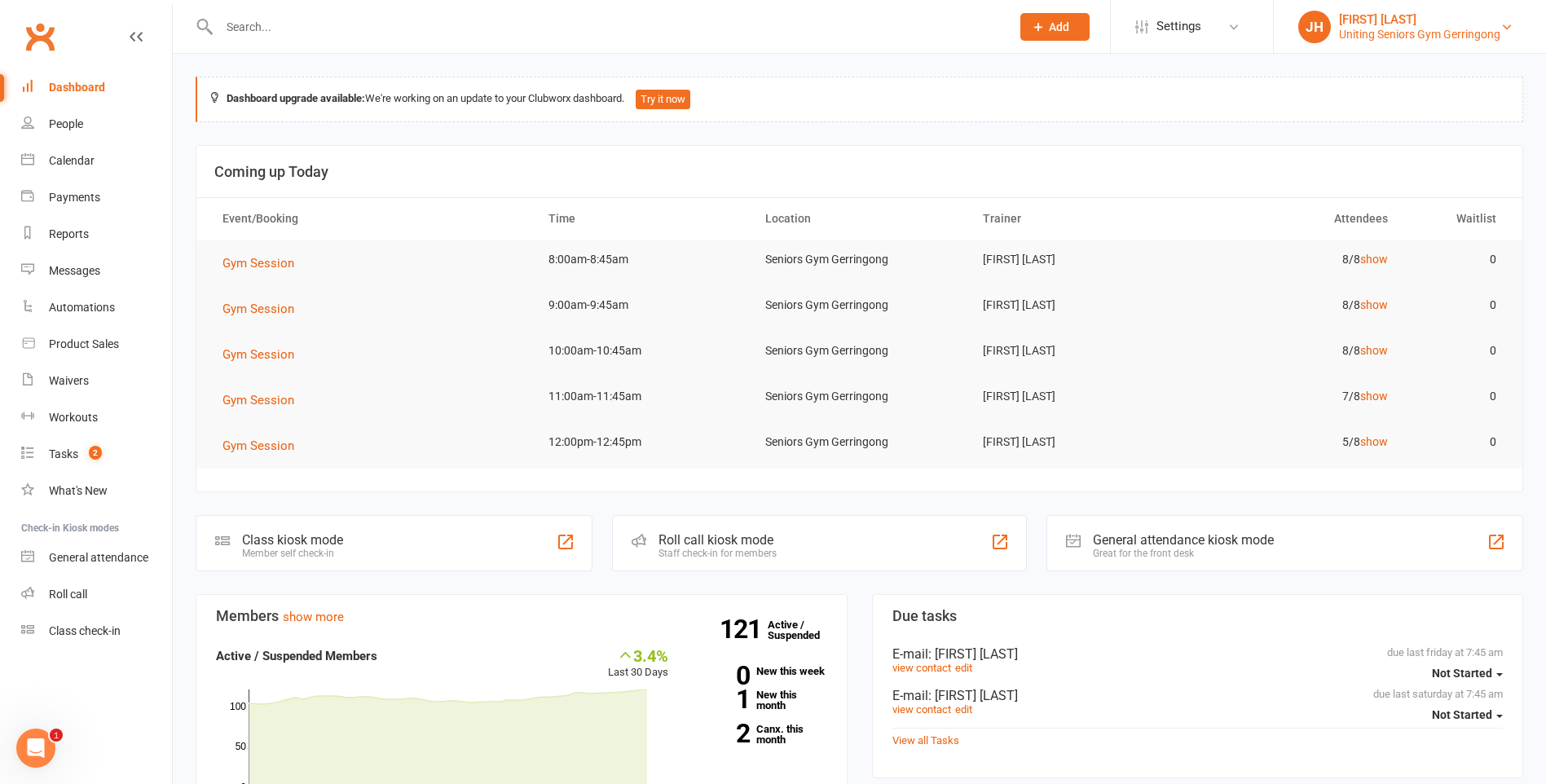 scroll, scrollTop: 0, scrollLeft: 0, axis: both 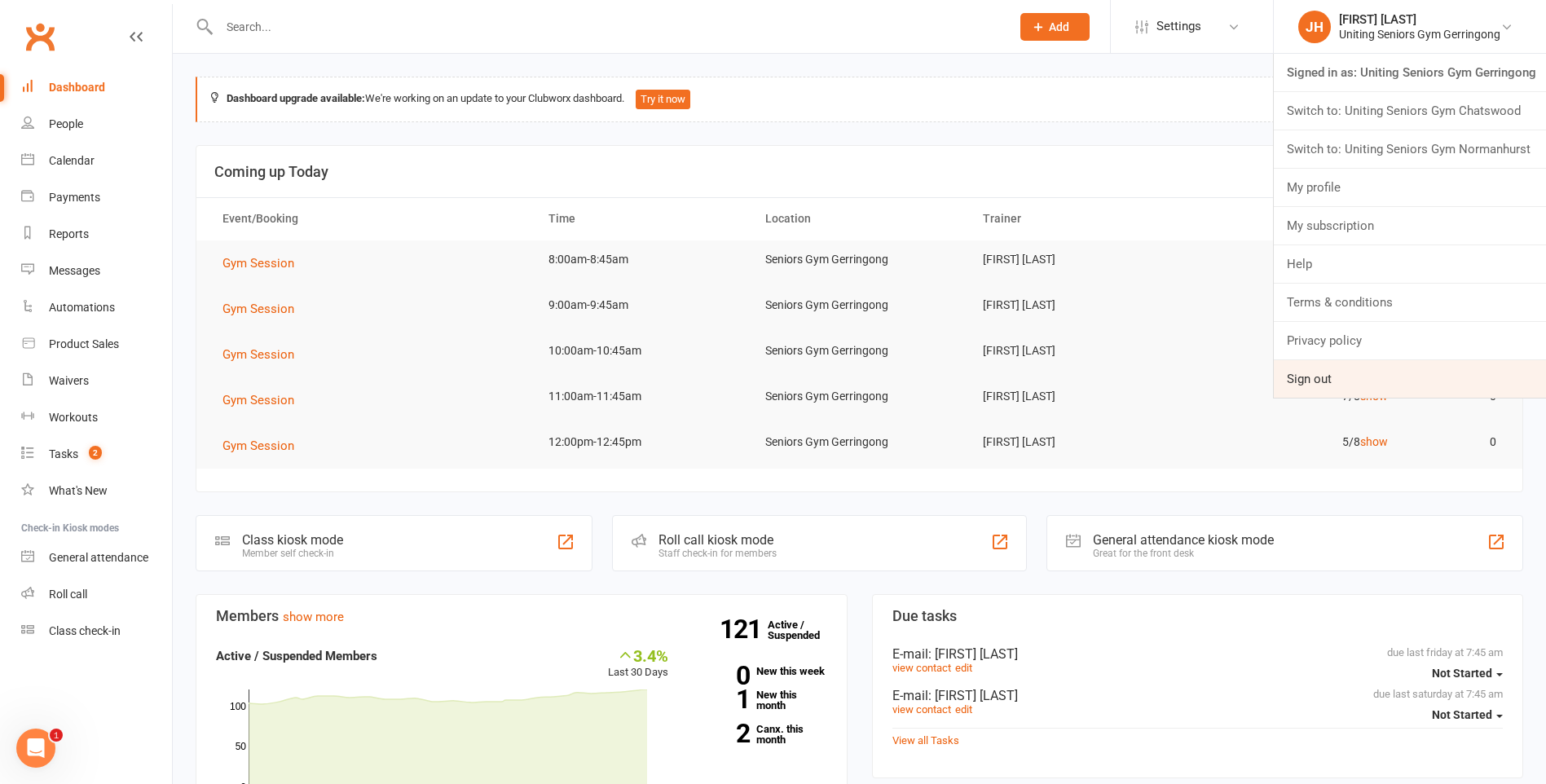 click on "Sign out" at bounding box center (1410, 379) 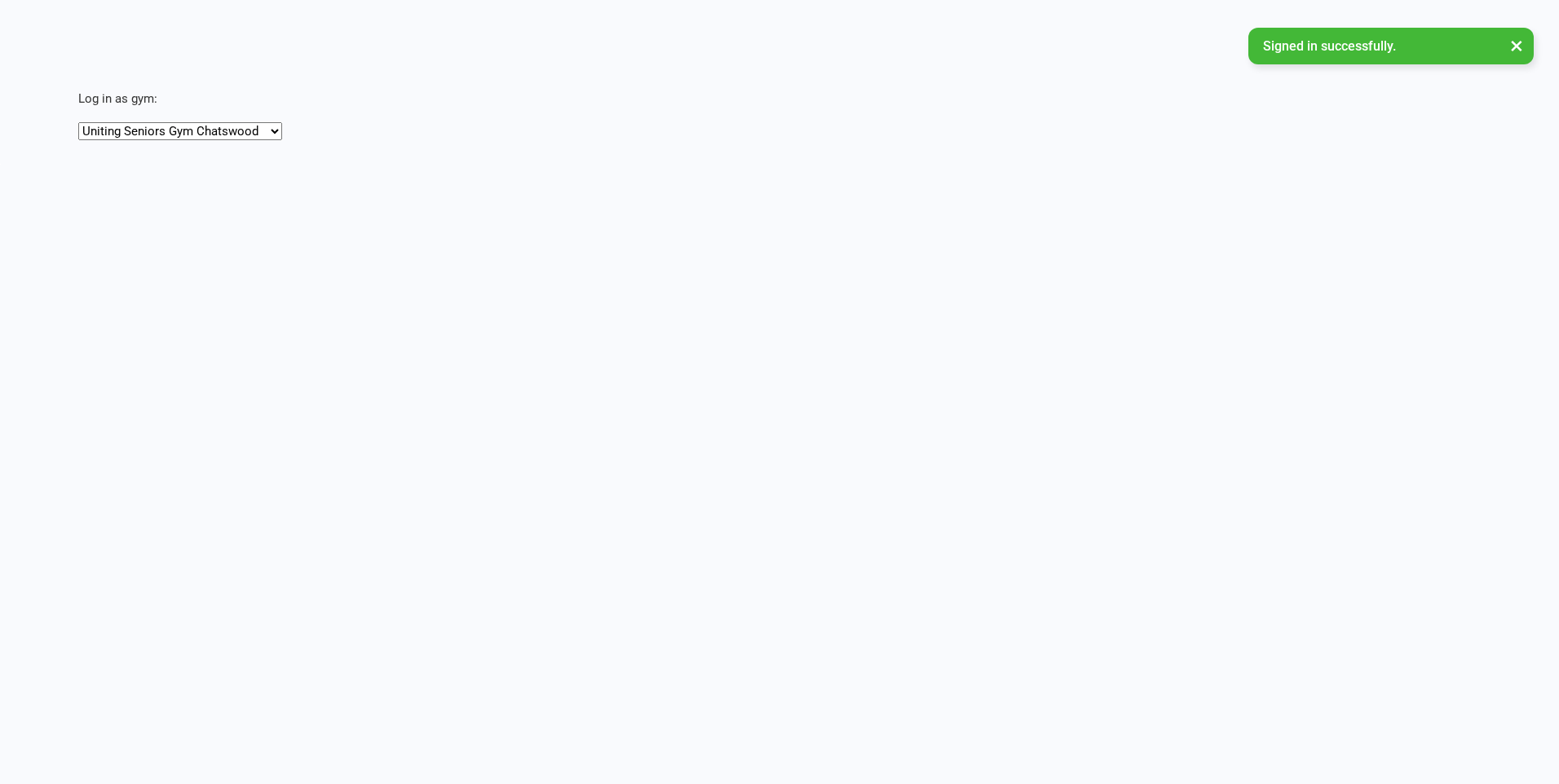 scroll, scrollTop: 0, scrollLeft: 0, axis: both 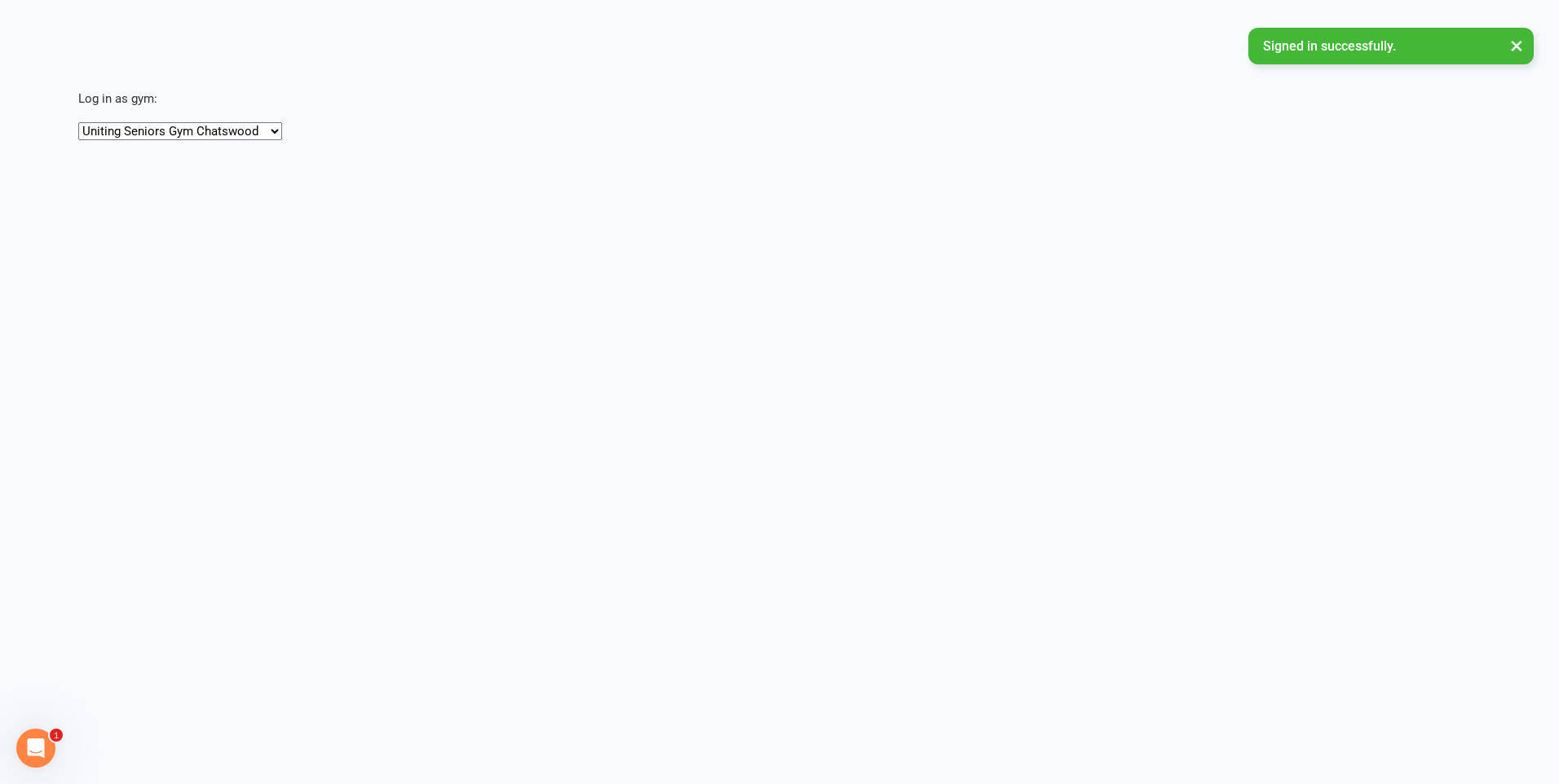 click on "Uniting Seniors Gym Chatswood
Uniting Seniors Gym Gerringong
Uniting Seniors Gym Normanhurst" at bounding box center (180, 131) 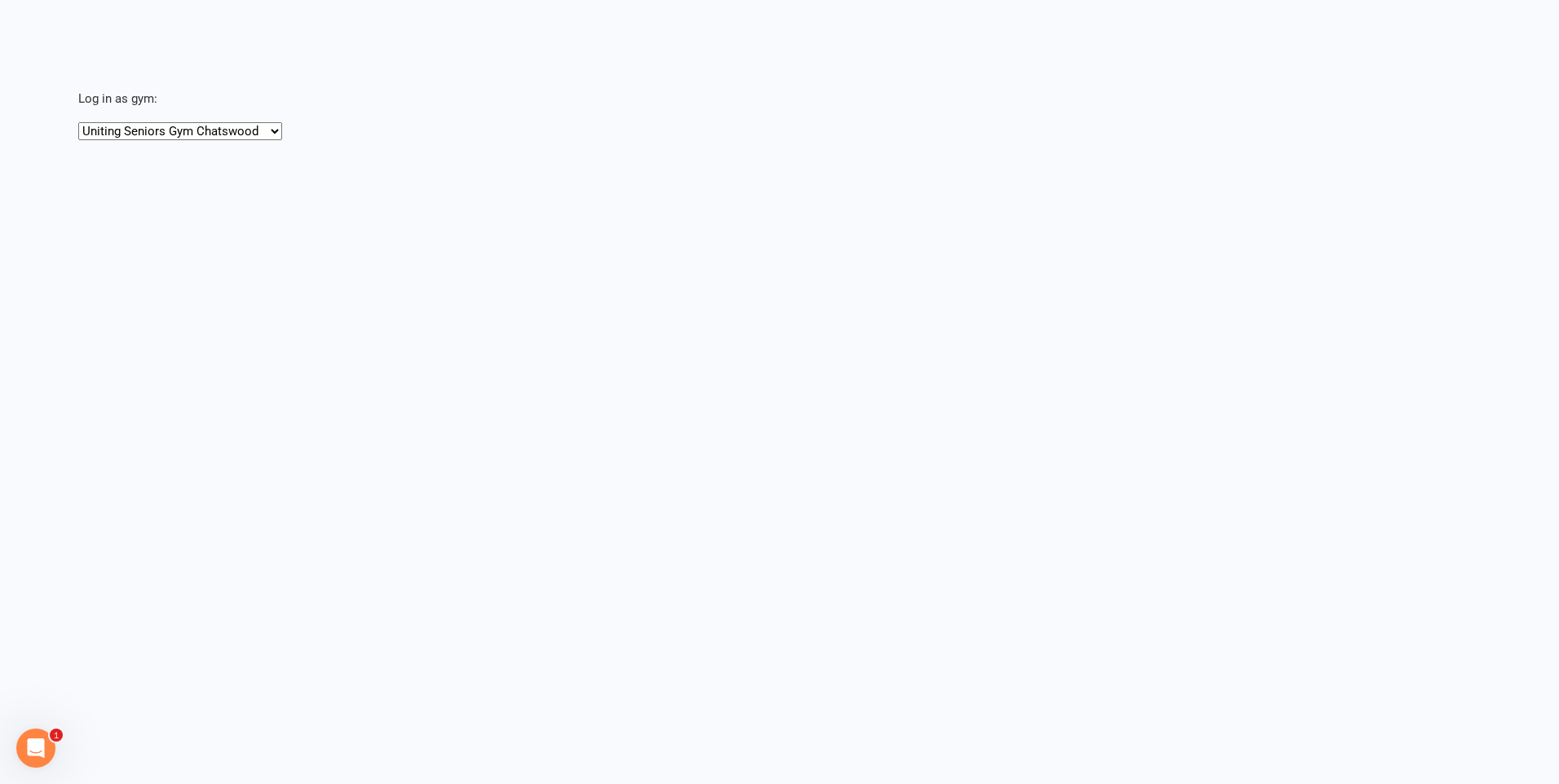 click on "Uniting Seniors Gym Chatswood
Uniting Seniors Gym Gerringong
Uniting Seniors Gym Normanhurst" at bounding box center [180, 131] 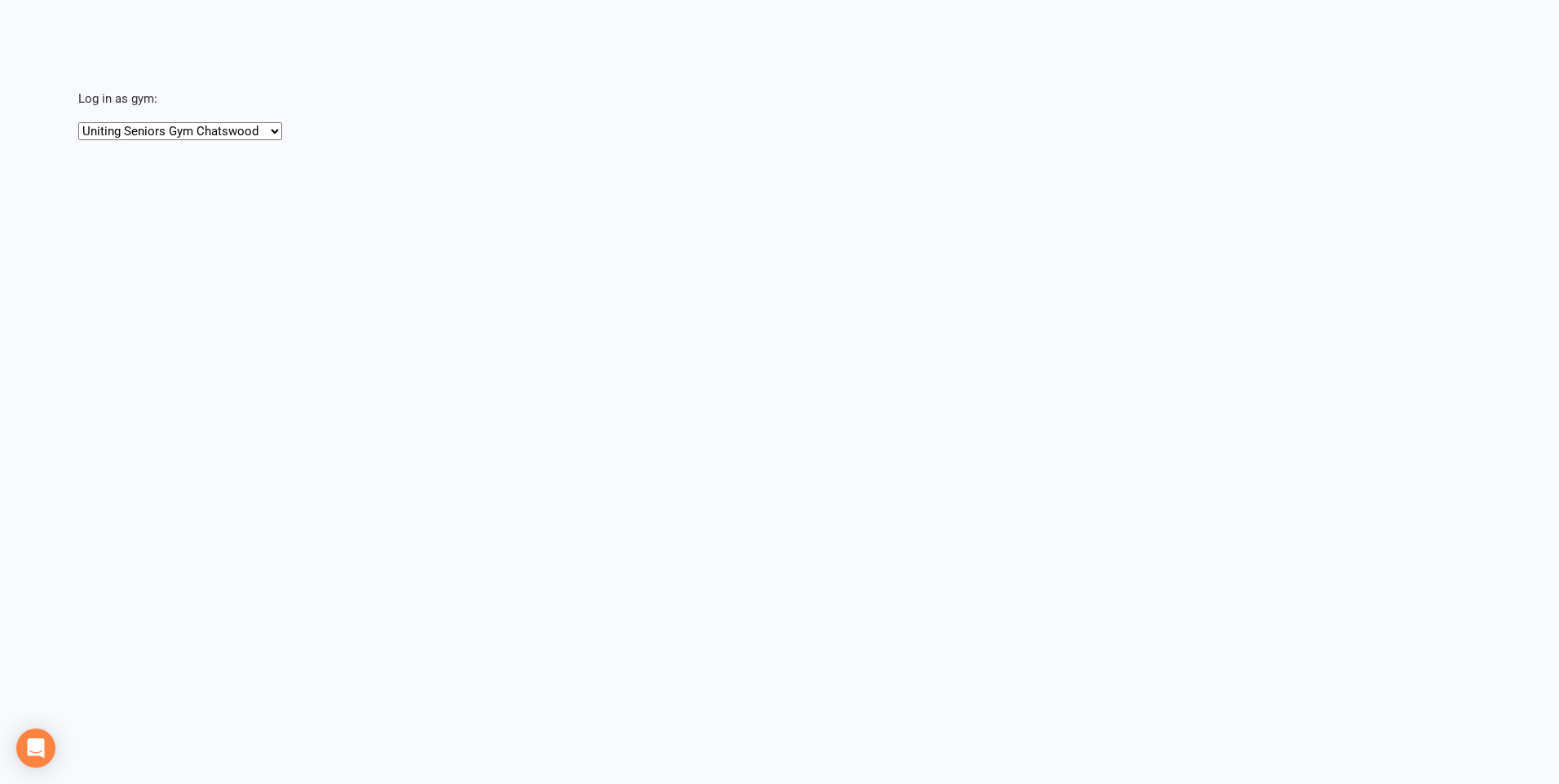 scroll, scrollTop: 0, scrollLeft: 0, axis: both 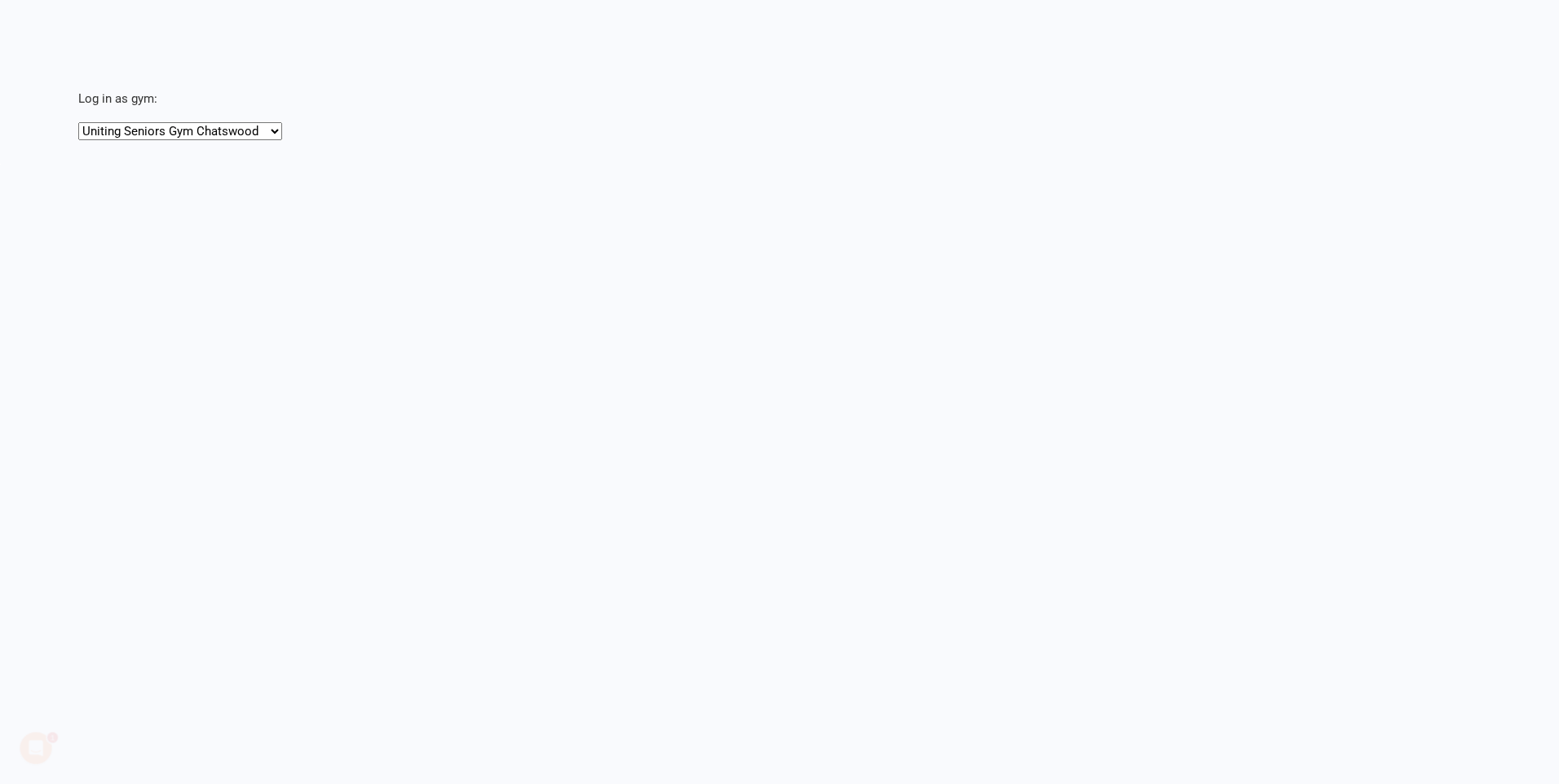 click on "Uniting Seniors Gym Chatswood
Uniting Seniors Gym Gerringong
Uniting Seniors Gym Normanhurst" at bounding box center [180, 131] 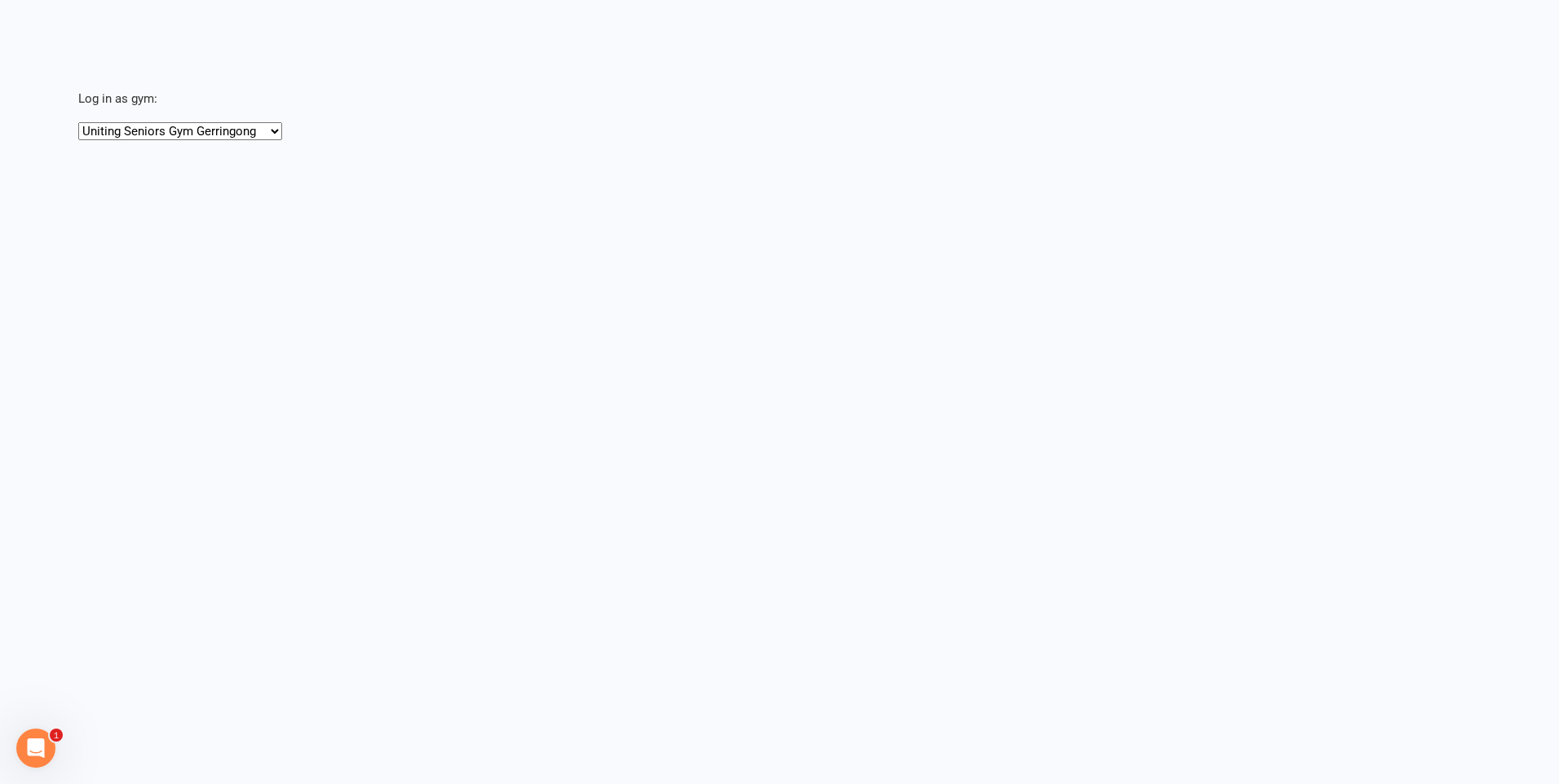 click on "Log in as gym: [ORGANIZATION] [ORGANIZATION]
[ORGANIZATION] [ORGANIZATION] [ORGANIZATION]" at bounding box center [807, 97] 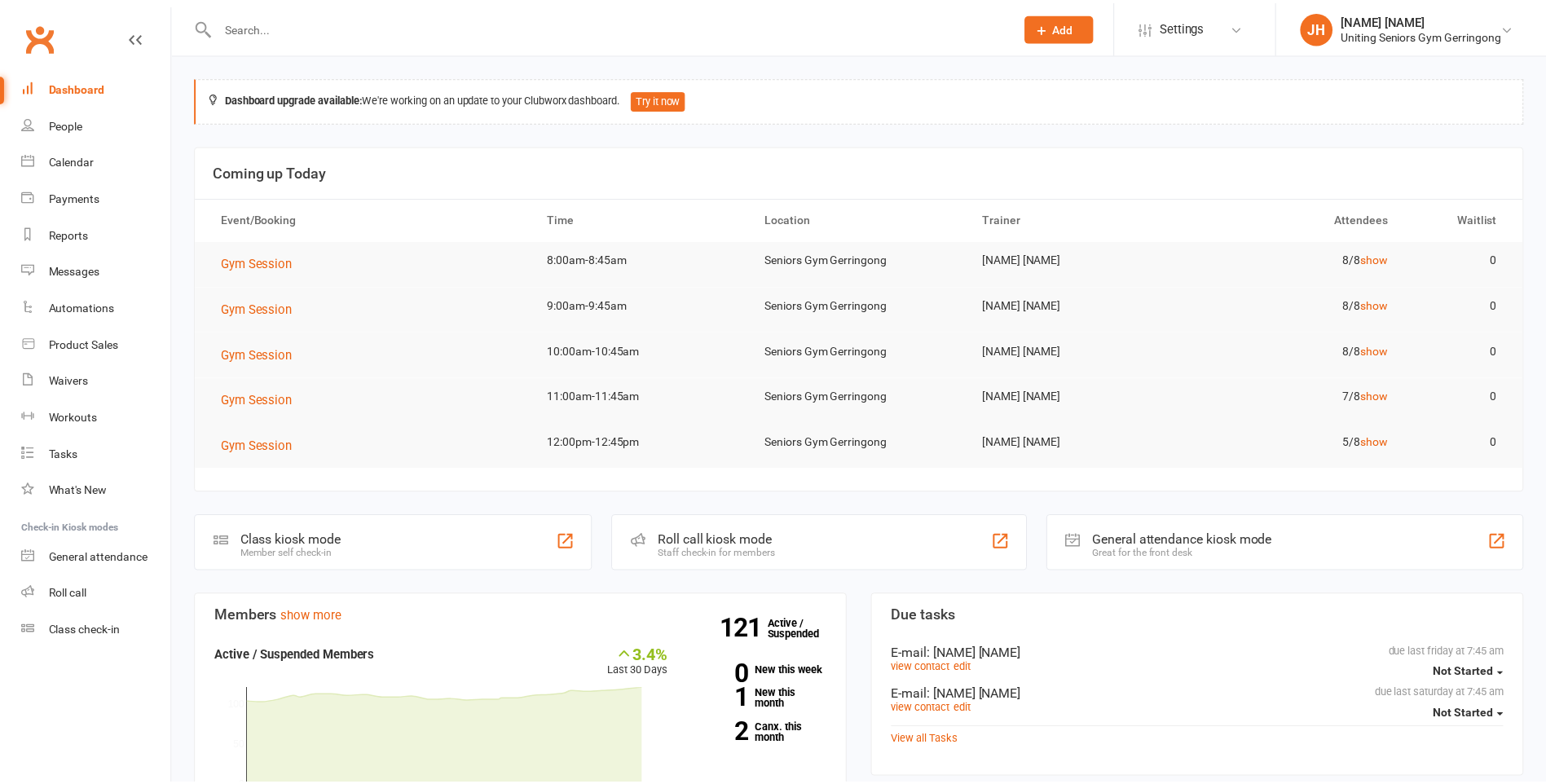 scroll, scrollTop: 0, scrollLeft: 0, axis: both 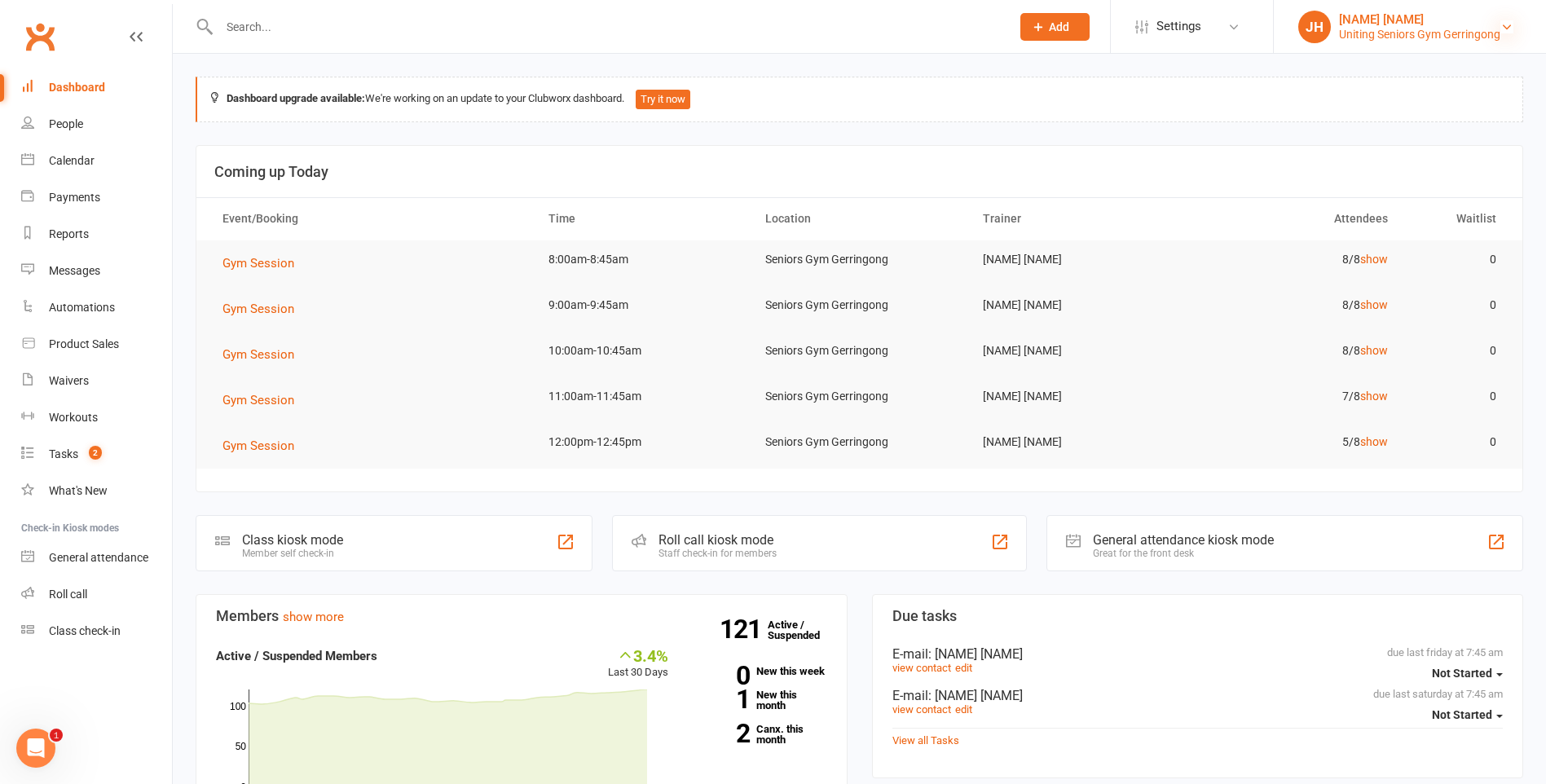 click at bounding box center [1507, 27] 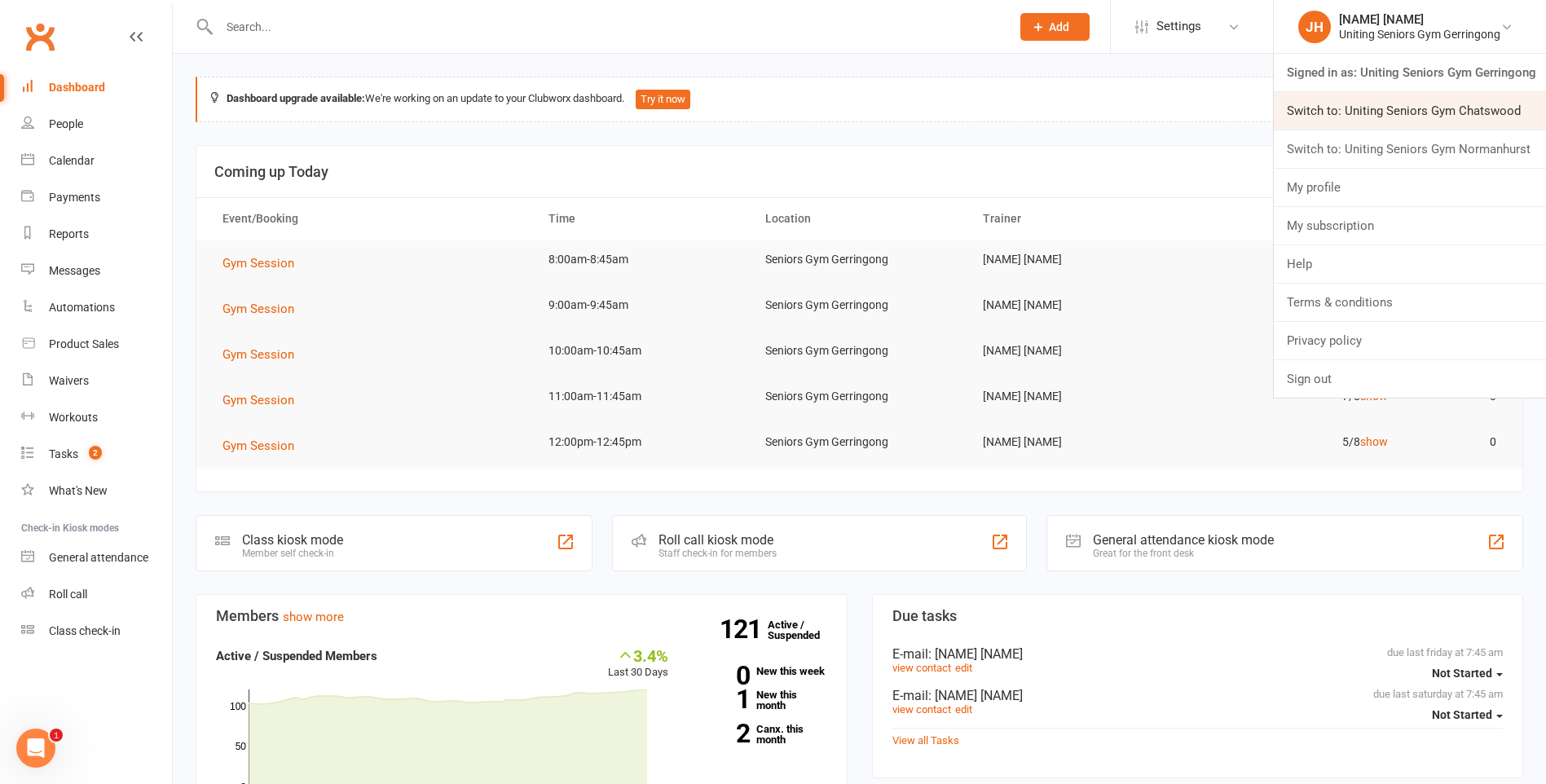 click on "Switch to: Uniting Seniors Gym Chatswood" at bounding box center [1410, 111] 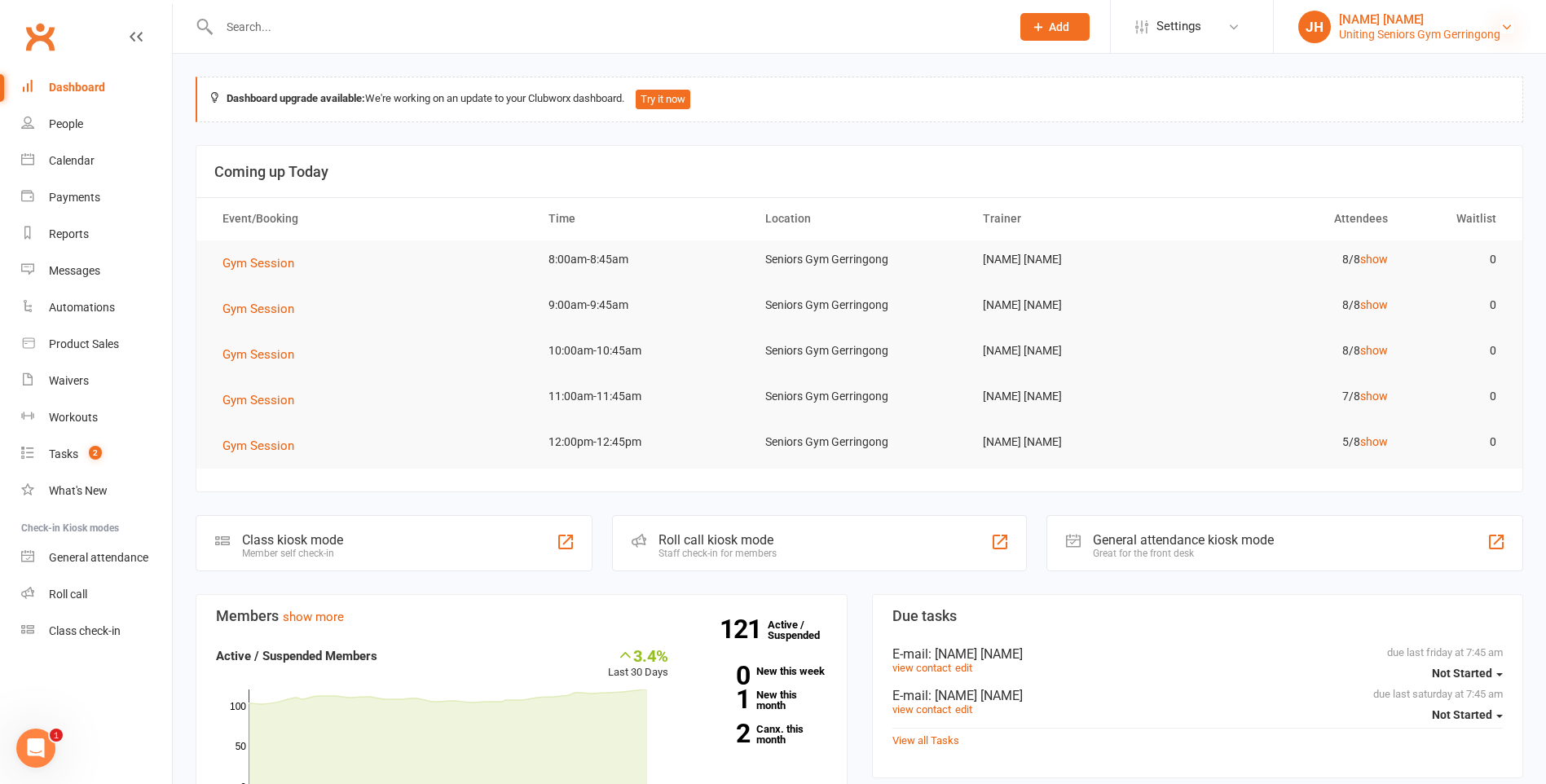 click at bounding box center [1507, 27] 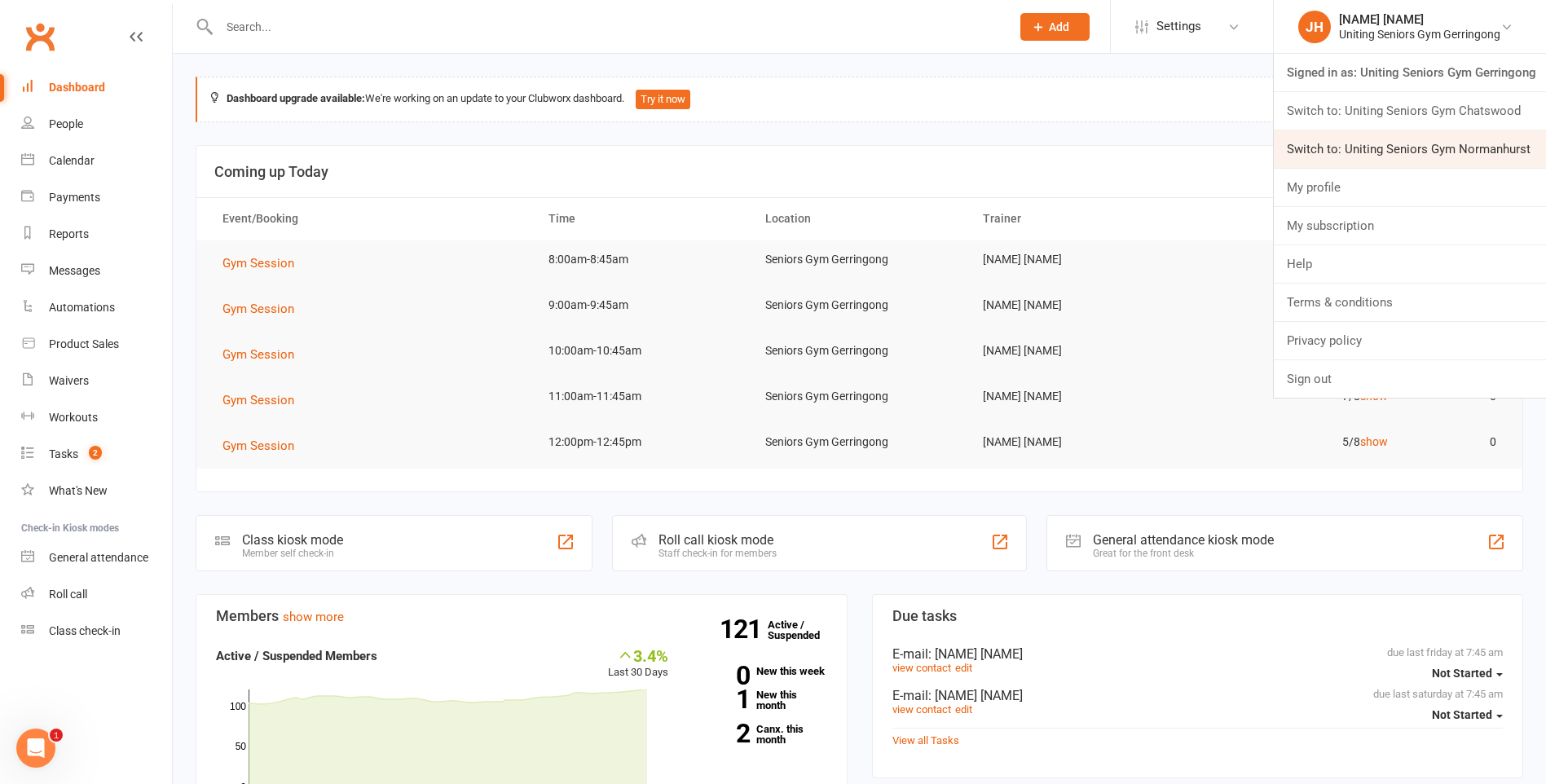 click on "Switch to: Uniting Seniors Gym Normanhurst" at bounding box center [1410, 149] 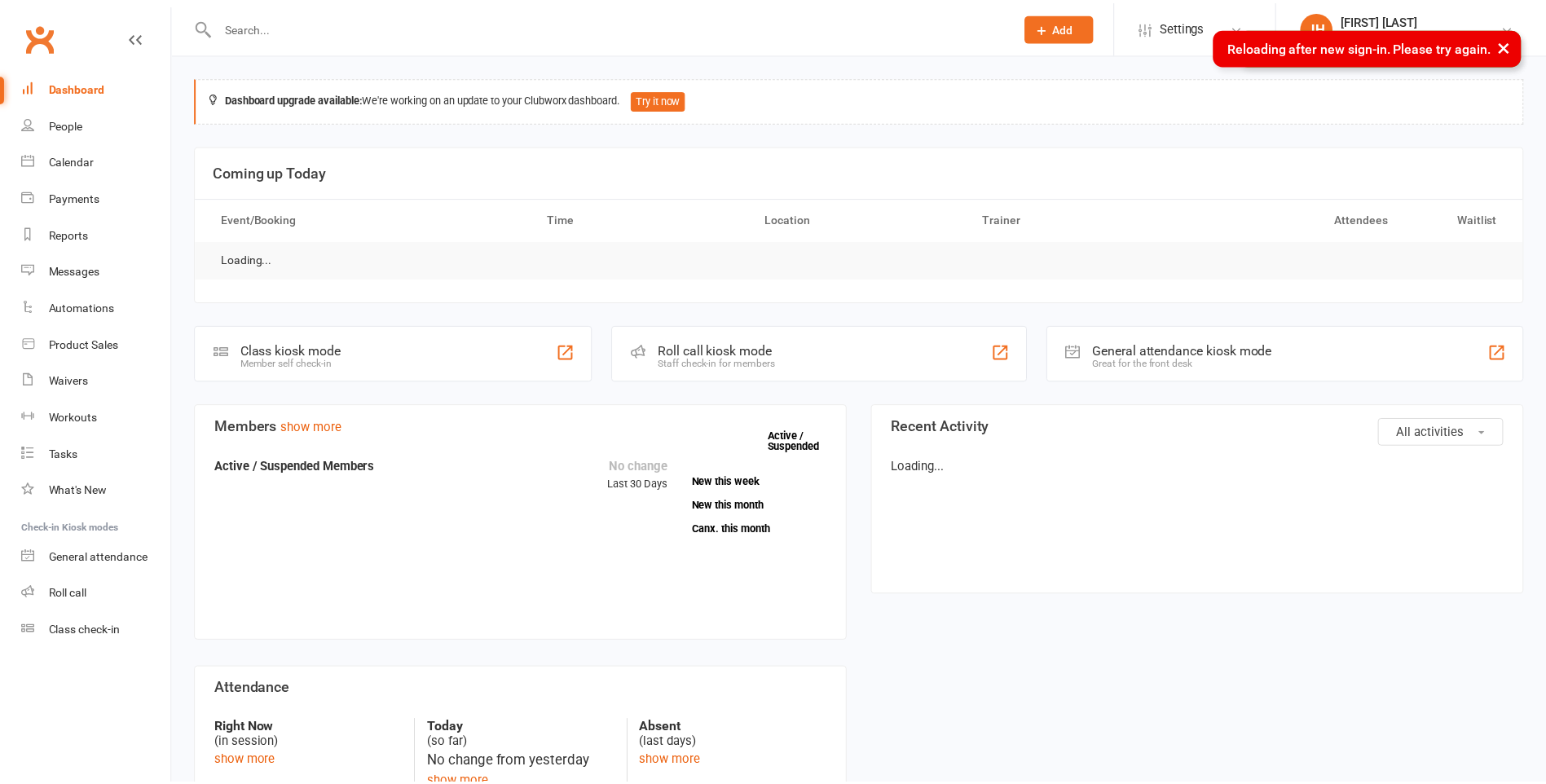scroll, scrollTop: 0, scrollLeft: 0, axis: both 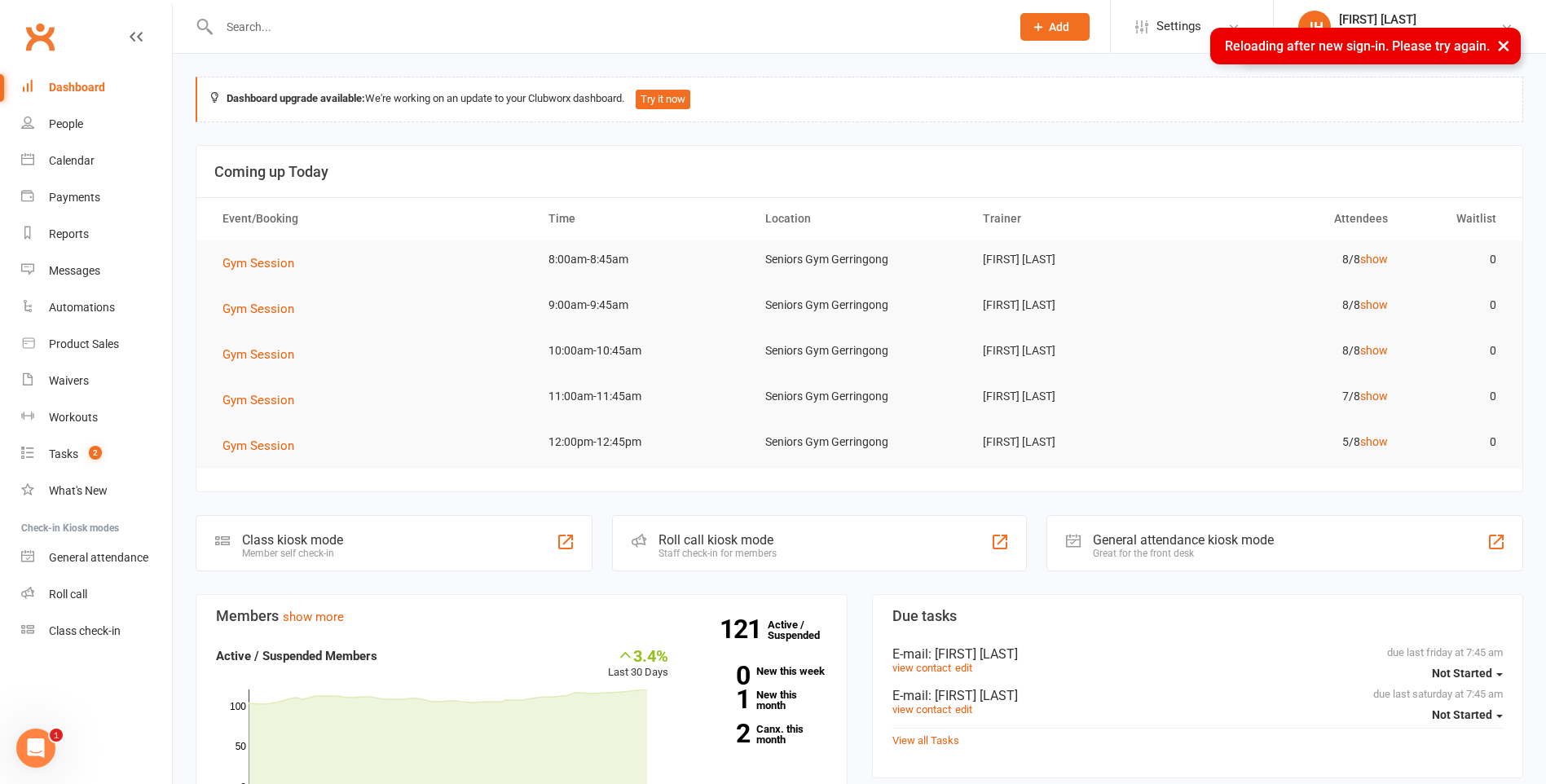 click on "× Reloading after new sign-in. Please try again." at bounding box center [1365, 46] 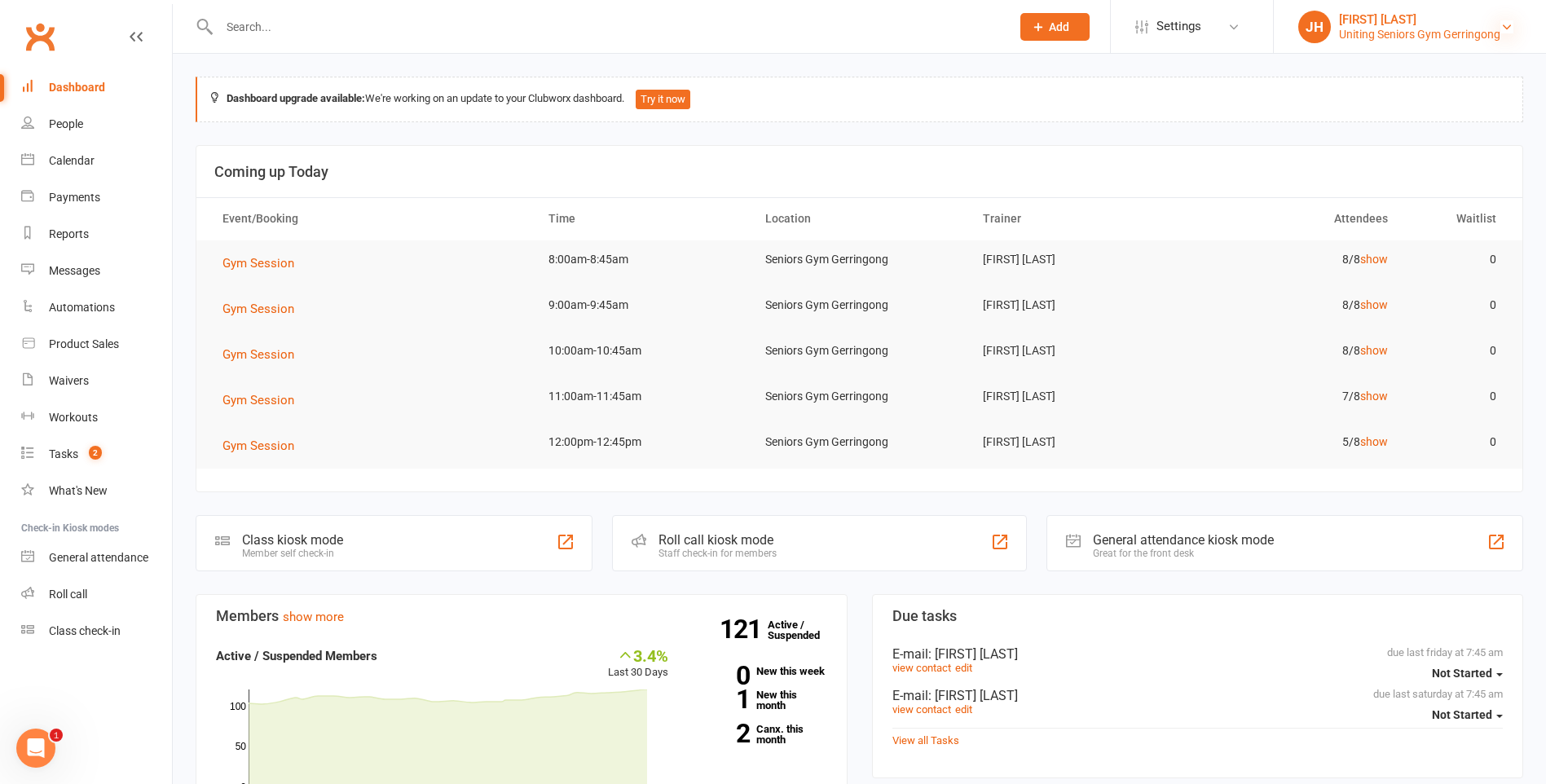 click at bounding box center [1507, 27] 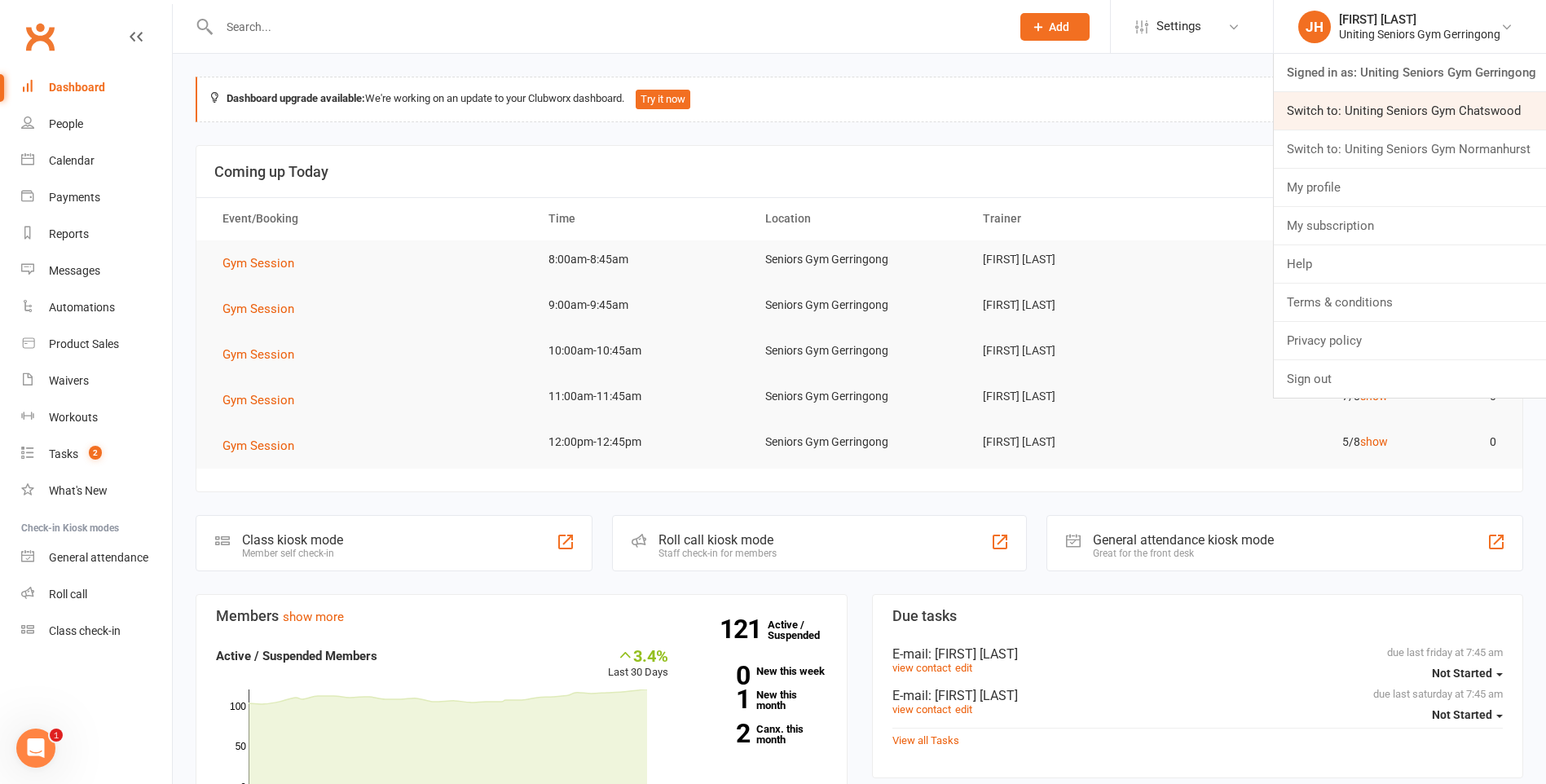 click on "Switch to: Uniting Seniors Gym Chatswood" at bounding box center [1410, 111] 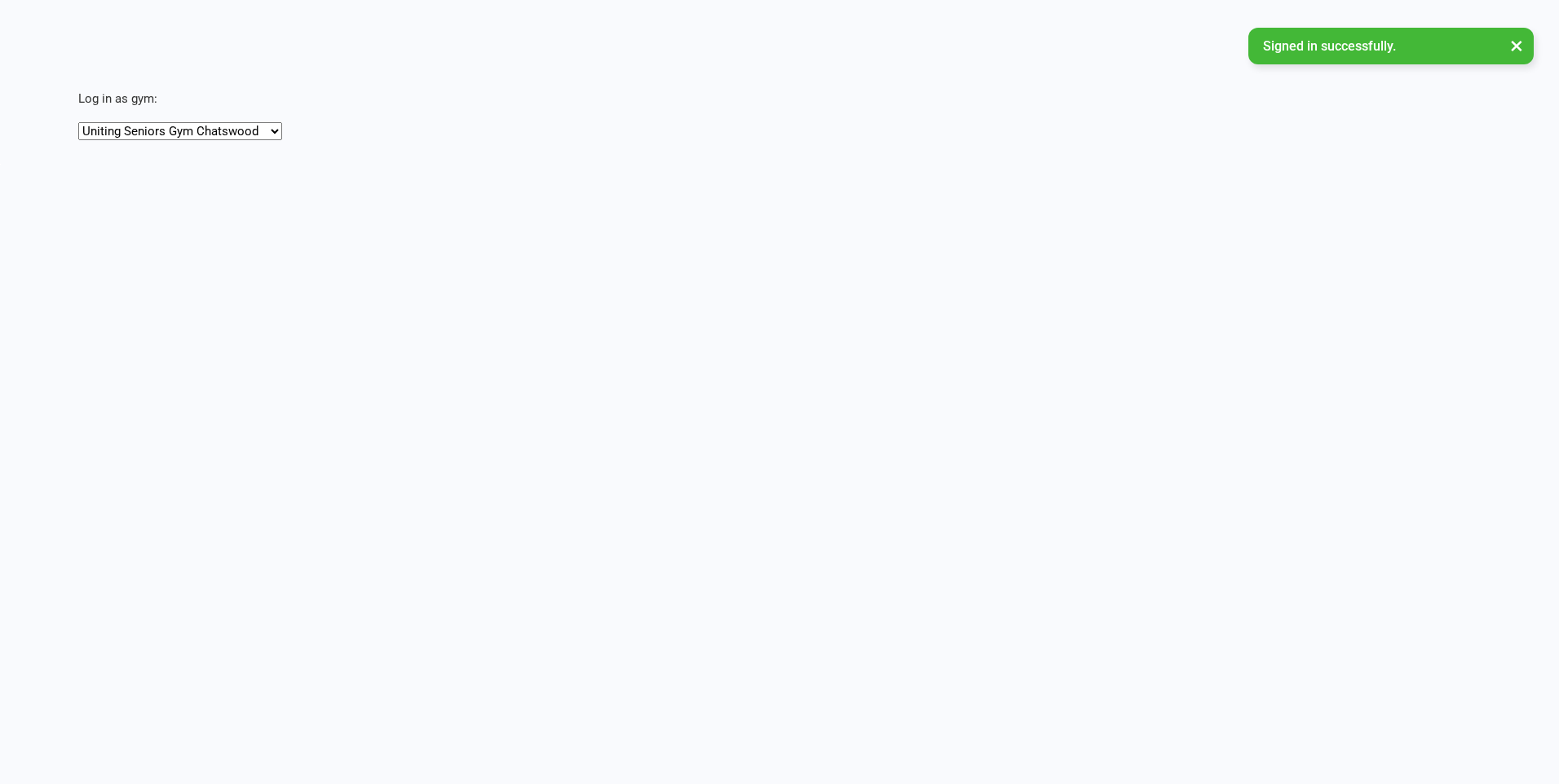 scroll, scrollTop: 0, scrollLeft: 0, axis: both 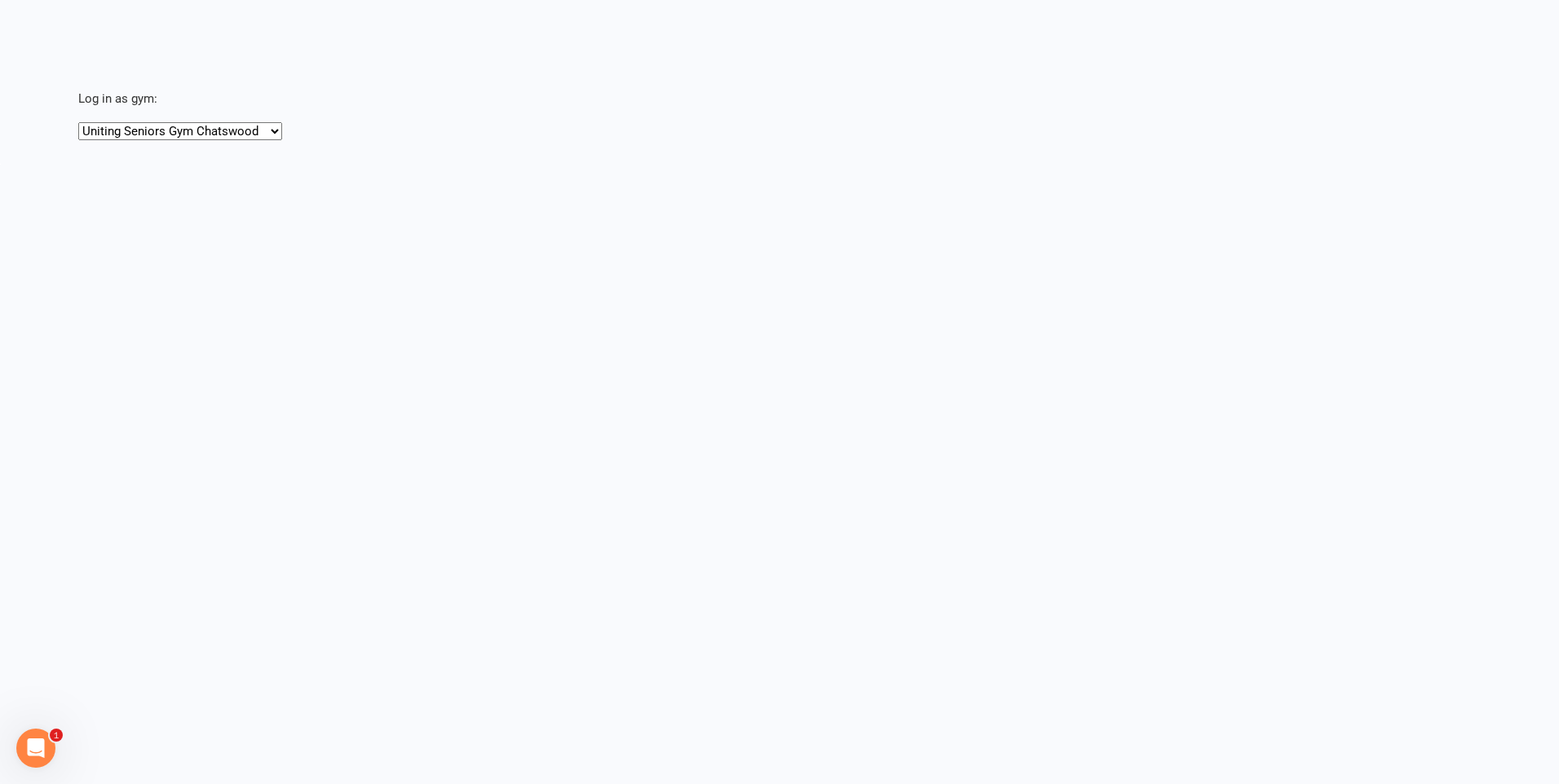 click on "Uniting Seniors Gym Chatswood
Uniting Seniors Gym Gerringong
Uniting Seniors Gym Normanhurst" at bounding box center [180, 131] 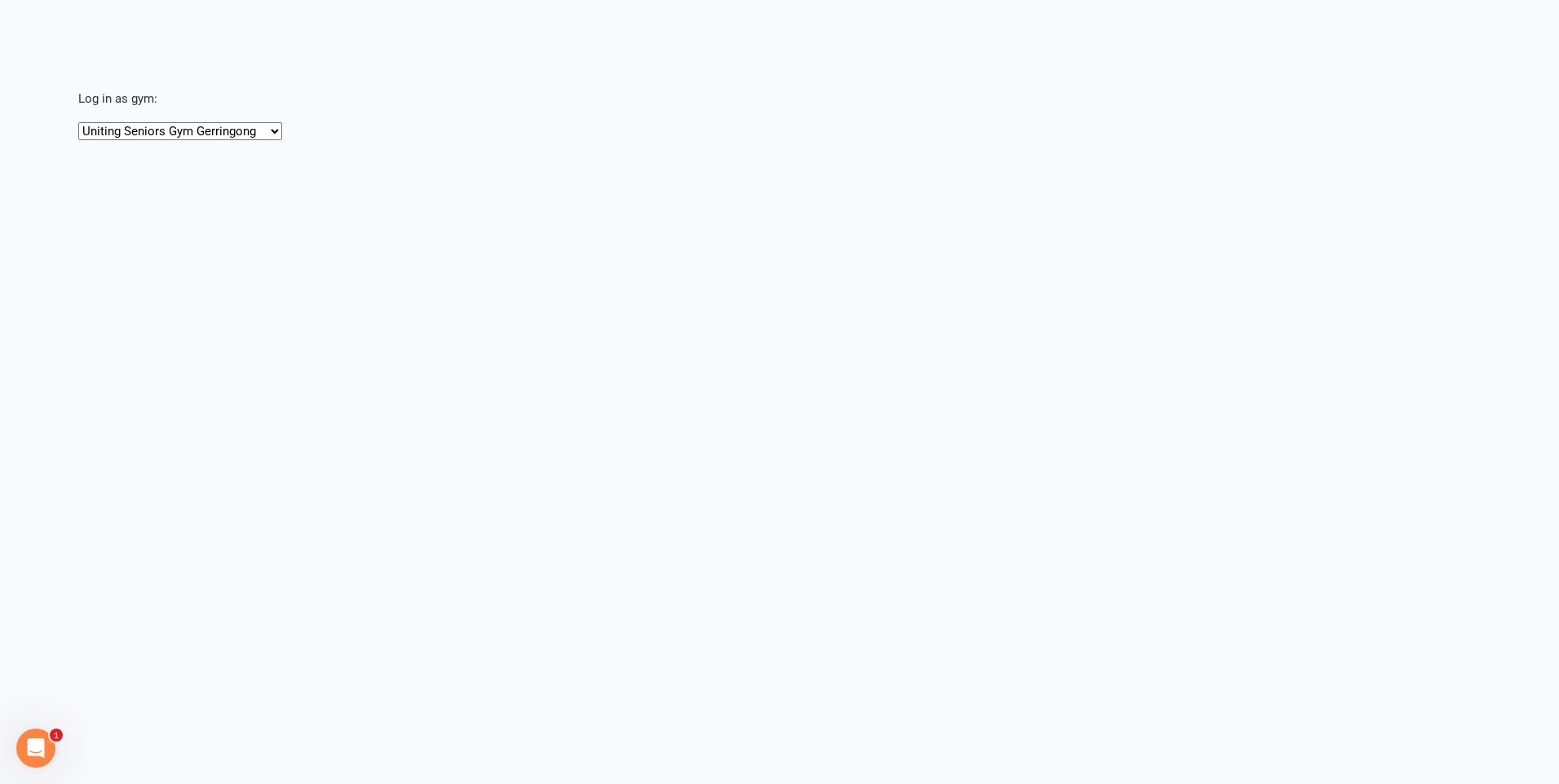 click on "Uniting Seniors Gym Chatswood
Uniting Seniors Gym Gerringong
Uniting Seniors Gym Normanhurst" at bounding box center (180, 131) 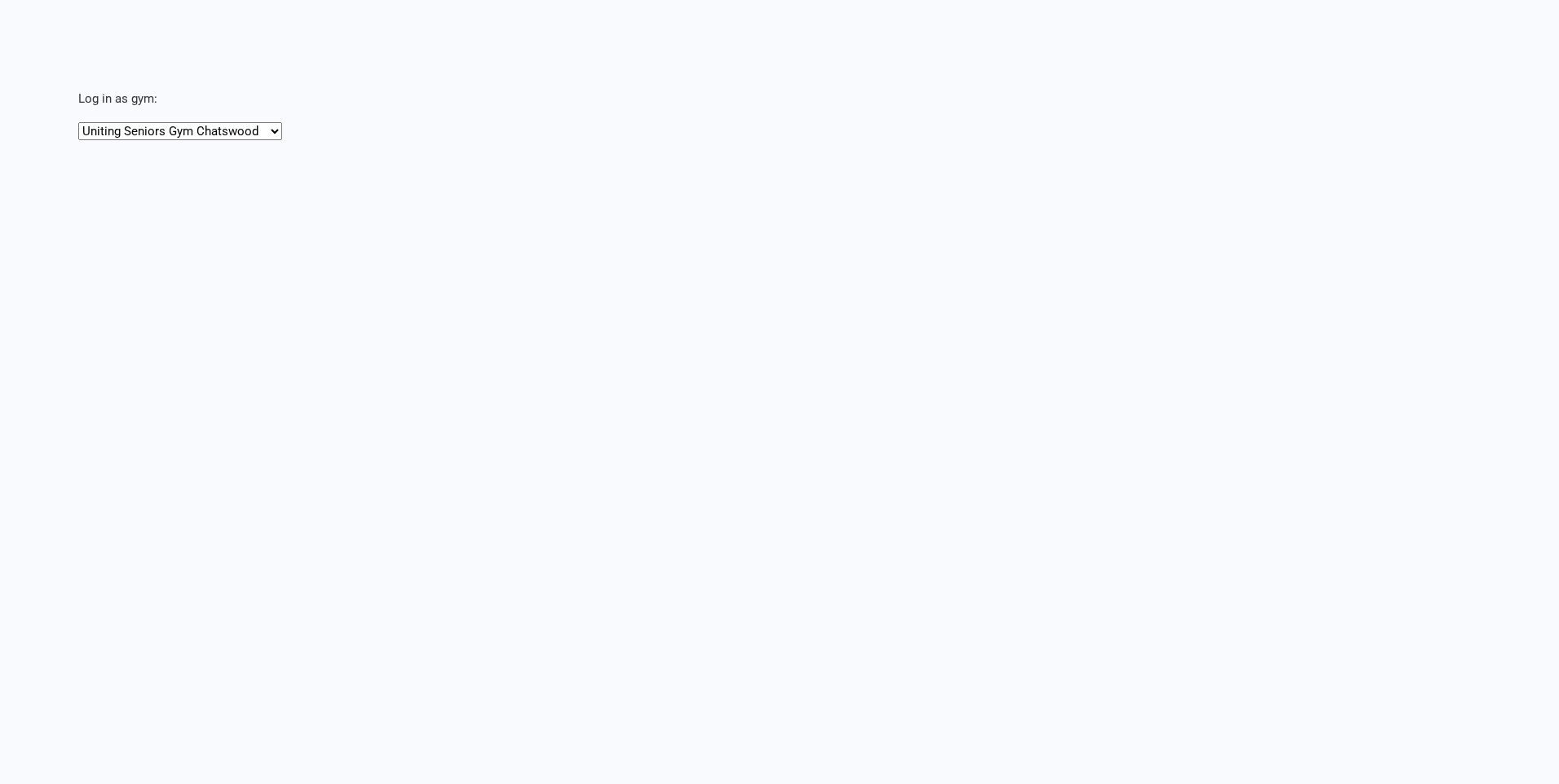 scroll, scrollTop: 0, scrollLeft: 0, axis: both 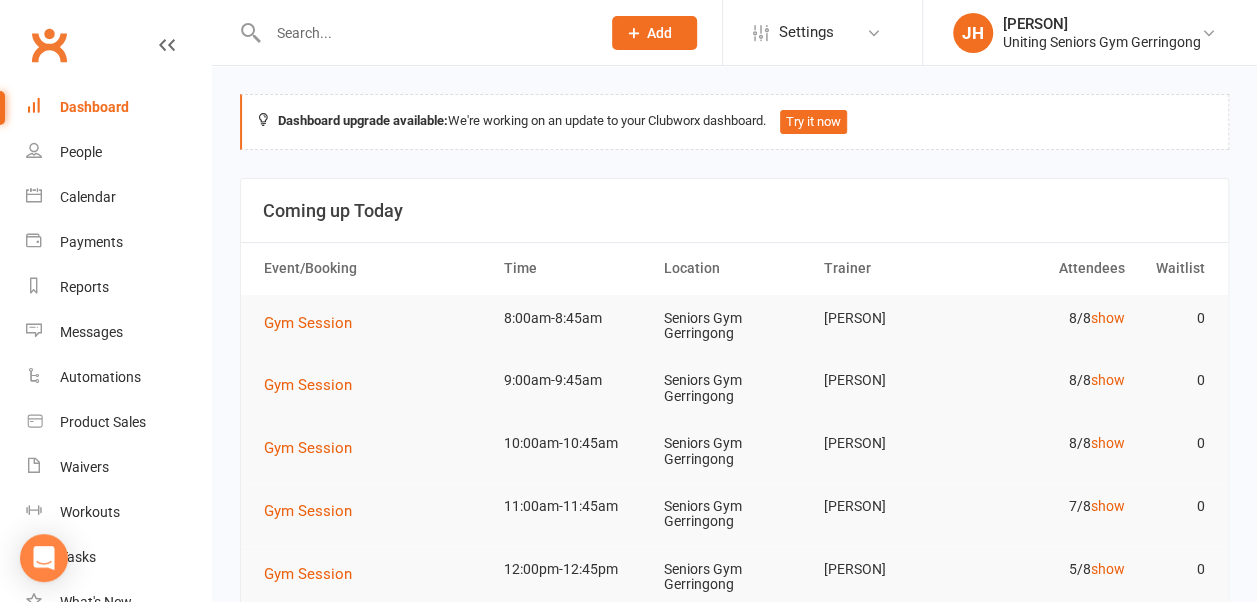click on "Tasks" at bounding box center [105, 557] 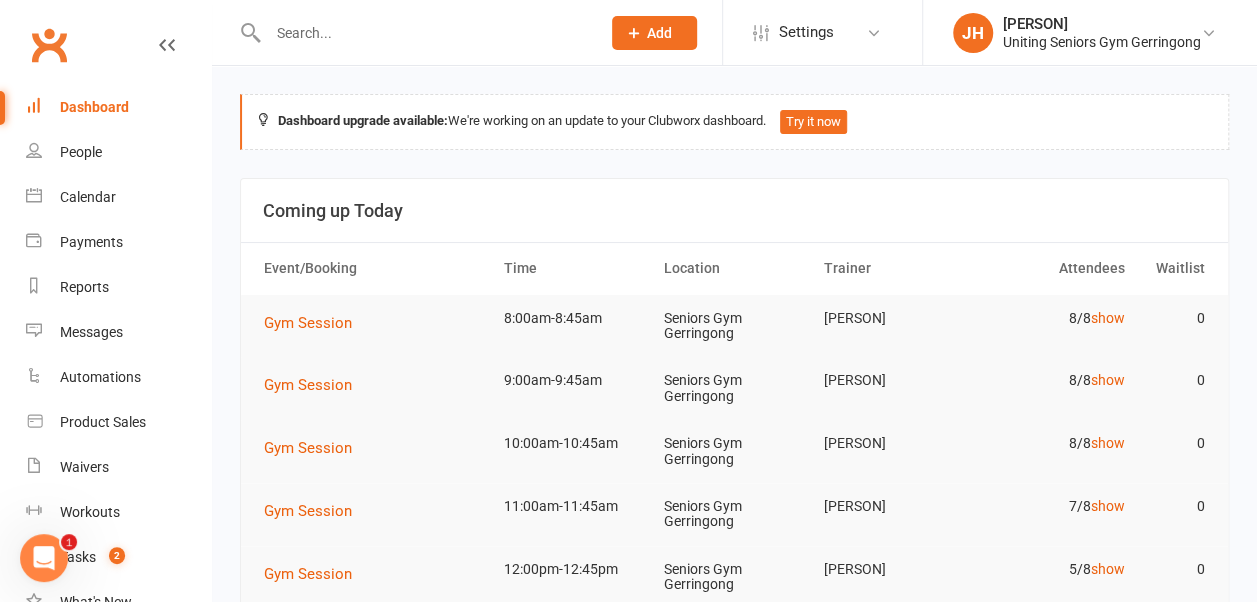 scroll, scrollTop: 0, scrollLeft: 0, axis: both 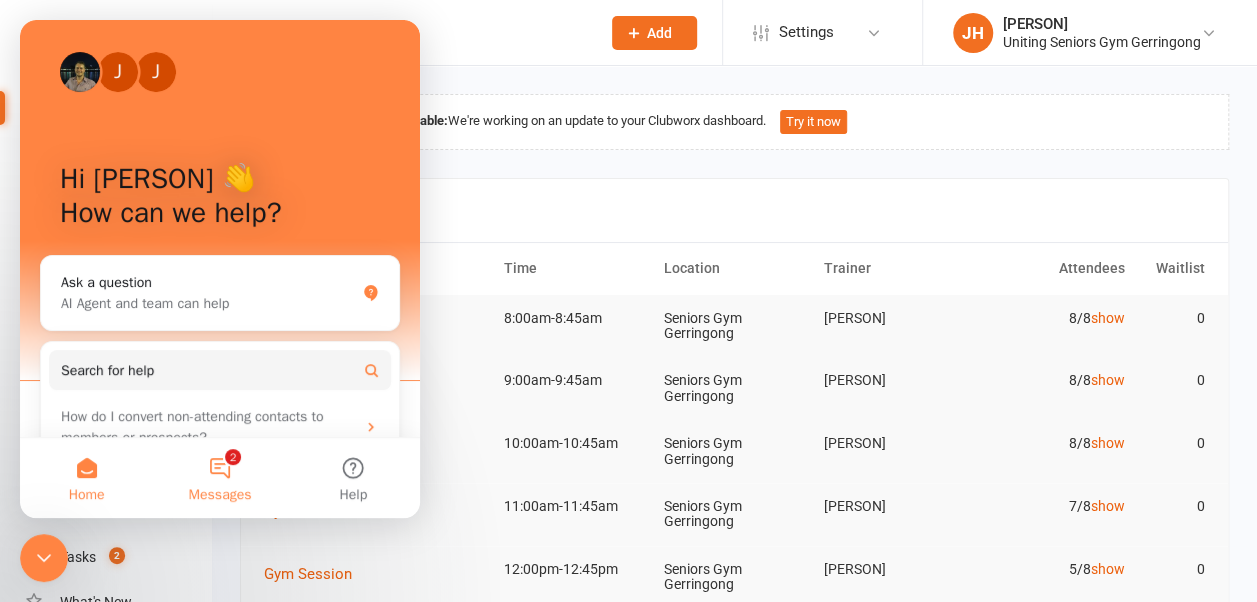 click on "2 Messages" at bounding box center [219, 478] 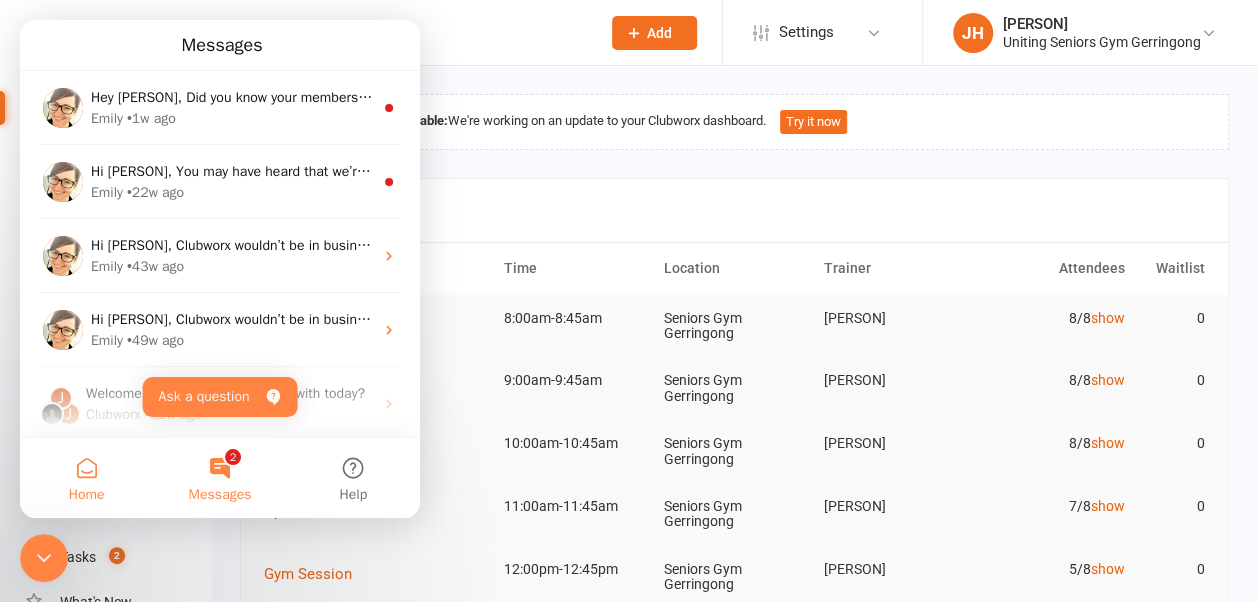 click on "Home" at bounding box center [87, 495] 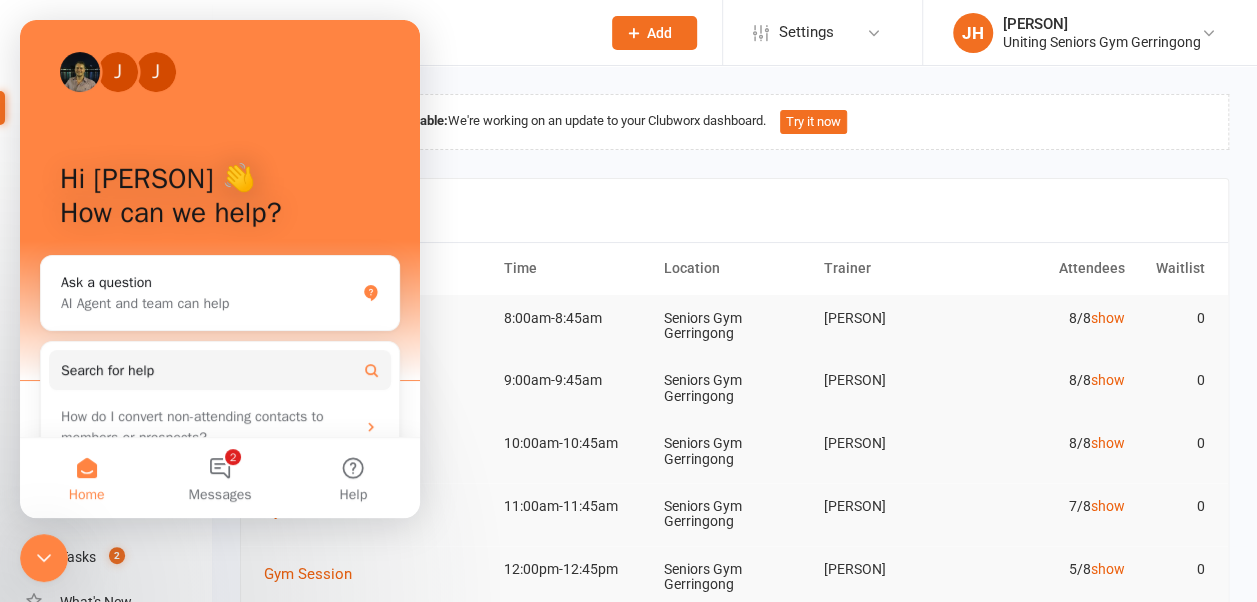 click on "Dashboard upgrade available:  We're working on an update to your Clubworx dashboard. Try it now Coming up Today Event/Booking Time Location Trainer Attendees Waitlist Gym Session  8:00am-8:45am Seniors Gym Gerringong Jess Hopkins 8/8  show 0  Gym Session  9:00am-9:45am Seniors Gym Gerringong Jess Hopkins 8/8  show 0  Gym Session  10:00am-10:45am Seniors Gym Gerringong Jess Hopkins 8/8  show 0  Gym Session  11:00am-11:45am Seniors Gym Gerringong Jess Hopkins 7/8  show 0  Gym Session  12:00pm-12:45pm Seniors Gym Gerringong Jess Hopkins 5/8  show 0
Class kiosk mode Member self check-in Roll call kiosk mode Staff check-in for members General attendance kiosk mode Great for the front desk Kiosk modes:  General attendance  General attendance Class Roll call
Members  show more 3.4% Last 30 Days Active / Suspended Members Apr Jul Month 07-Feb 04-Aug  0 50 100 121 Active / Suspended 0 New this week 1 New this month 2 Canx. this month
Attendance 7 Right Now (in session) show more 7 Today (so far)  7 %  16
$0" at bounding box center [734, 1477] 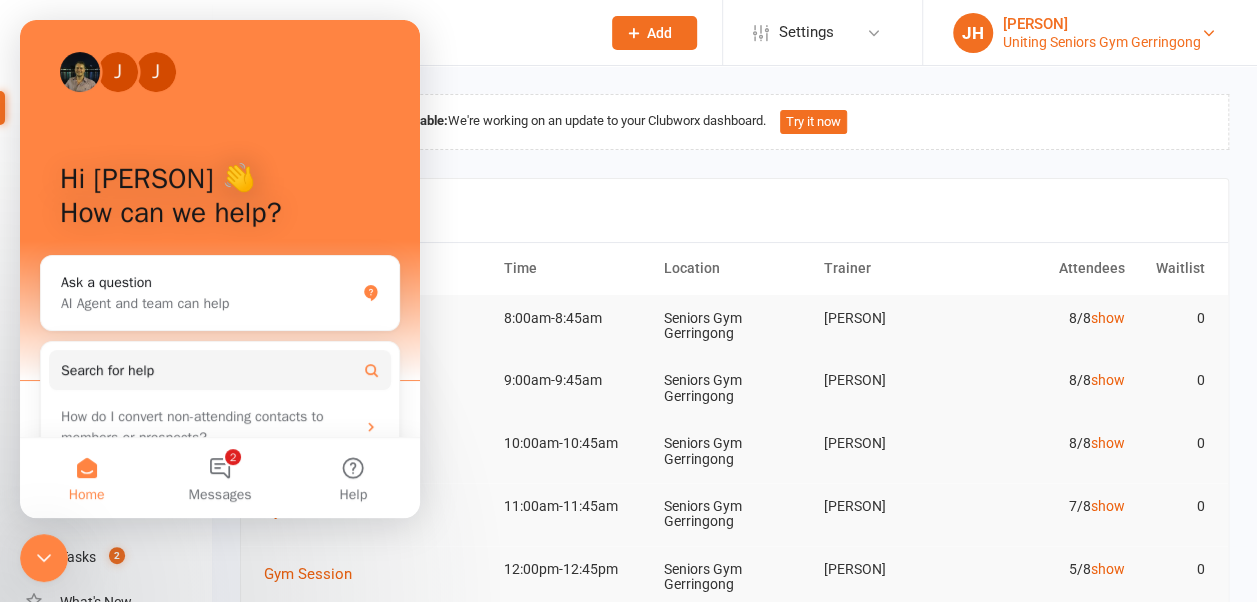 click on "Uniting Seniors Gym Gerringong" at bounding box center [1102, 42] 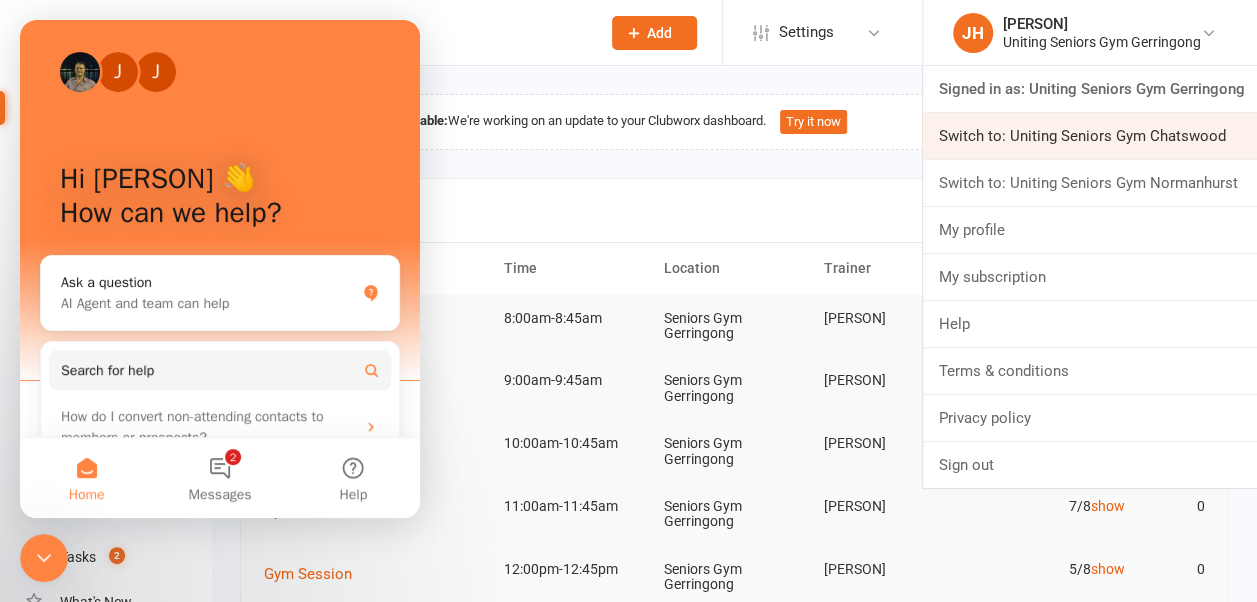 click on "Switch to: Uniting Seniors Gym Chatswood" at bounding box center [1090, 136] 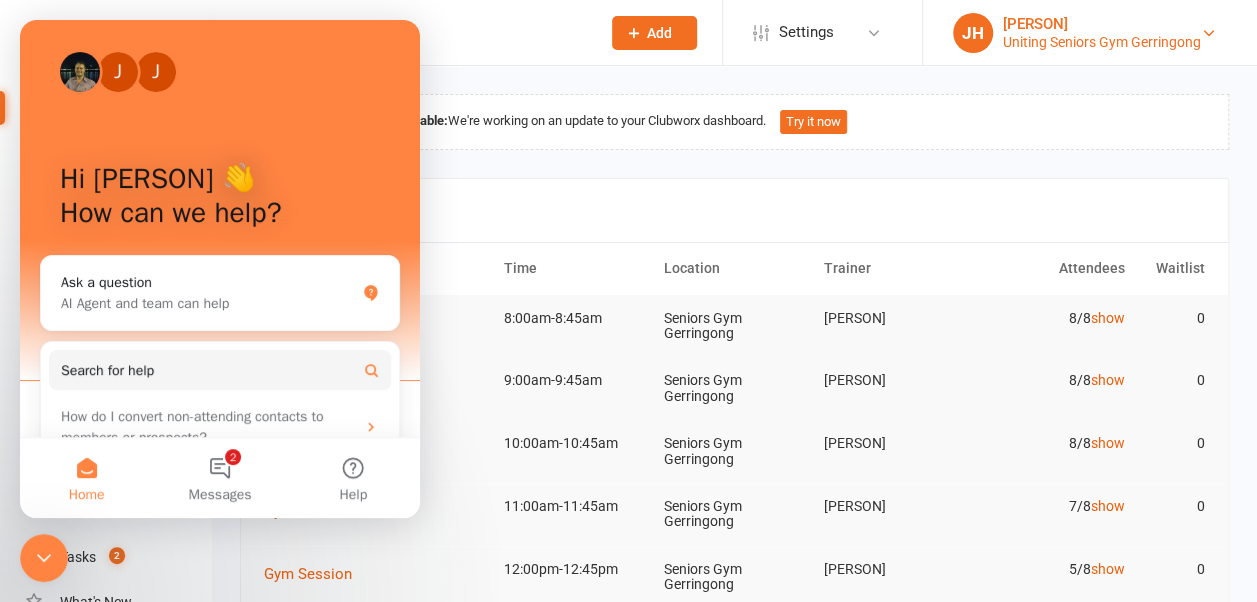 click on "JH Jess Hopkins Uniting Seniors Gym Gerringong" at bounding box center (1090, 33) 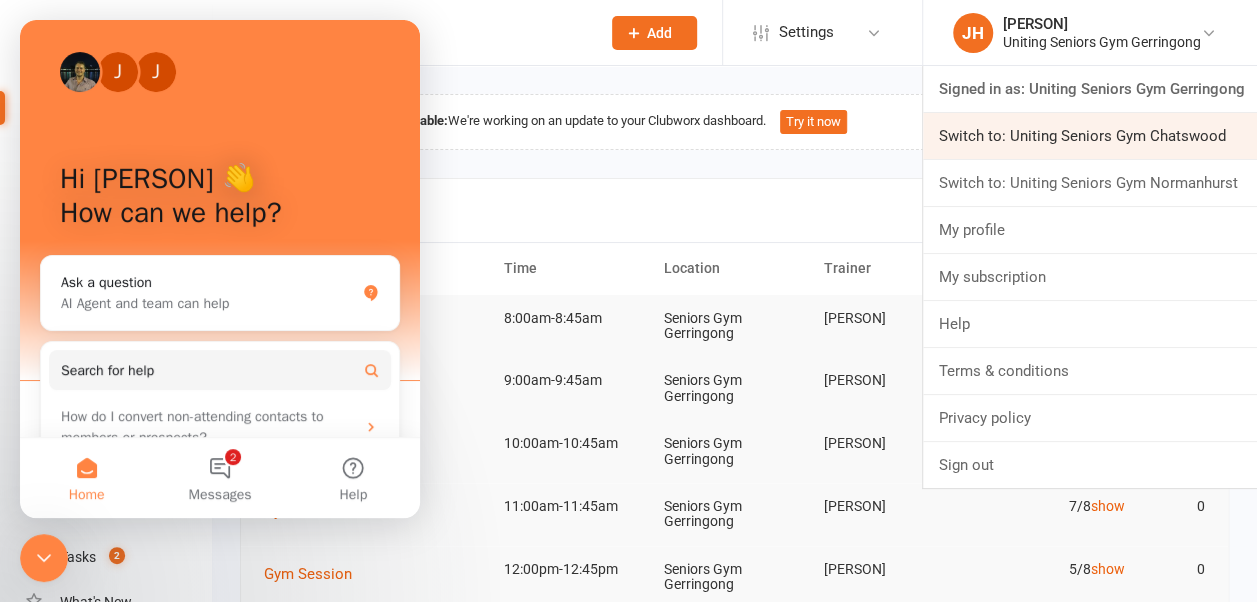 click on "Switch to: Uniting Seniors Gym Chatswood" at bounding box center (1090, 136) 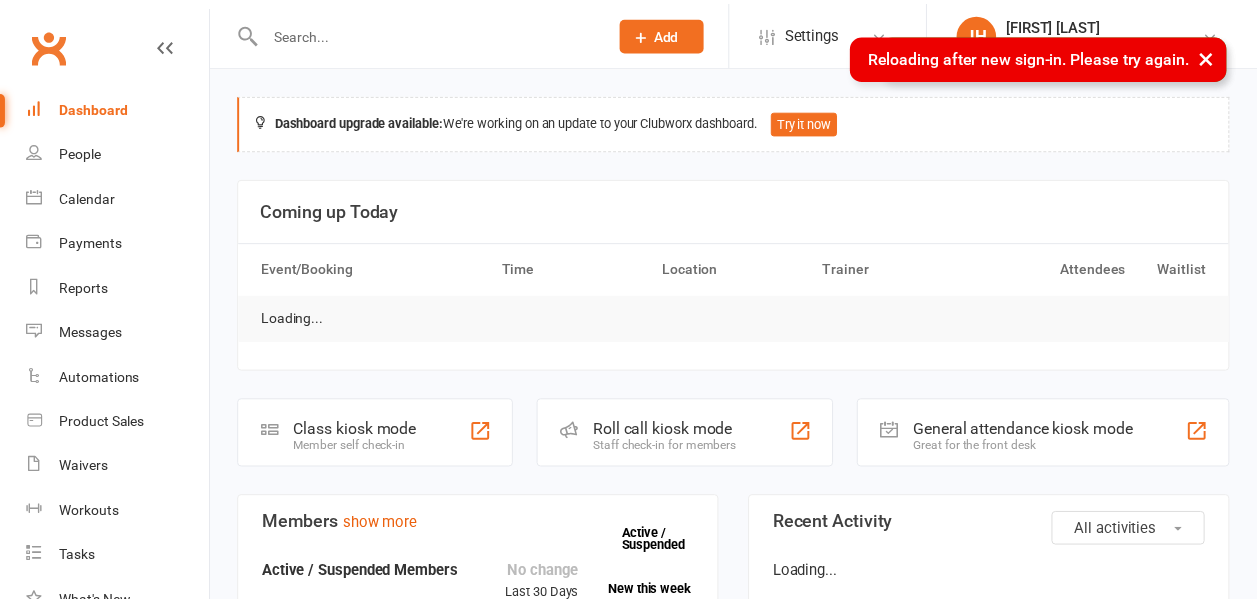 scroll, scrollTop: 0, scrollLeft: 0, axis: both 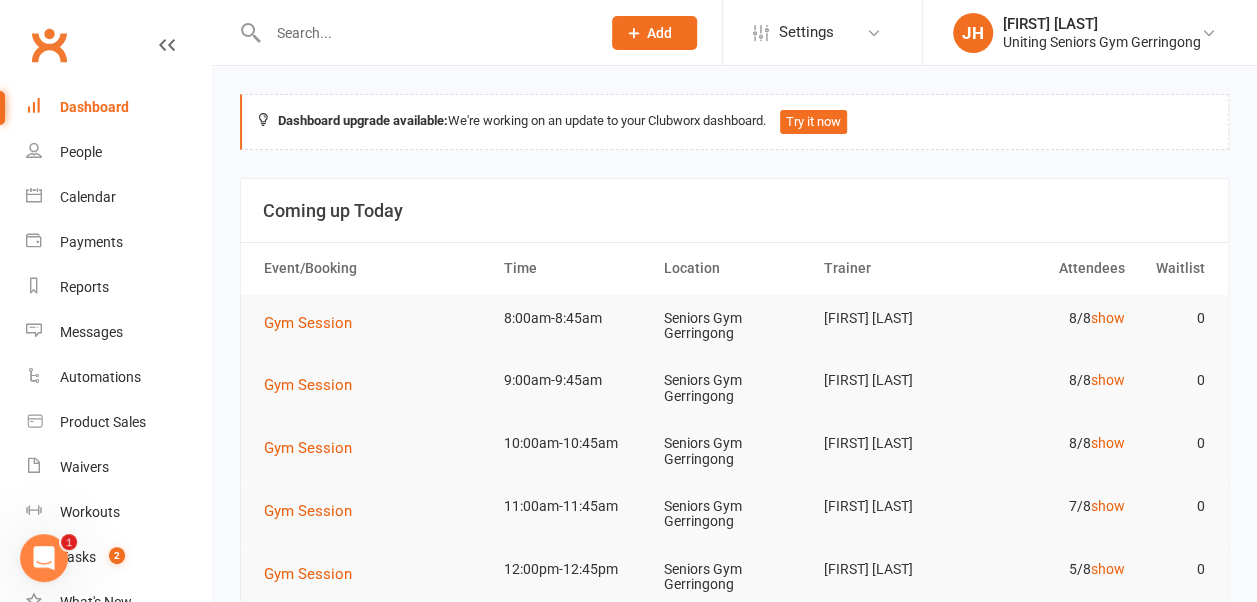 click 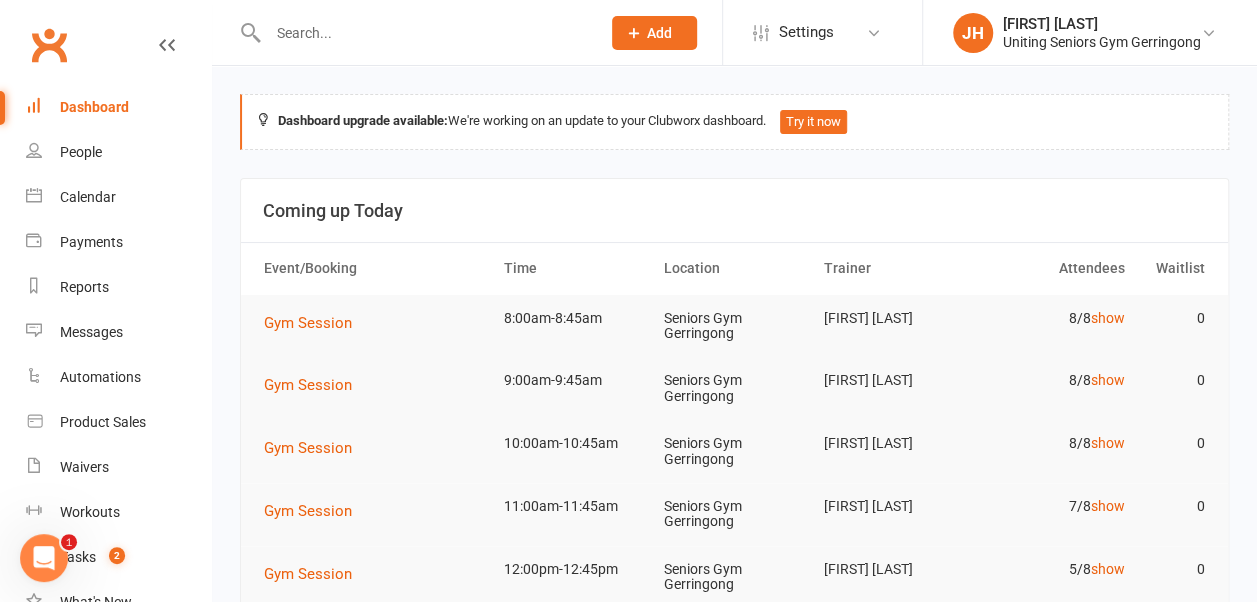 click 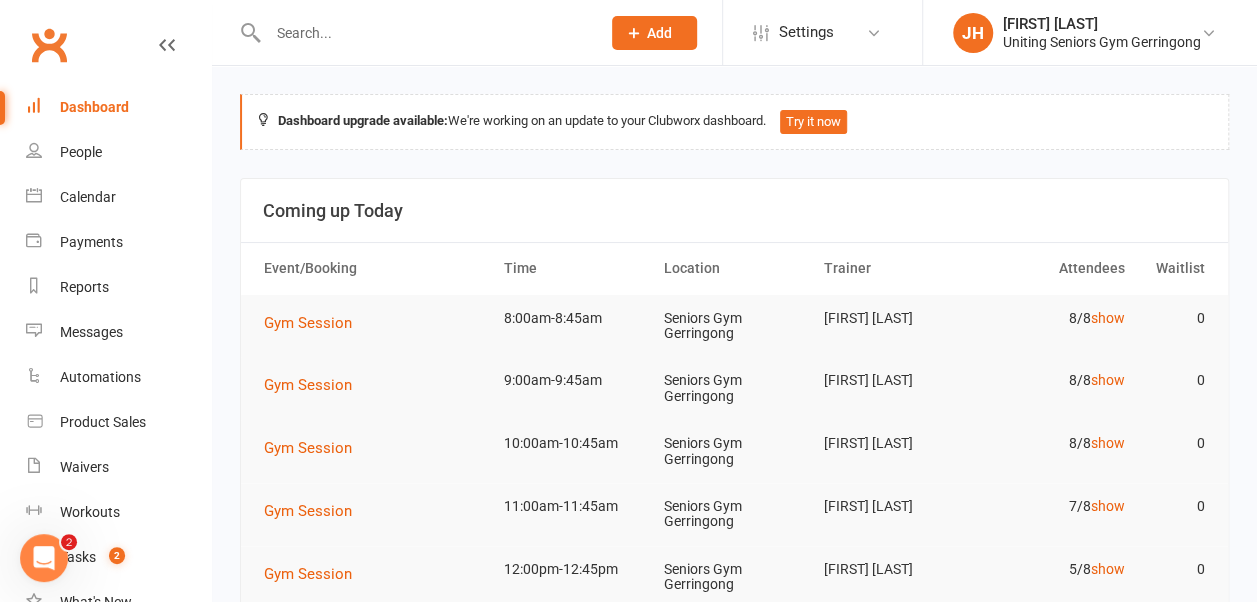 click 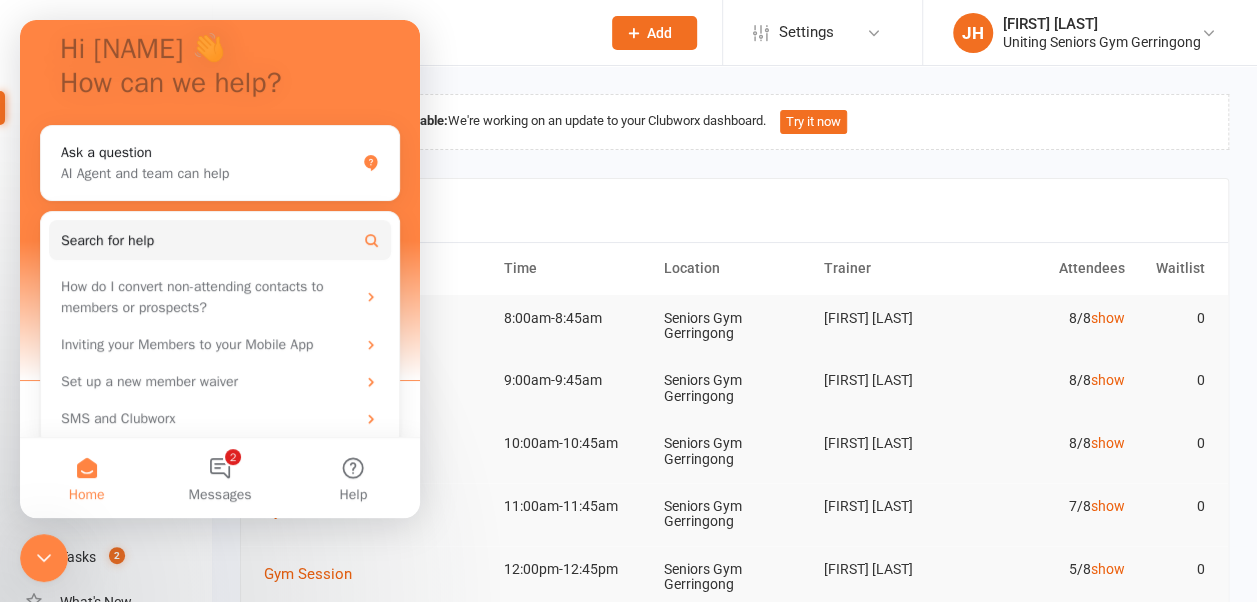 scroll, scrollTop: 147, scrollLeft: 0, axis: vertical 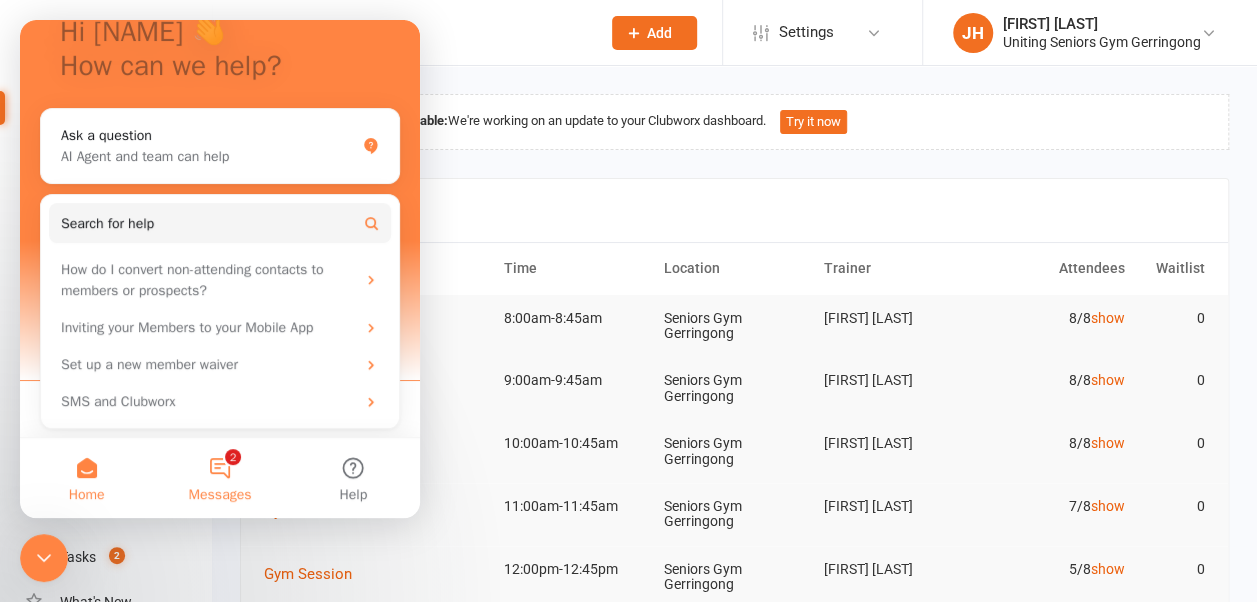 click on "2 Messages" at bounding box center (219, 478) 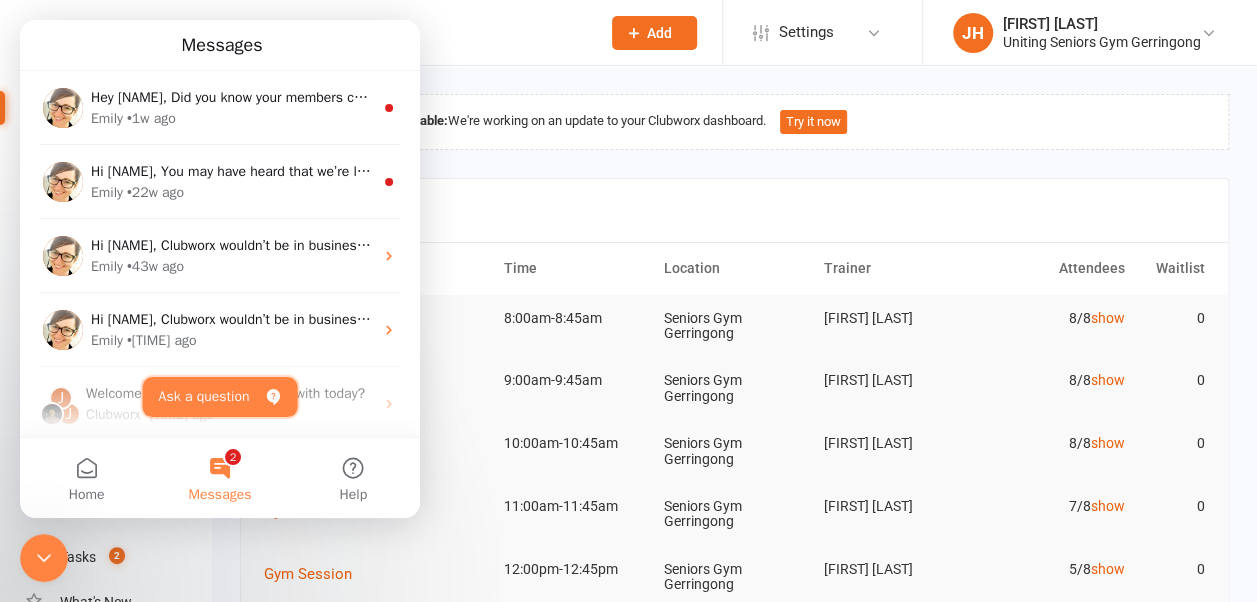 click on "Ask a question" at bounding box center (220, 397) 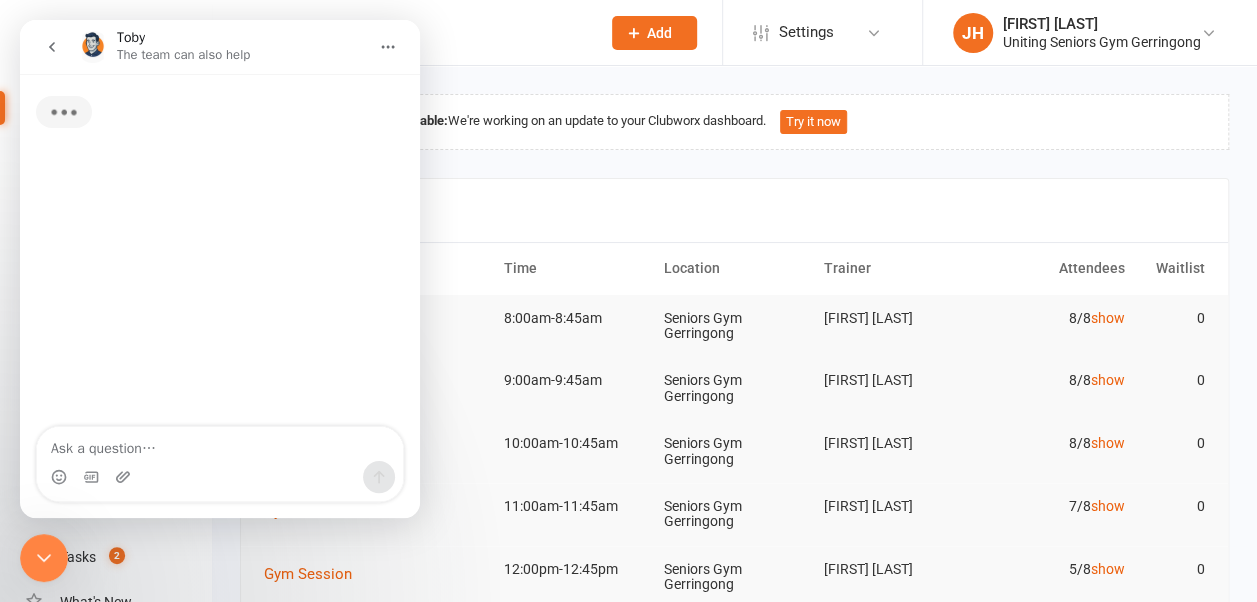 click at bounding box center (220, 444) 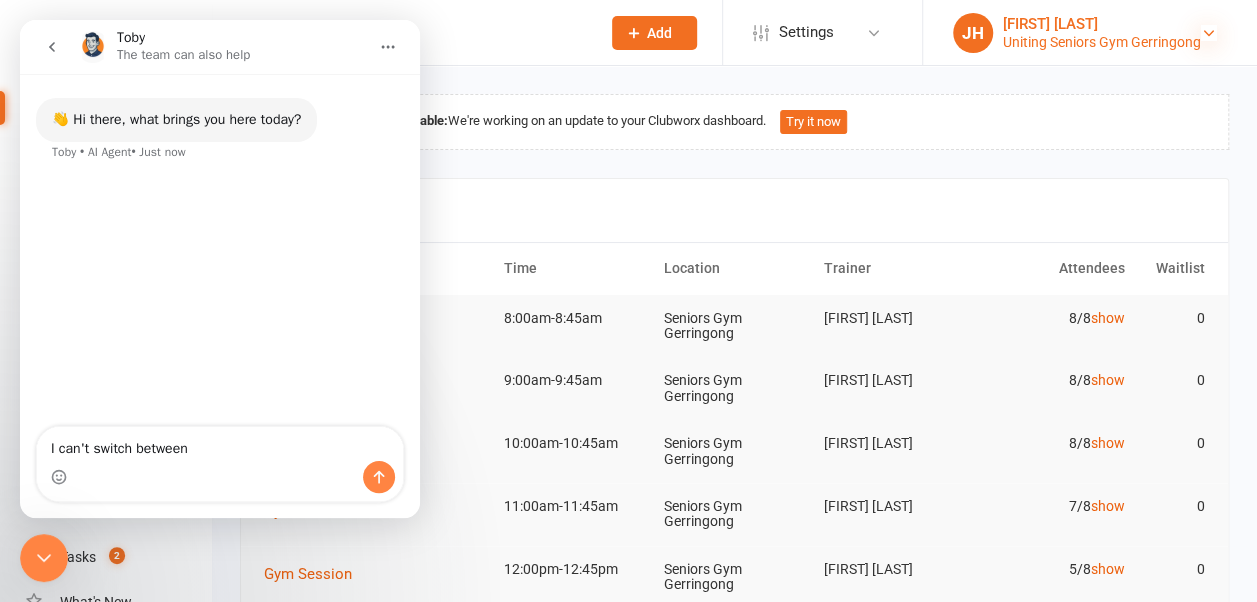 click at bounding box center [1209, 33] 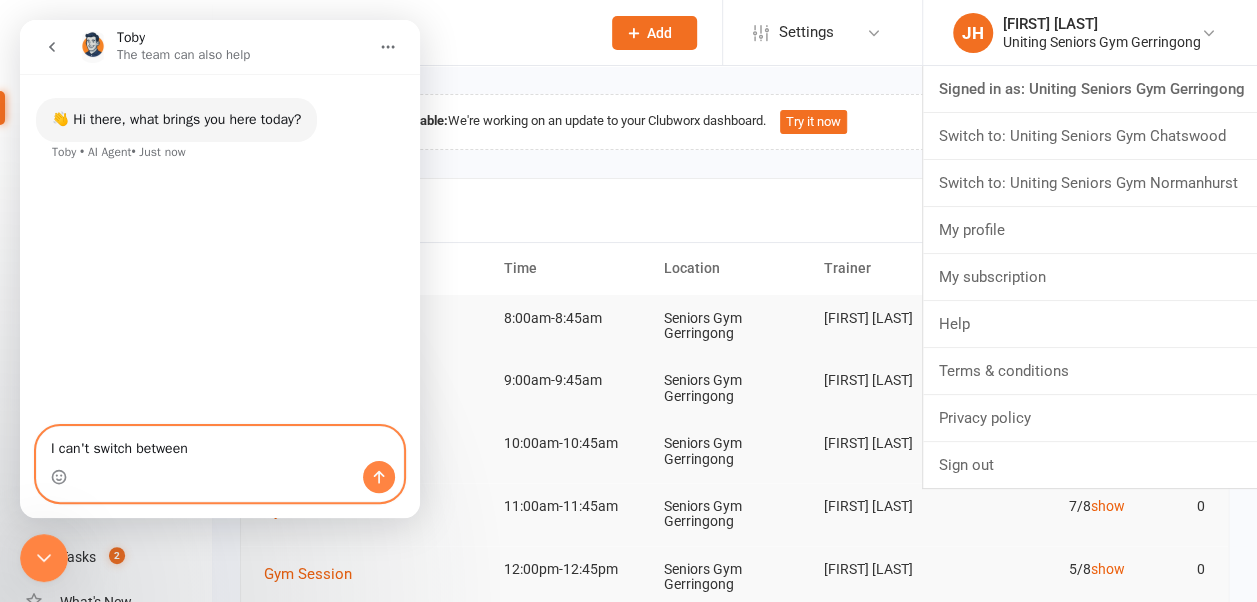 click on "I can't switch between" at bounding box center [220, 444] 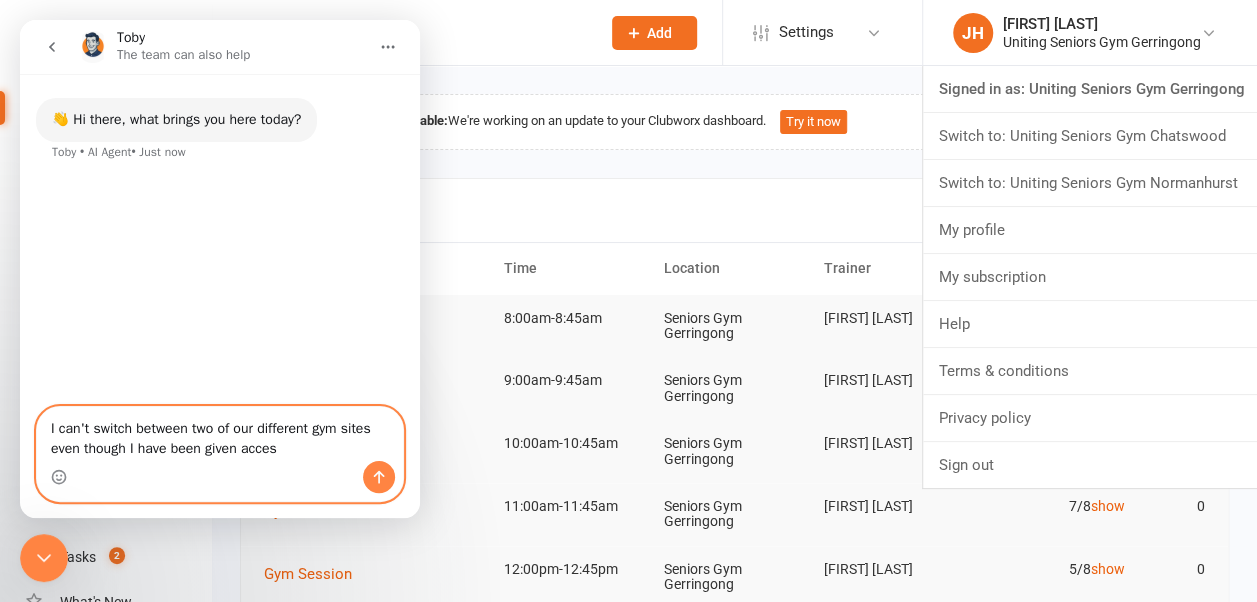 type on "I can't switch between two of our different gym sites even though I have been given access" 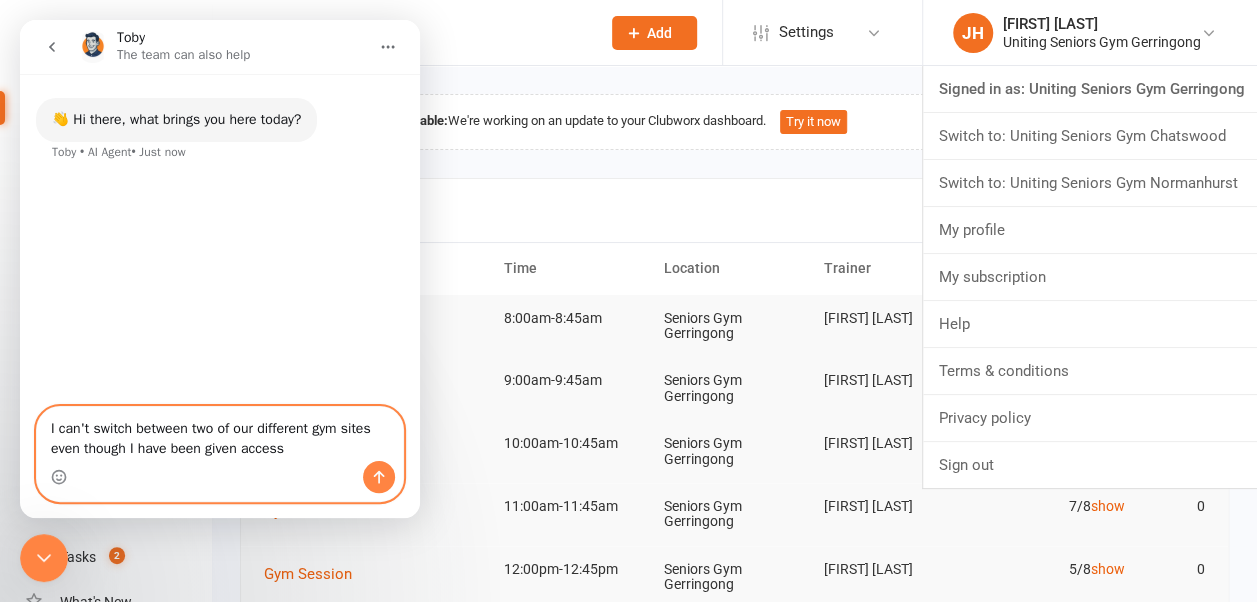 type 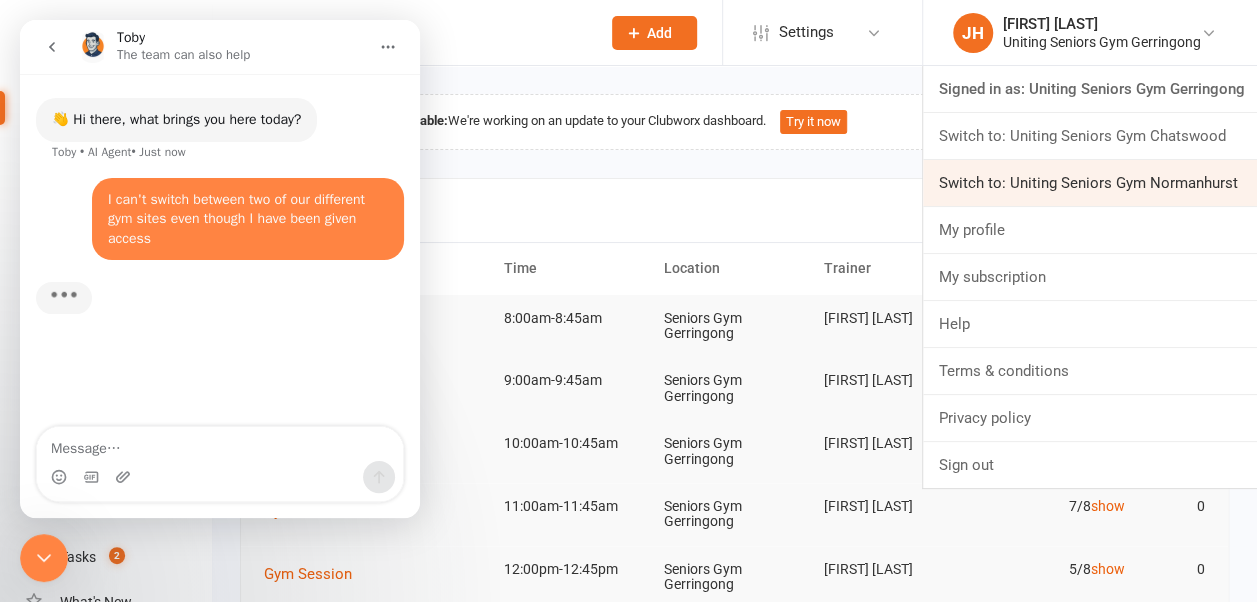 click on "Switch to: Uniting Seniors Gym Normanhurst" at bounding box center [1090, 183] 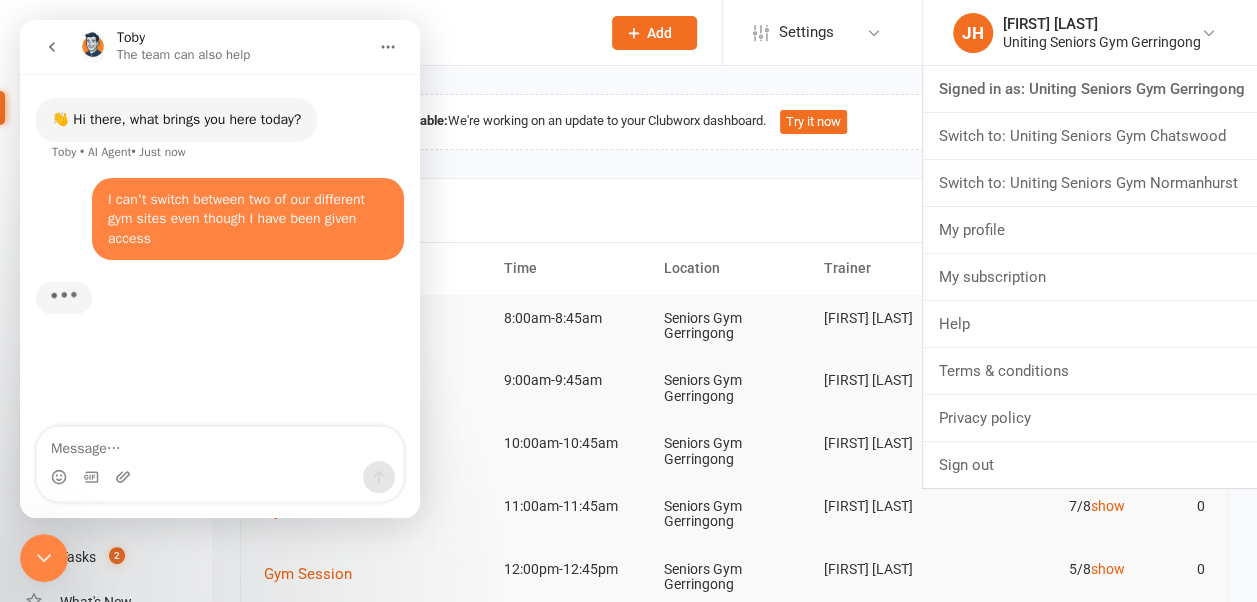 click on "Coming up Today" at bounding box center [734, 211] 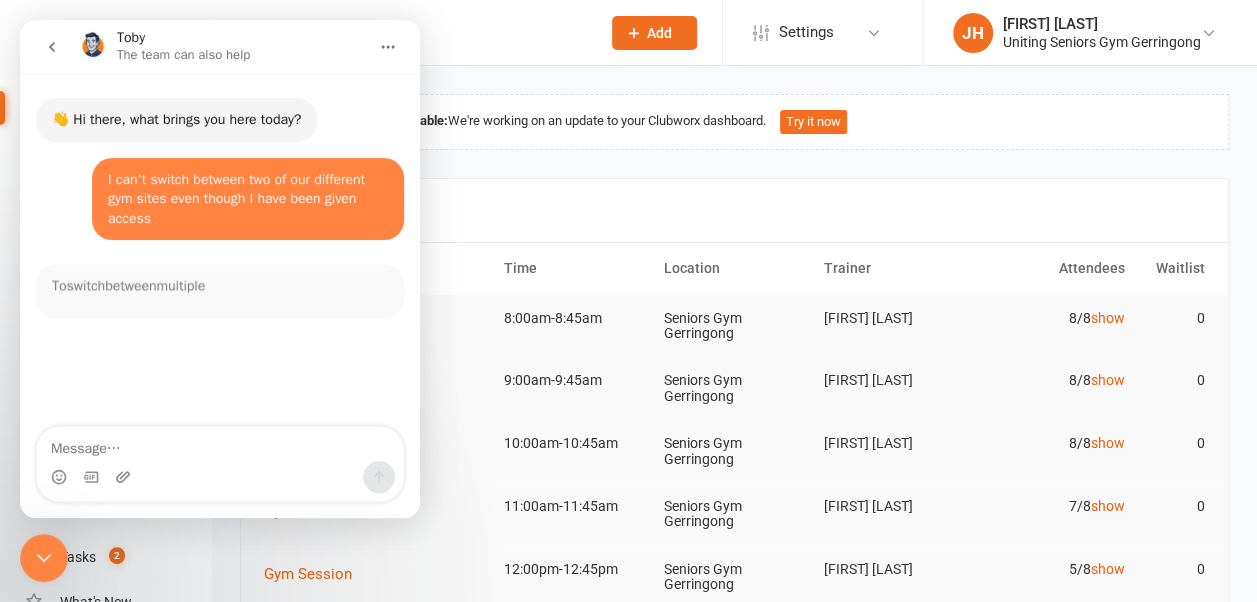 scroll, scrollTop: 3, scrollLeft: 0, axis: vertical 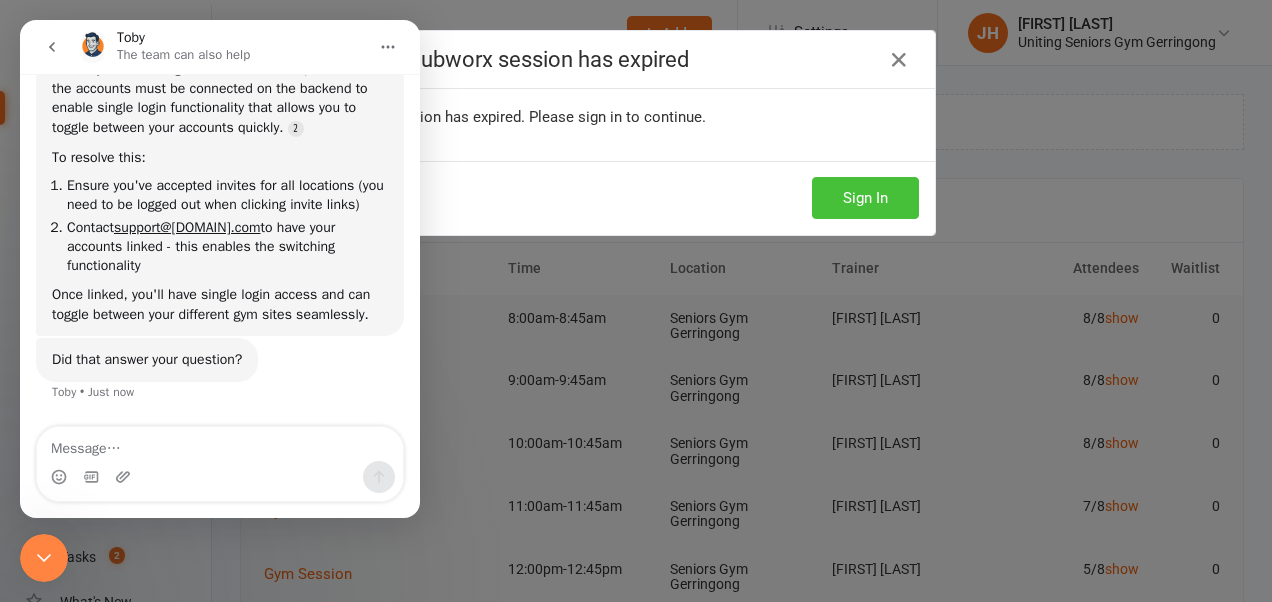 click on "Sign In" at bounding box center (865, 198) 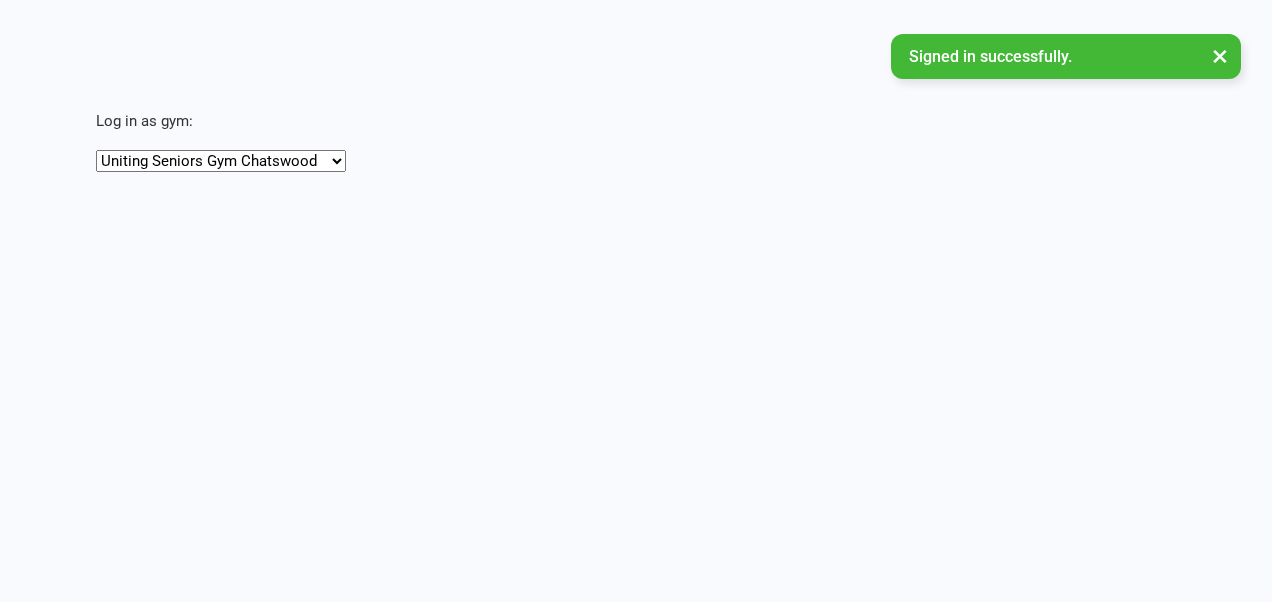scroll, scrollTop: 0, scrollLeft: 0, axis: both 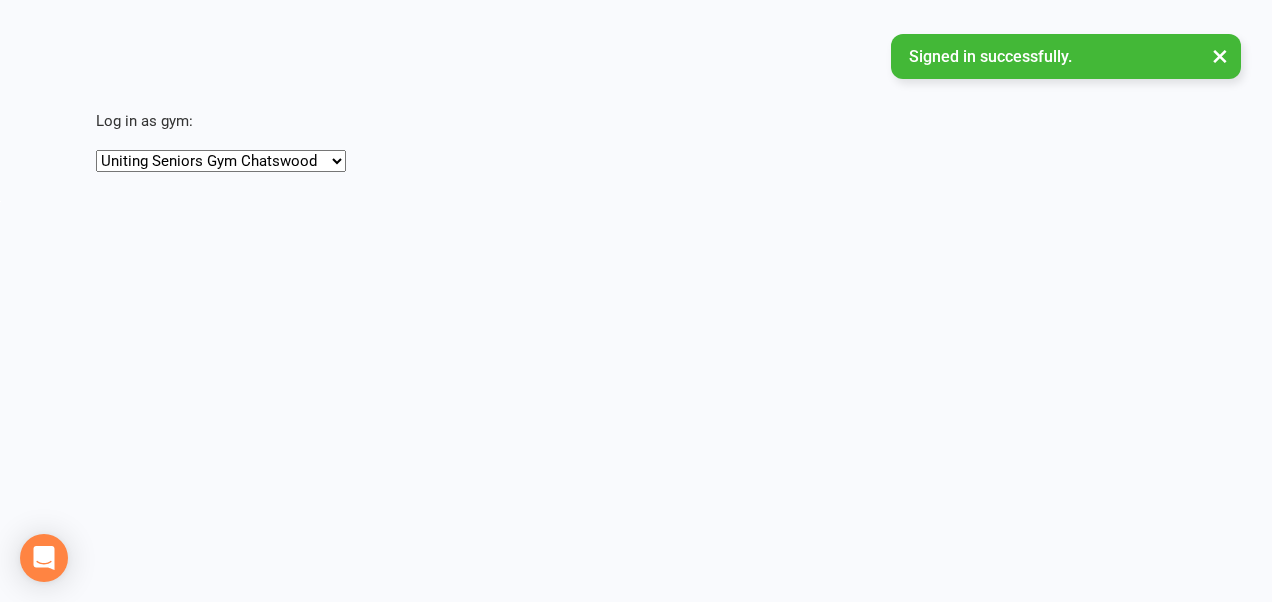 click on "Uniting Seniors Gym Chatswood
Uniting Seniors Gym Gerringong
Uniting Seniors Gym Normanhurst" at bounding box center (221, 161) 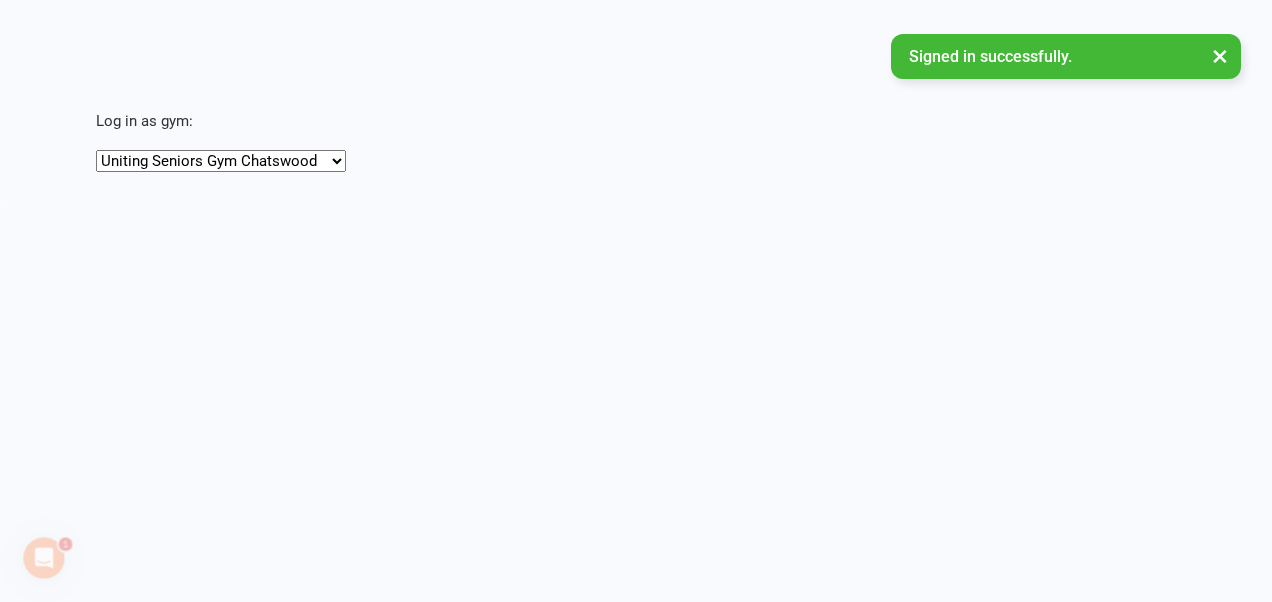scroll, scrollTop: 0, scrollLeft: 0, axis: both 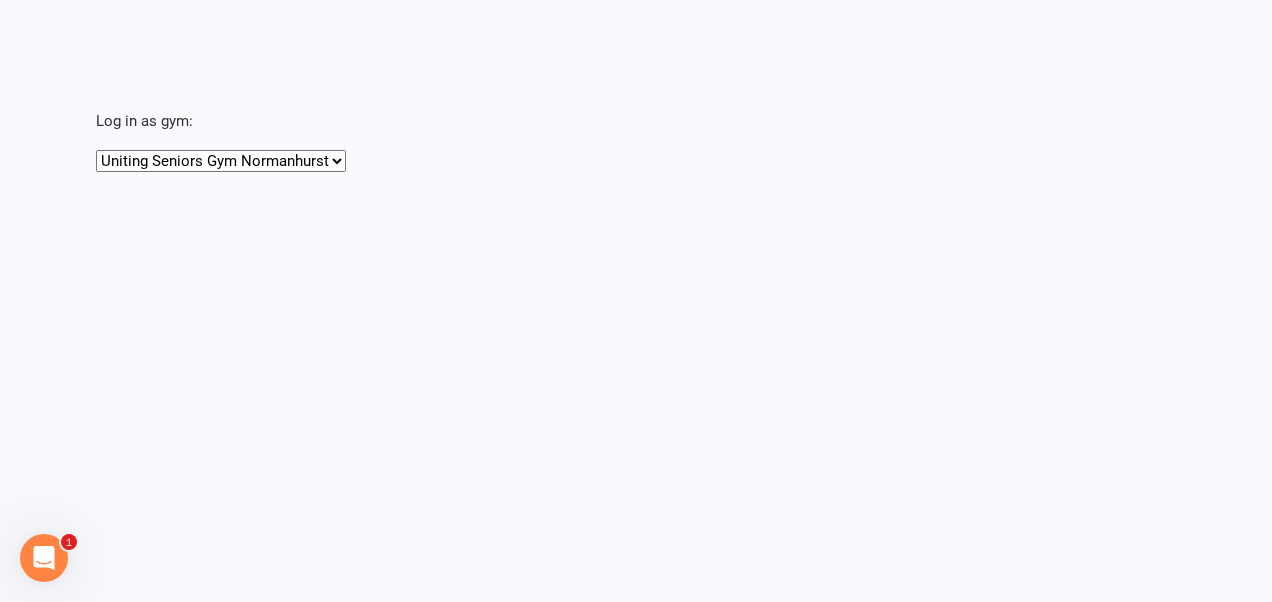 select on "https://app.clubworx.com/head_office/masquerades/6834" 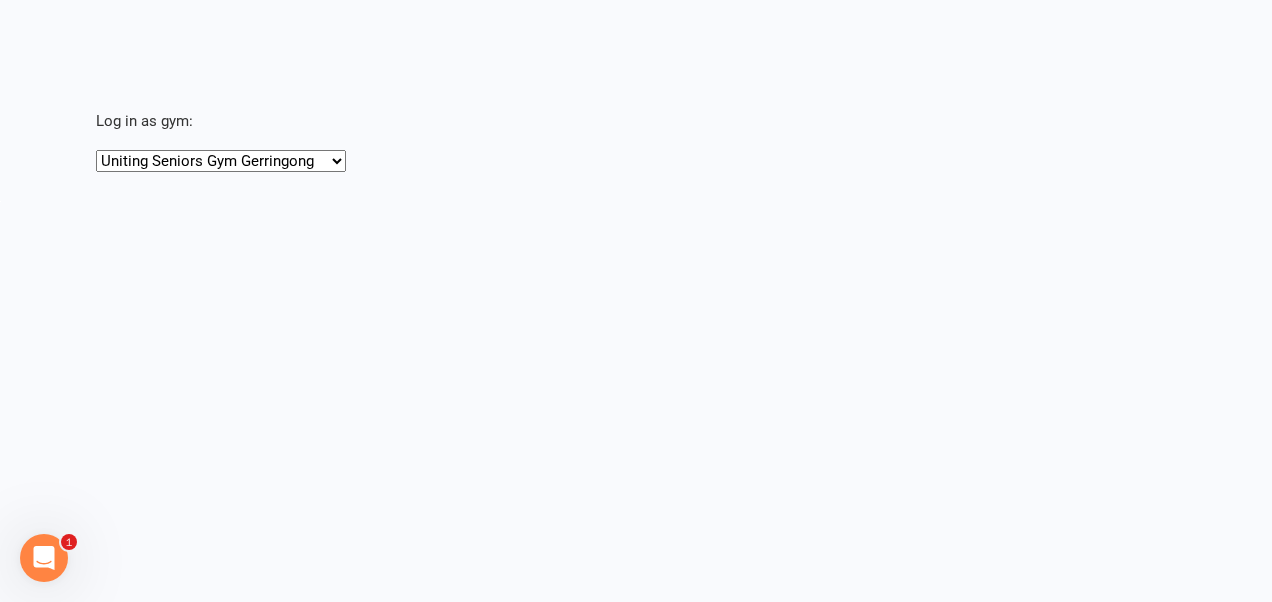 click on "Uniting Seniors Gym Chatswood
Uniting Seniors Gym Gerringong
Uniting Seniors Gym Normanhurst" at bounding box center (221, 161) 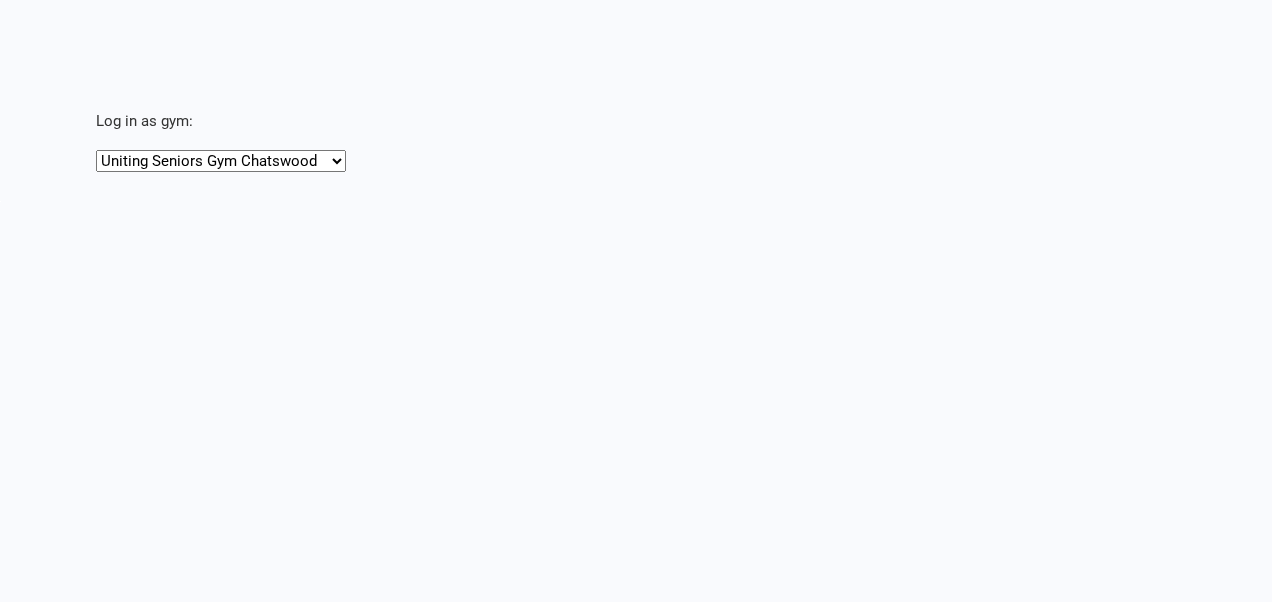 scroll, scrollTop: 0, scrollLeft: 0, axis: both 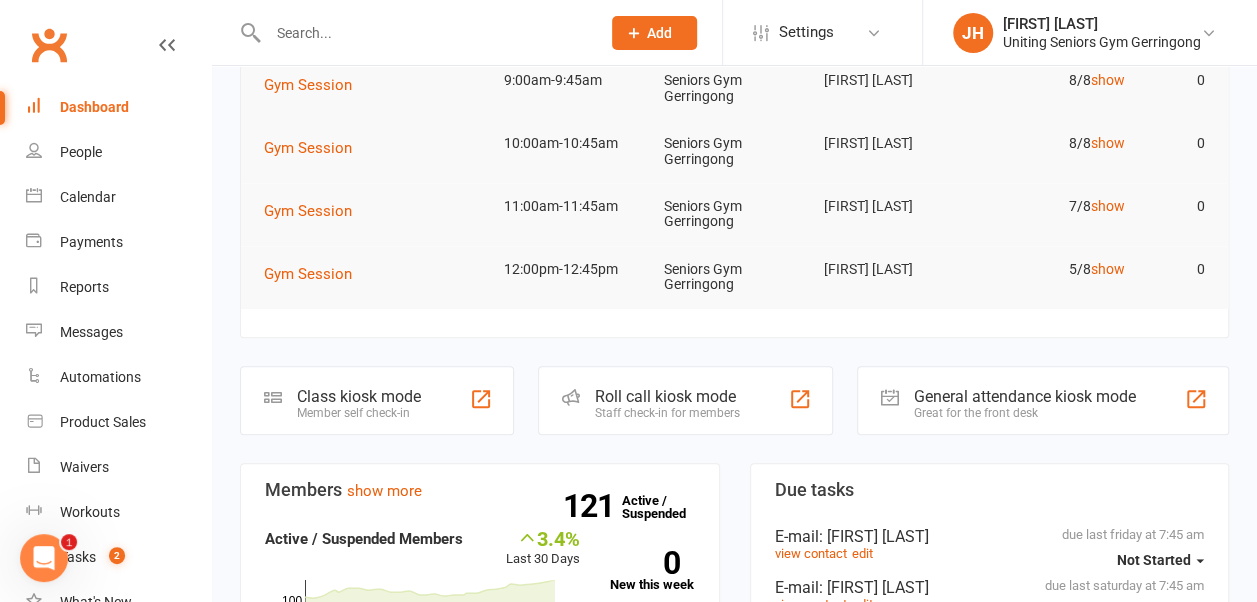 click at bounding box center (44, 558) 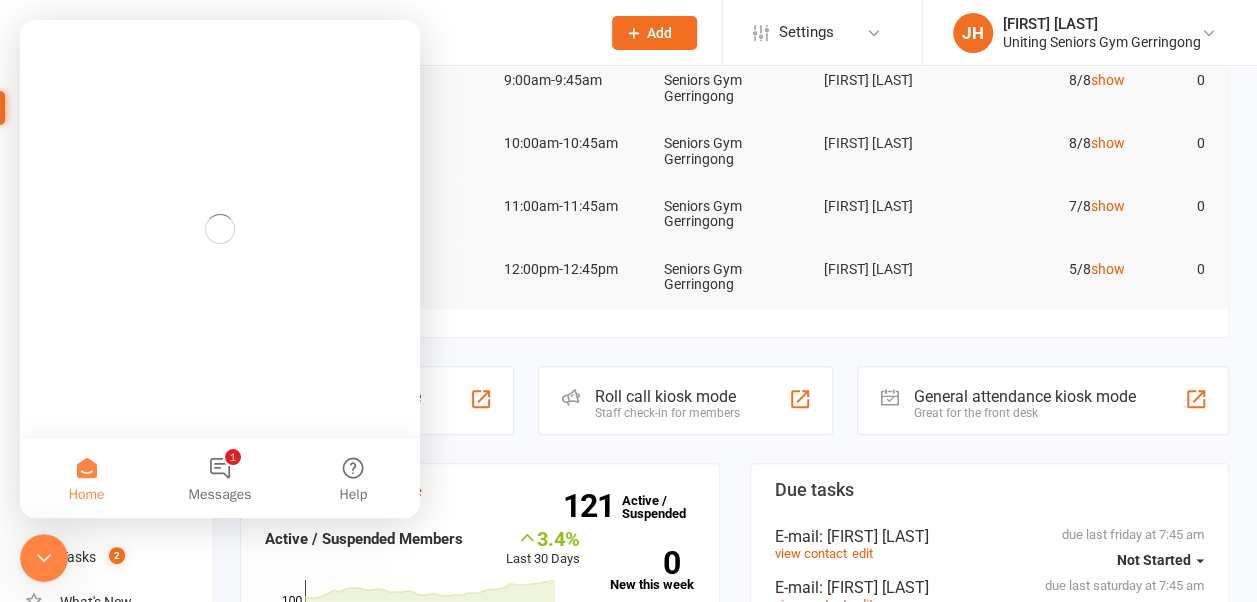 scroll, scrollTop: 0, scrollLeft: 0, axis: both 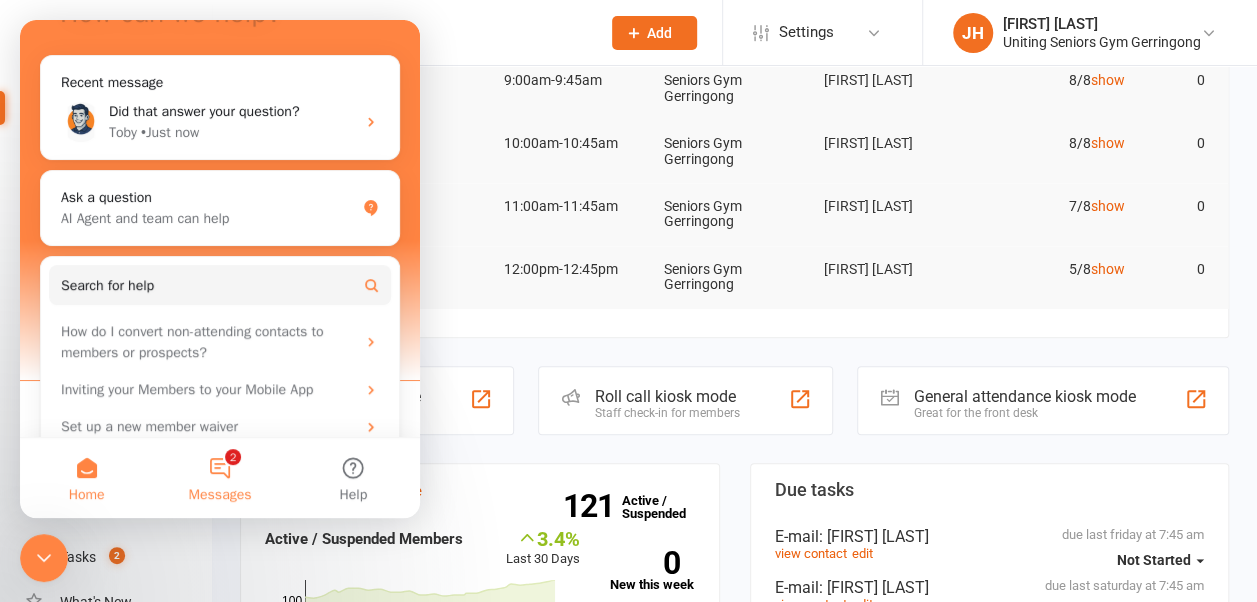 click on "2 Messages" at bounding box center [219, 478] 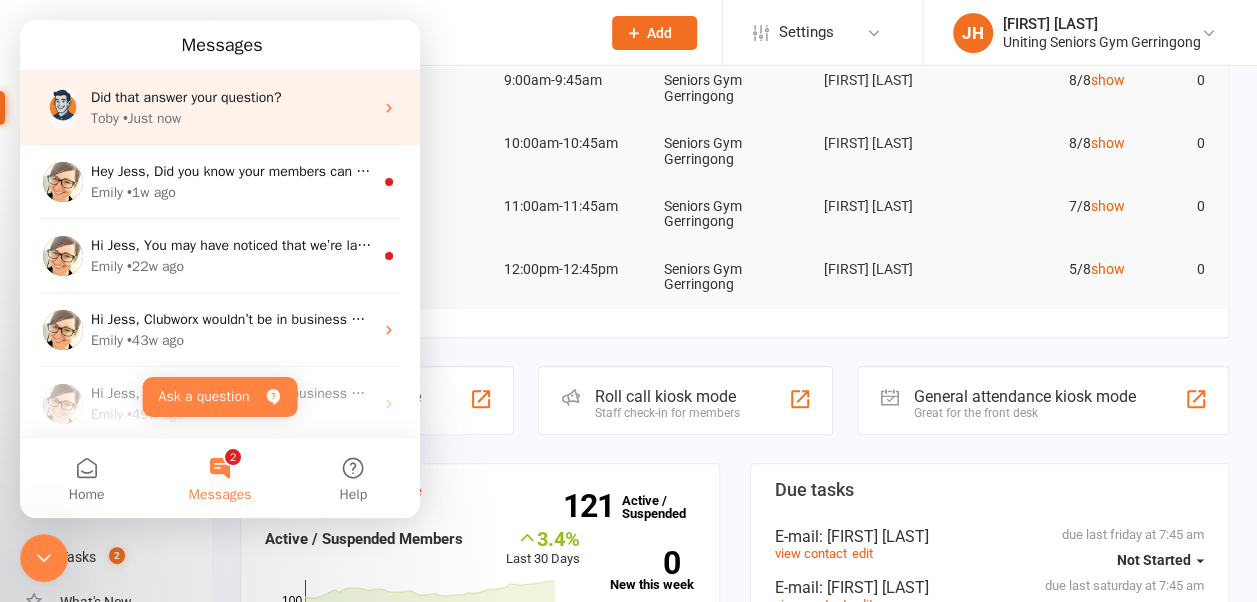 click on "Toby •  Just now" at bounding box center [232, 118] 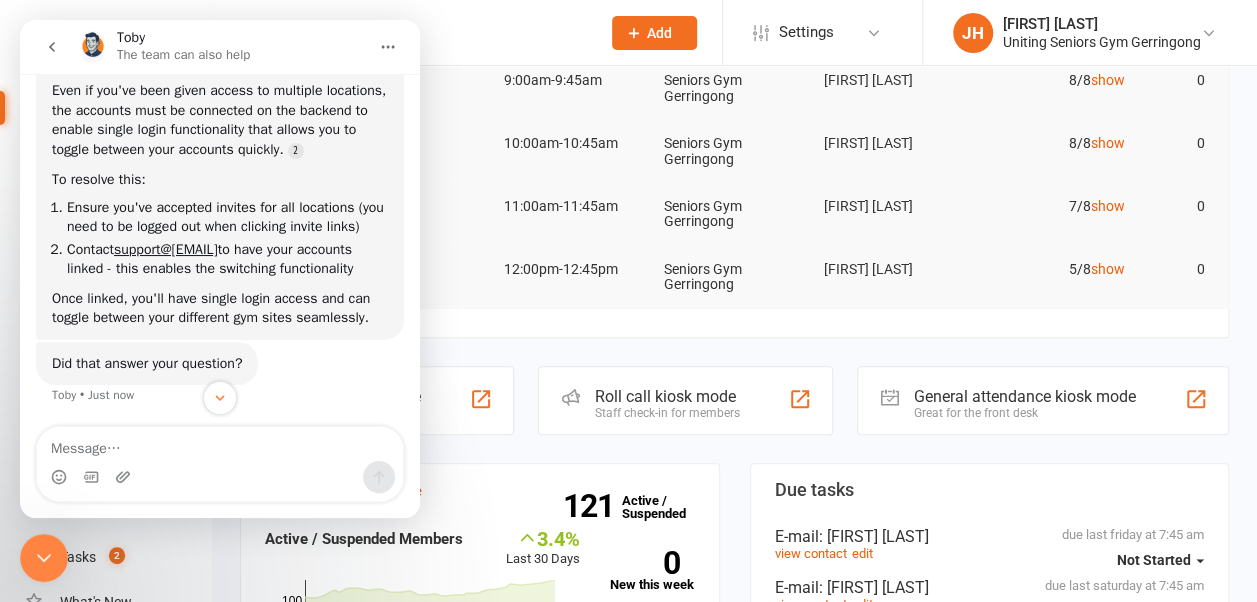 scroll, scrollTop: 304, scrollLeft: 0, axis: vertical 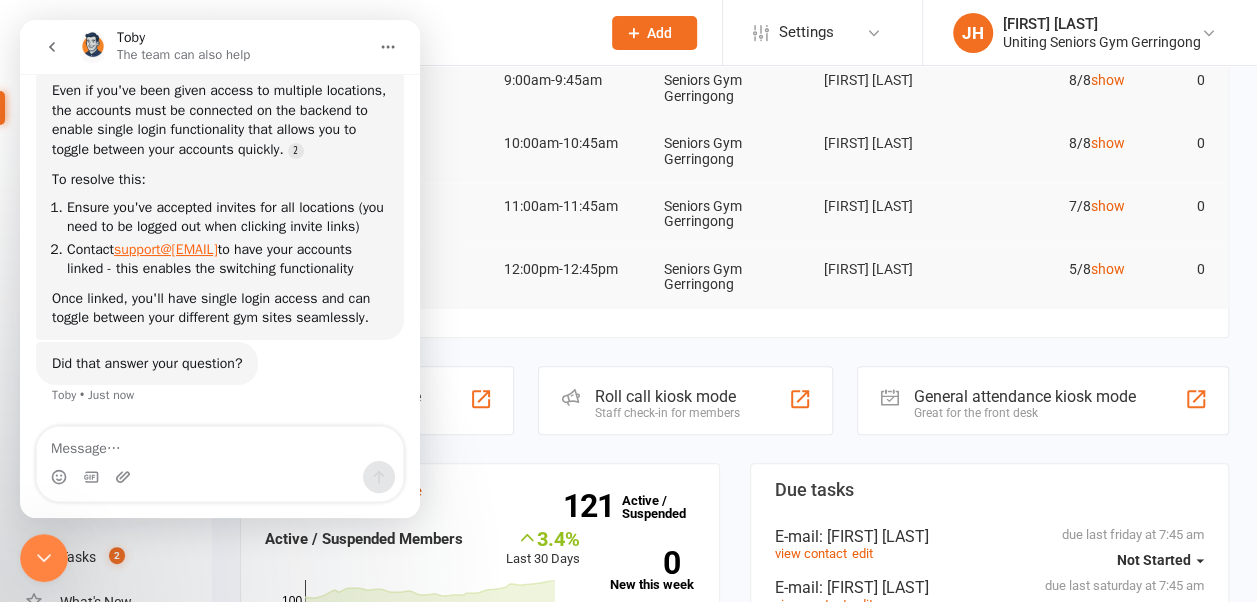 drag, startPoint x: 267, startPoint y: 232, endPoint x: 120, endPoint y: 232, distance: 147 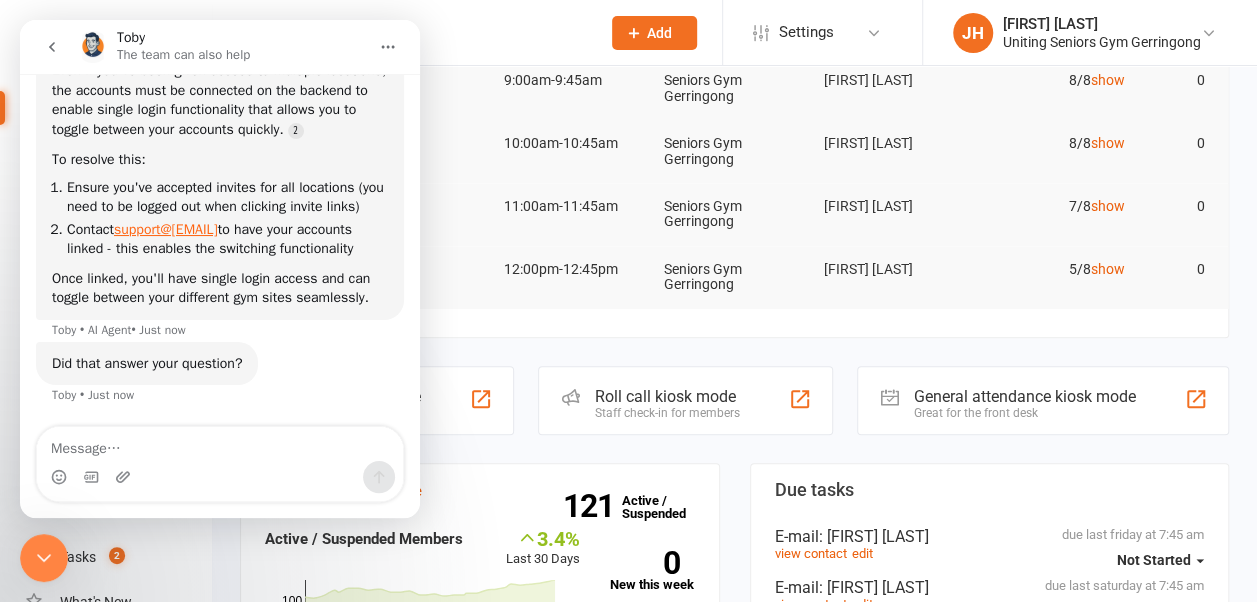 drag, startPoint x: 120, startPoint y: 232, endPoint x: 133, endPoint y: 226, distance: 14.3178215 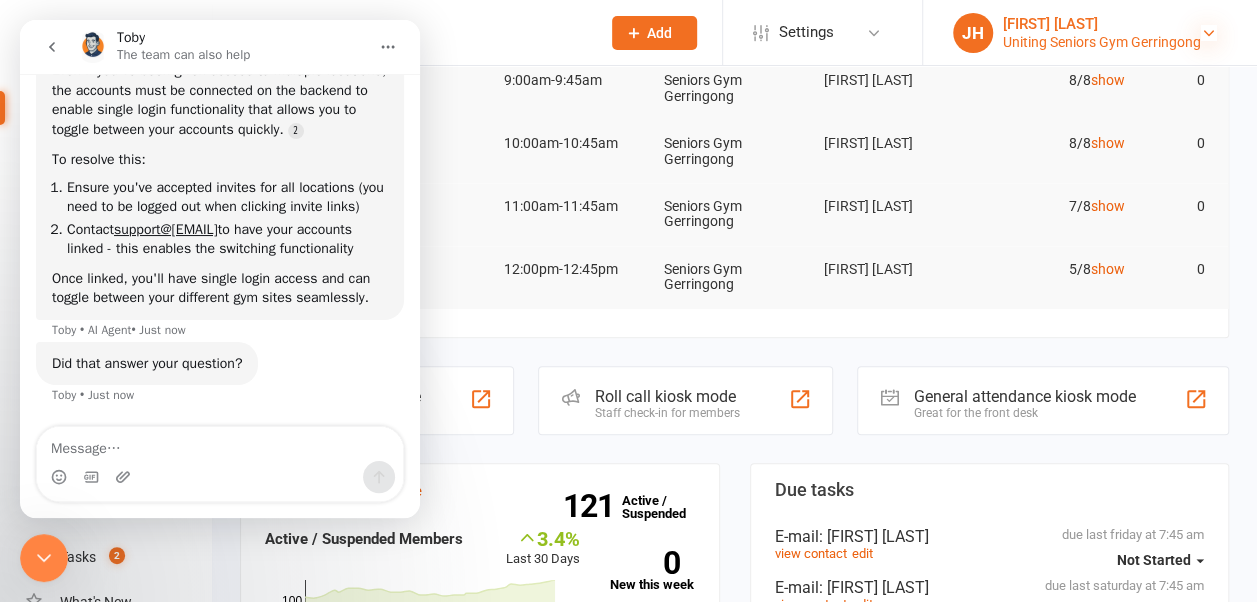 click at bounding box center [1209, 33] 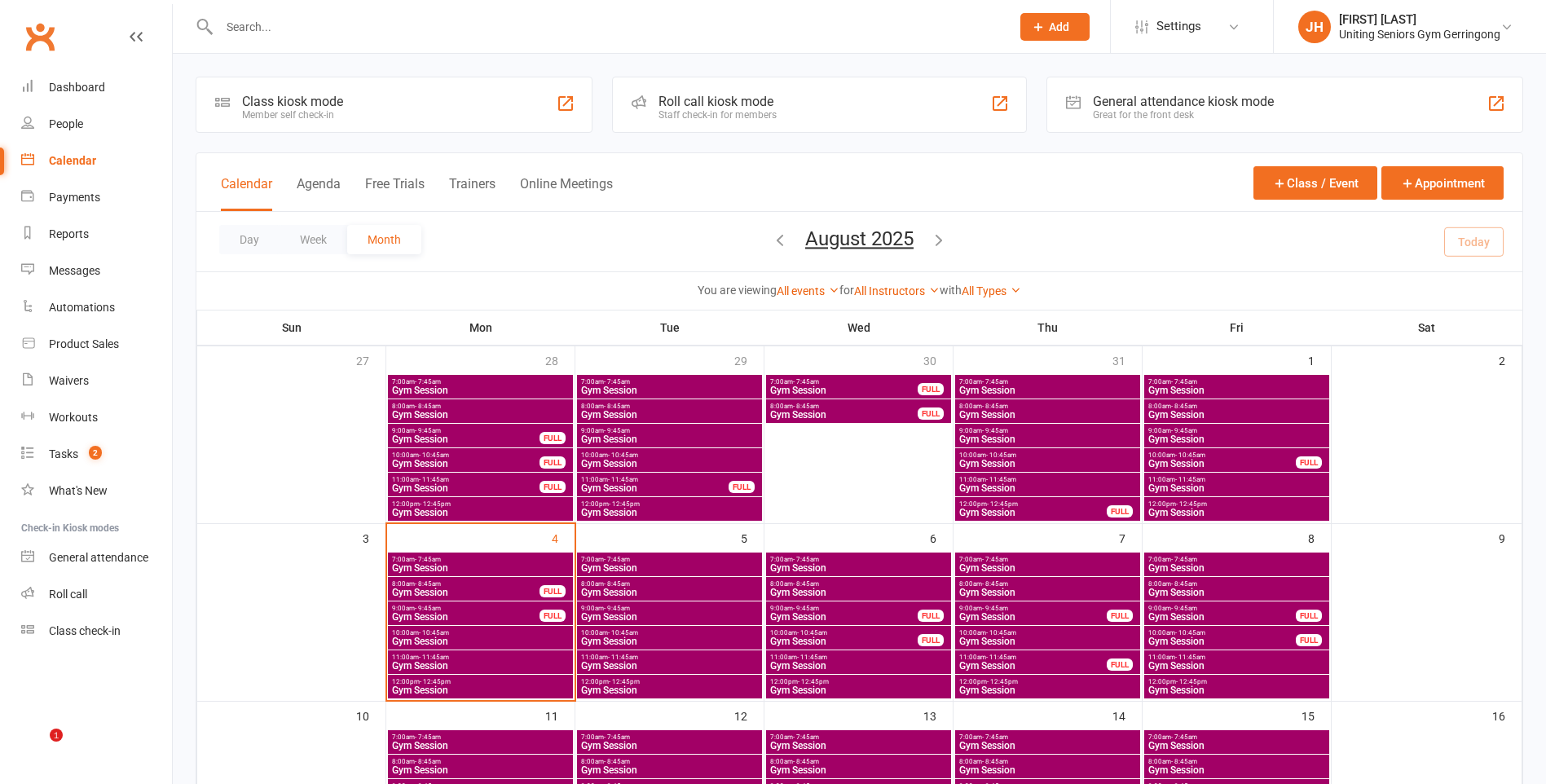 scroll, scrollTop: 244, scrollLeft: 0, axis: vertical 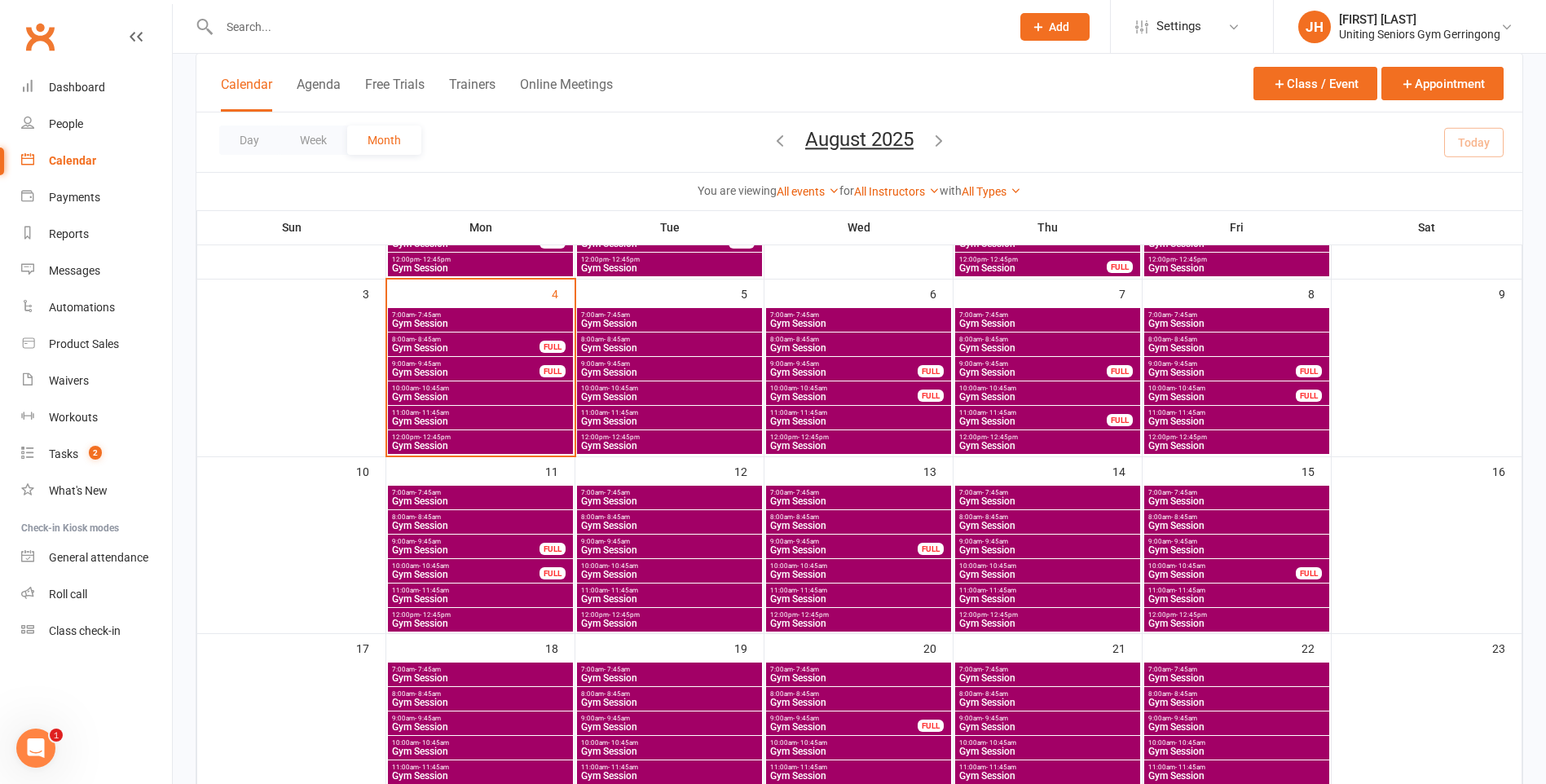 click on "9:00am  - 9:45am" at bounding box center [465, 363] 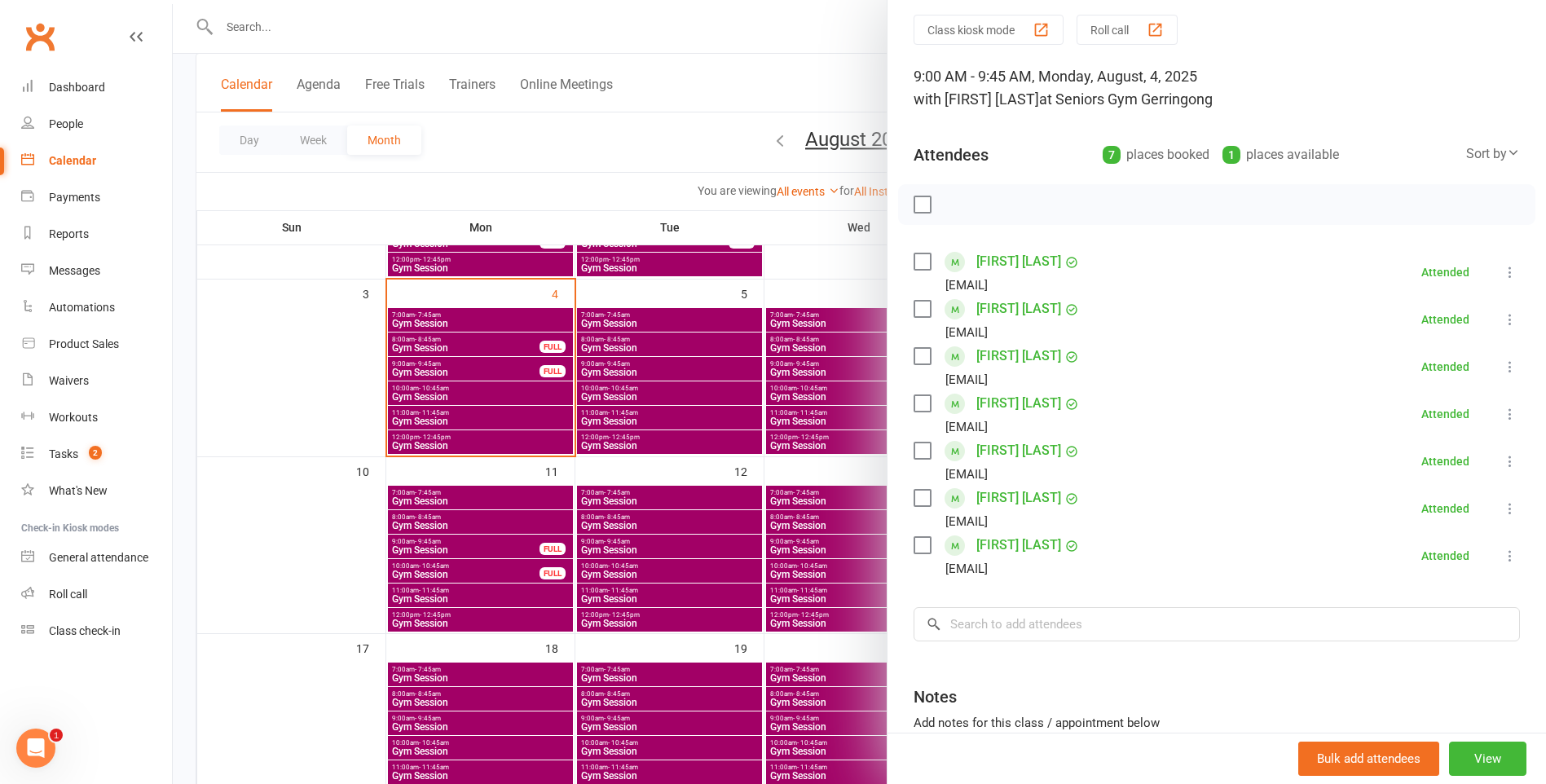 scroll, scrollTop: 81, scrollLeft: 0, axis: vertical 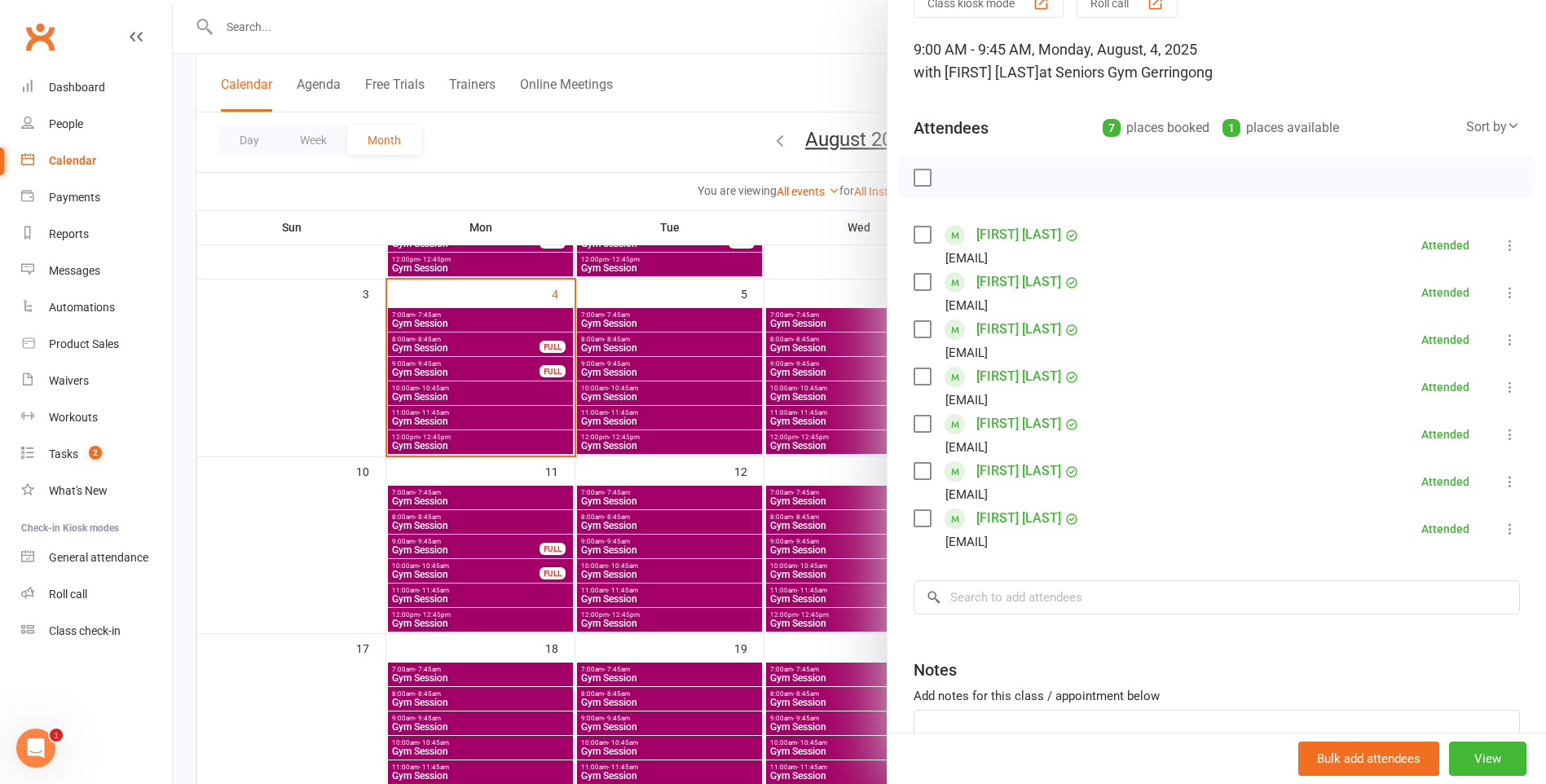 click at bounding box center [1510, 387] 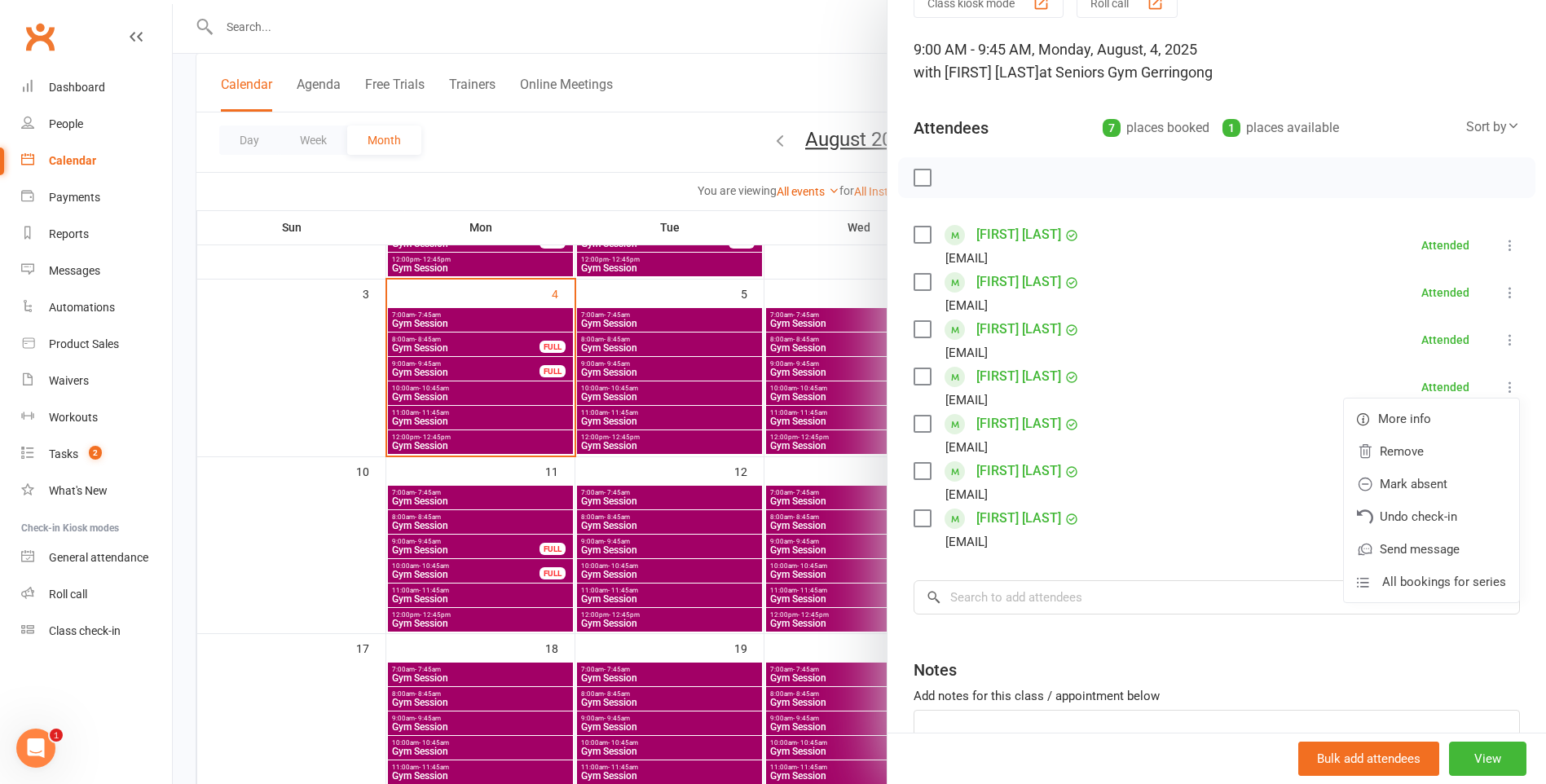 click on "[FIRST] [LAST]  [EMAIL] Attended More info  Remove  Mark absent  Undo check-in  Send message  All bookings for series" at bounding box center (1217, 482) 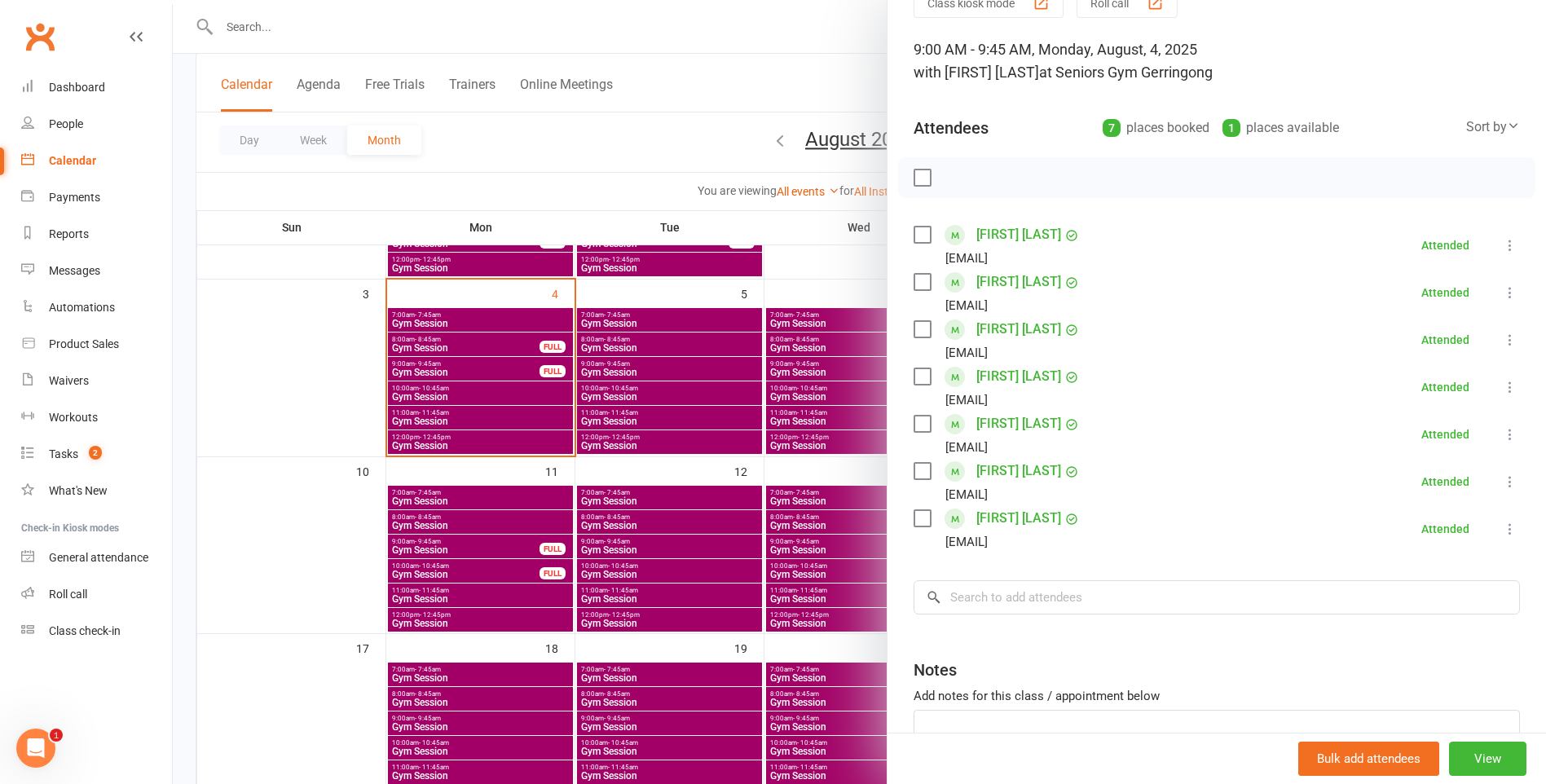 click at bounding box center (859, 392) 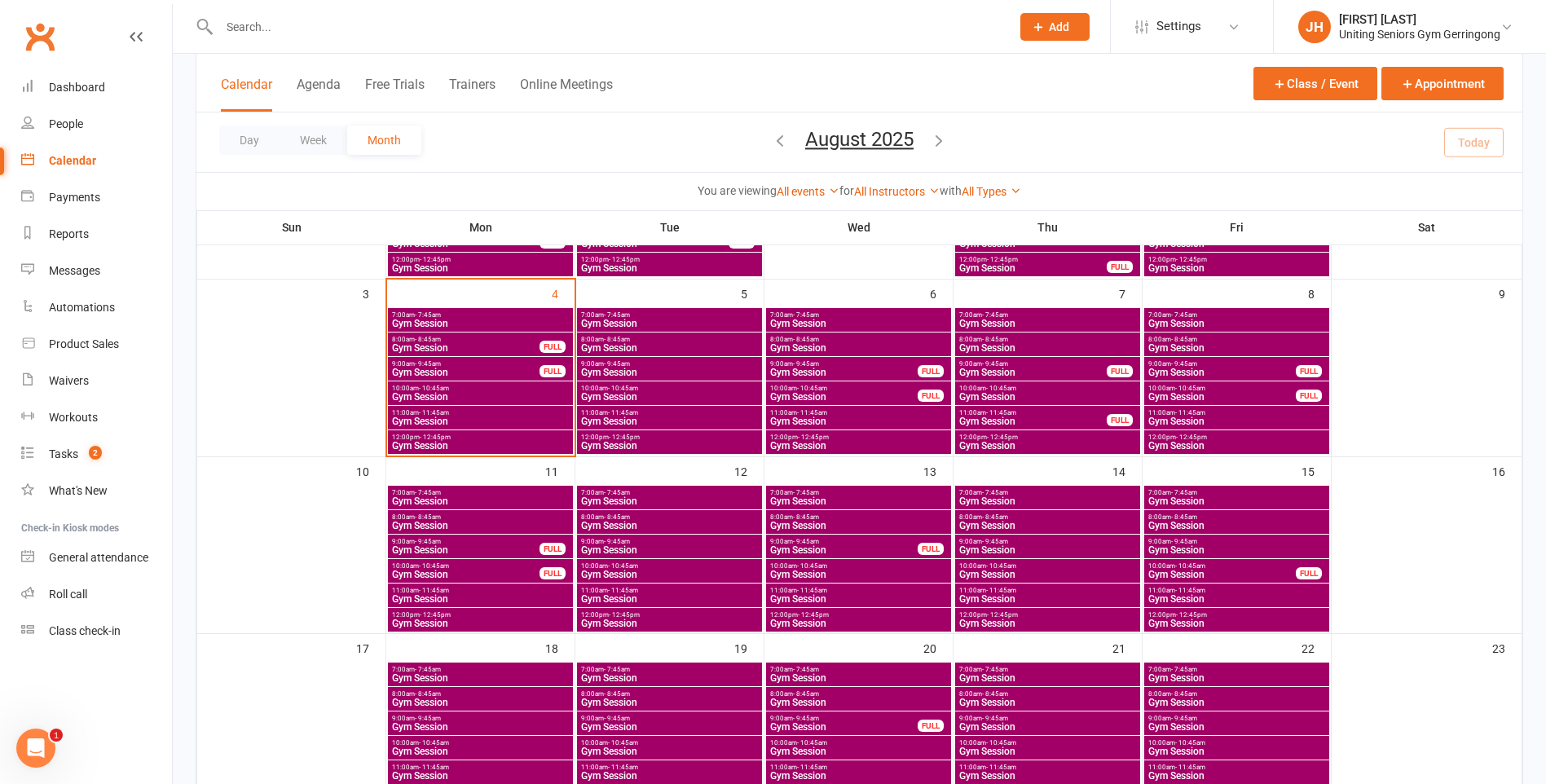 click on "Gym Session" at bounding box center (480, 397) 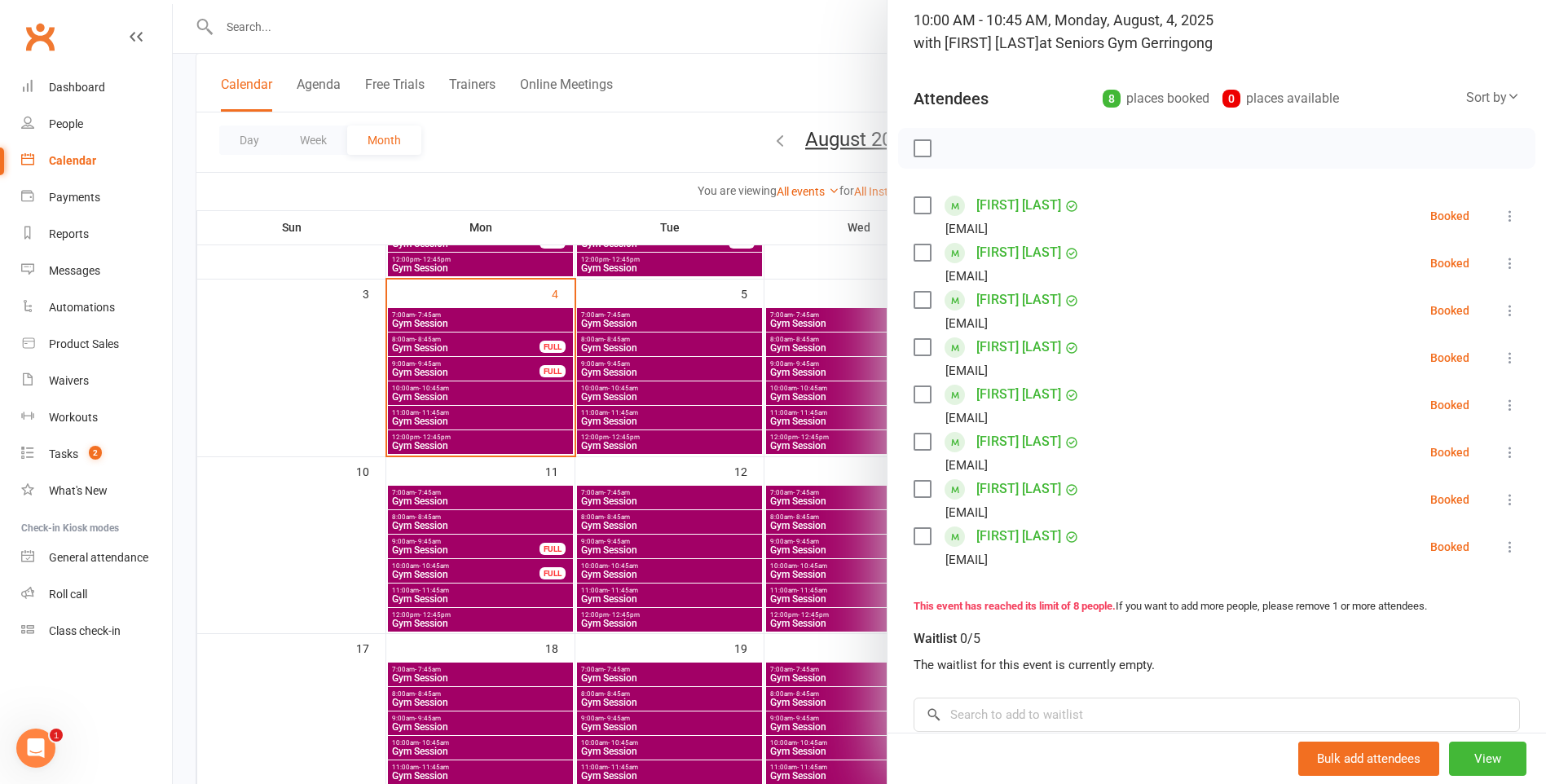 scroll, scrollTop: 81, scrollLeft: 0, axis: vertical 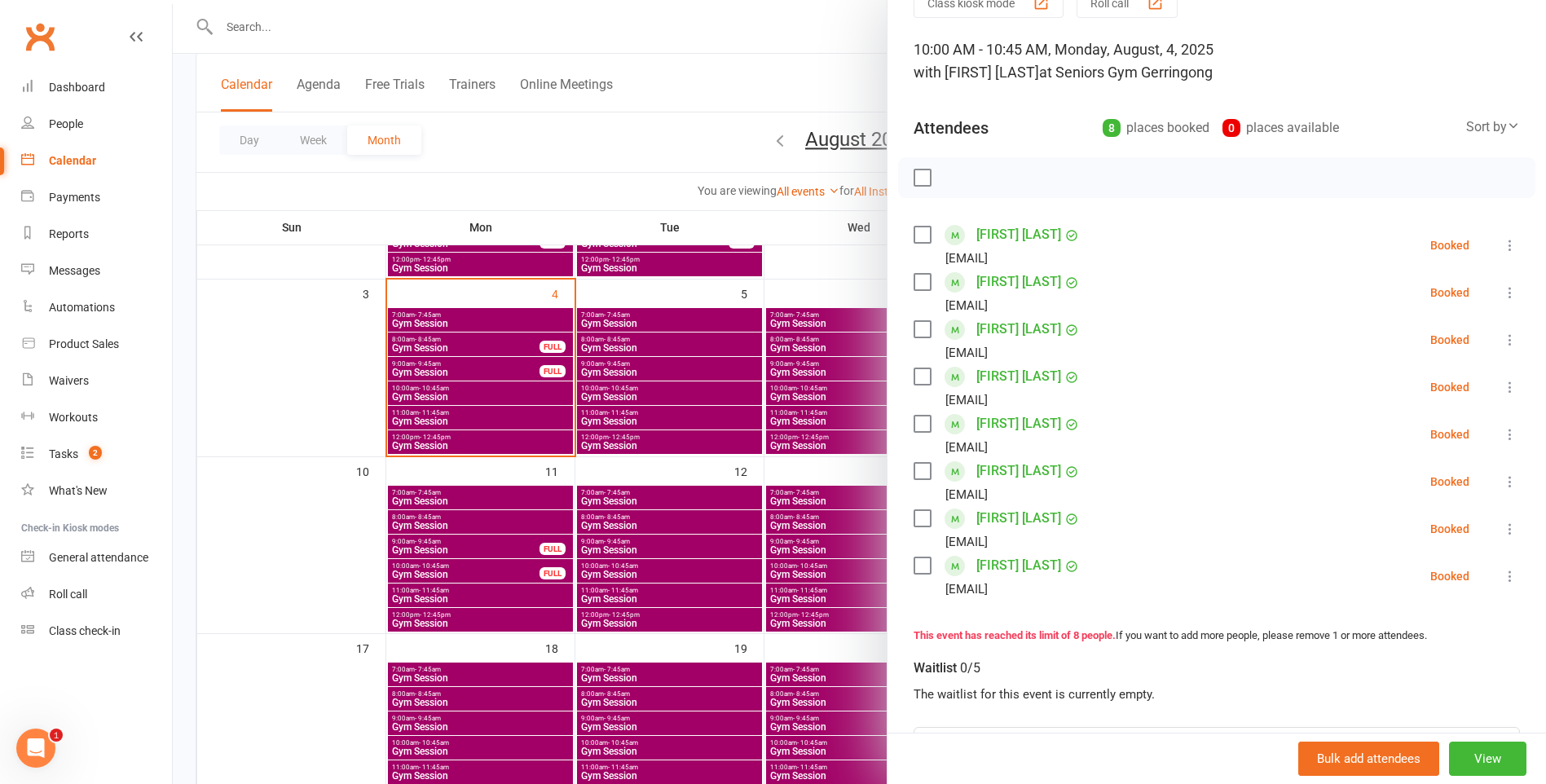 click at bounding box center [859, 392] 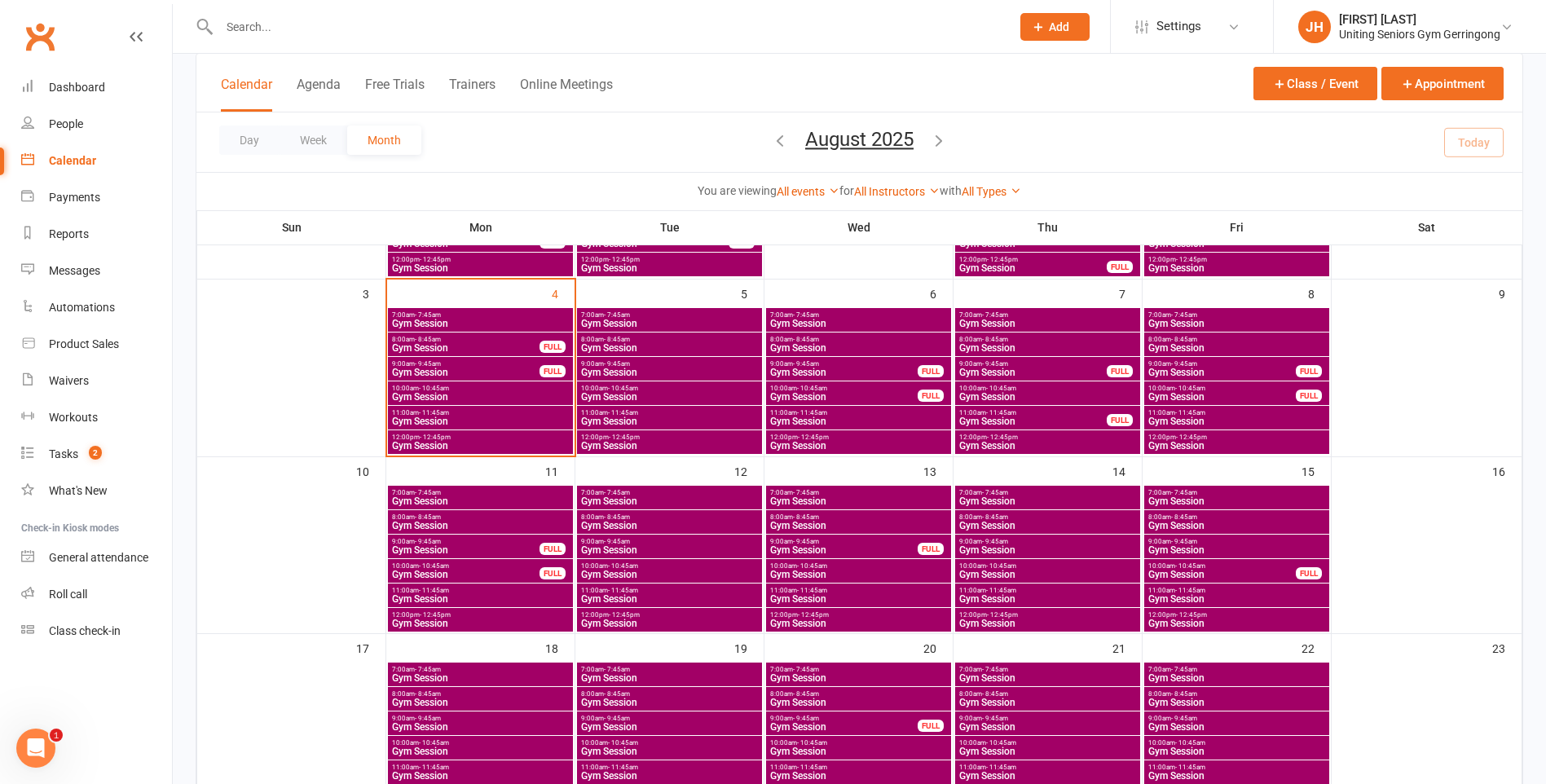 click on "Gym Session" at bounding box center [480, 397] 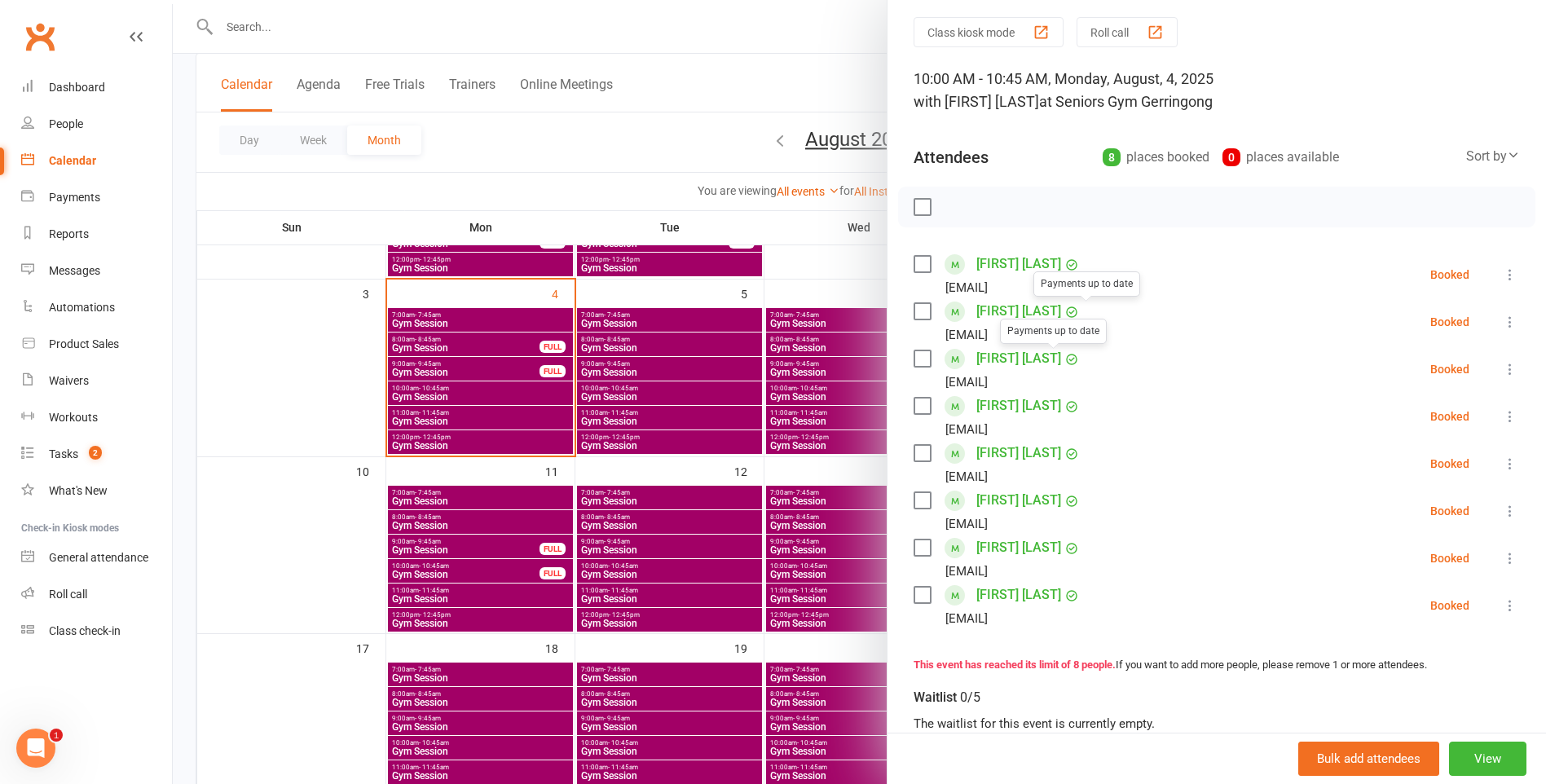 scroll, scrollTop: 81, scrollLeft: 0, axis: vertical 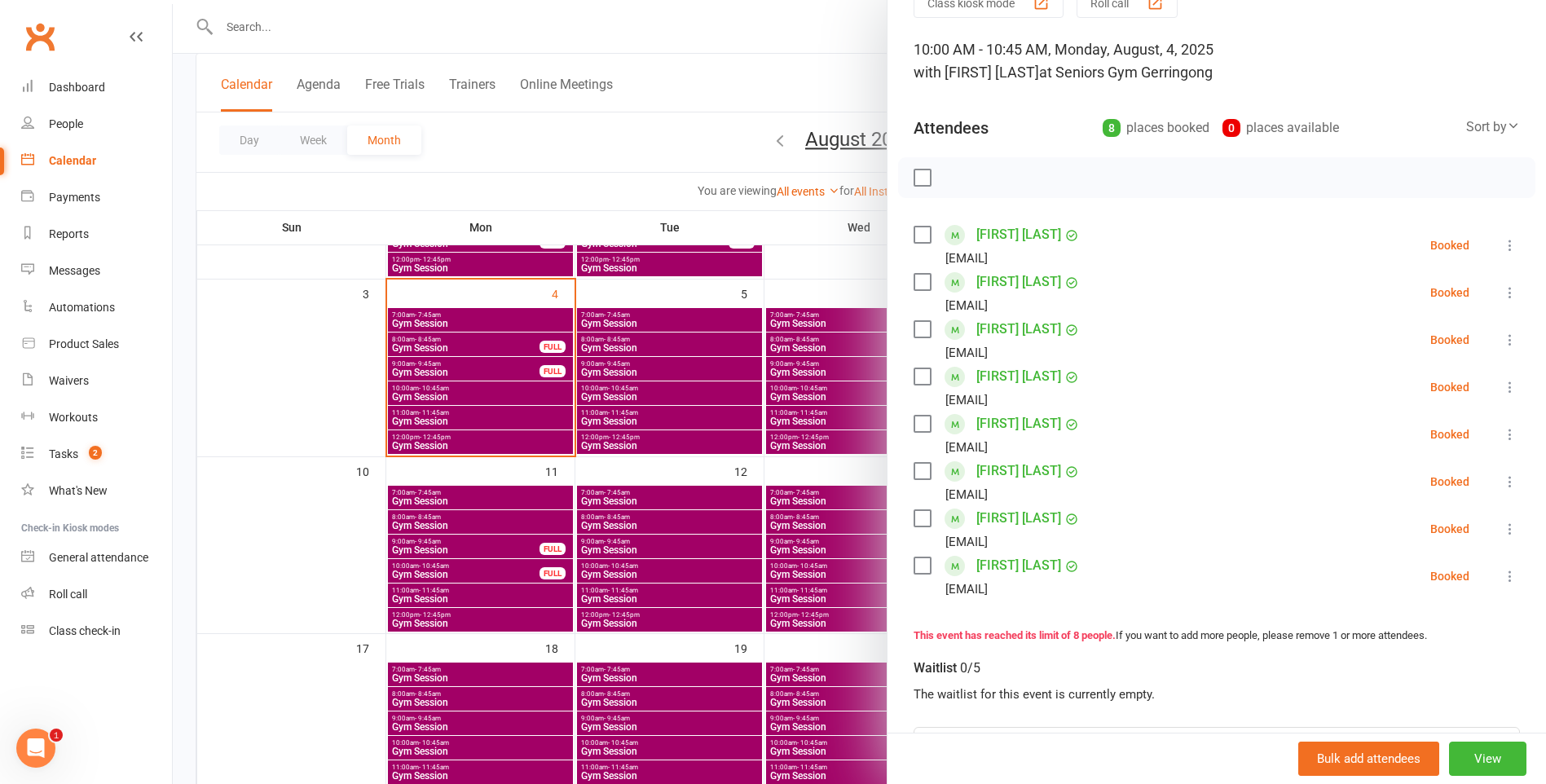 click at bounding box center [859, 392] 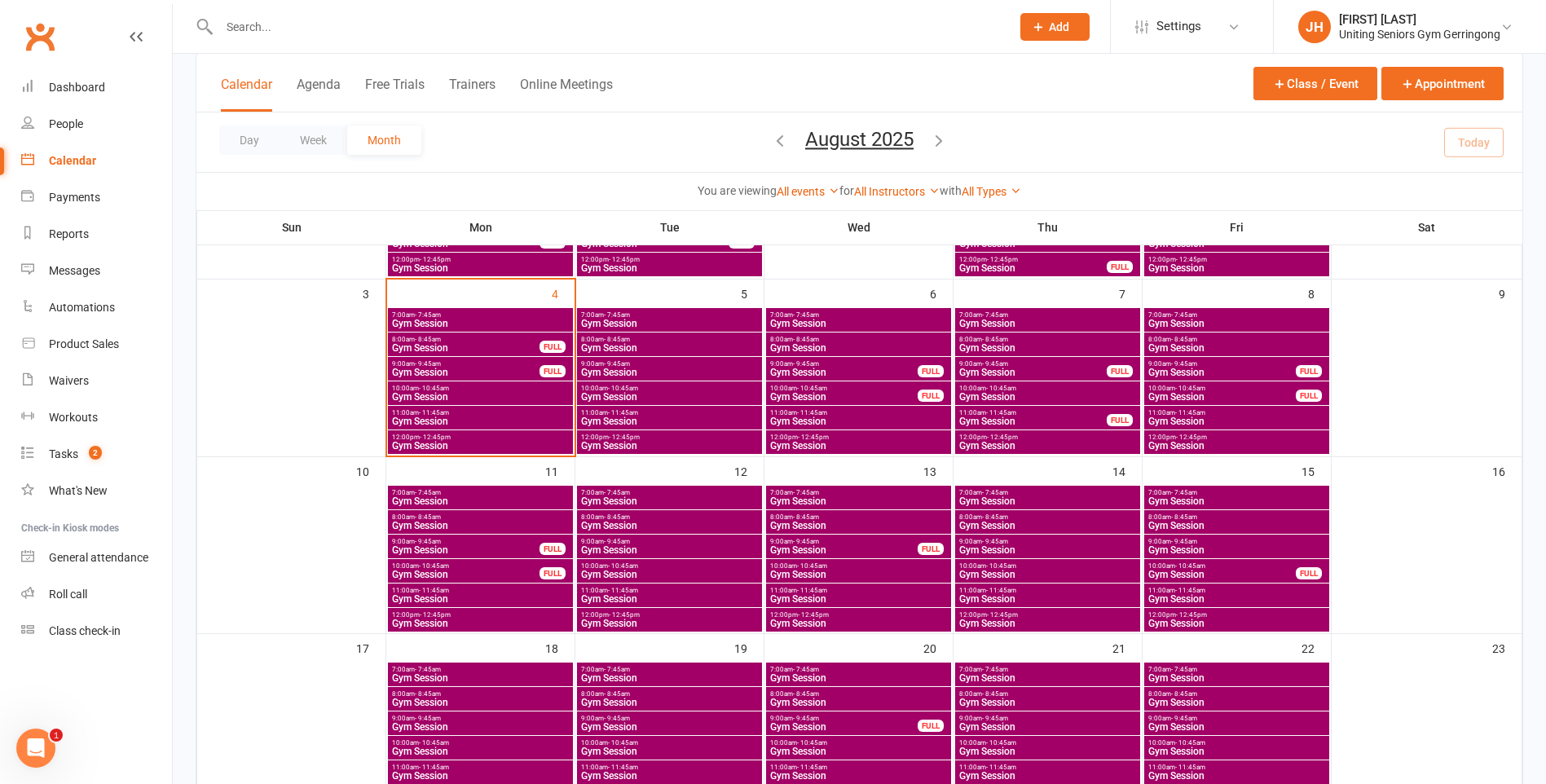 click on "Gym Session" at bounding box center [480, 421] 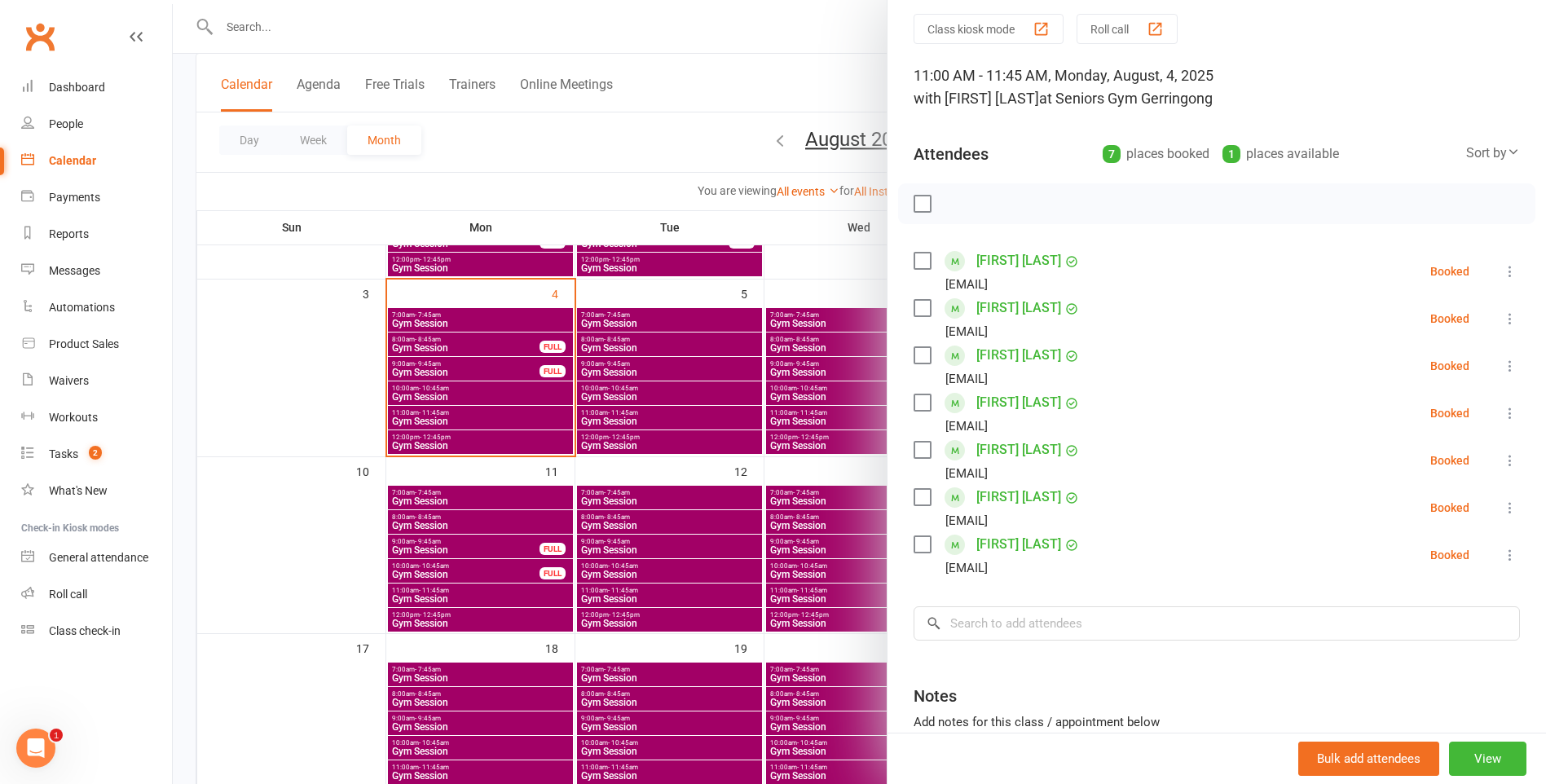 scroll, scrollTop: 81, scrollLeft: 0, axis: vertical 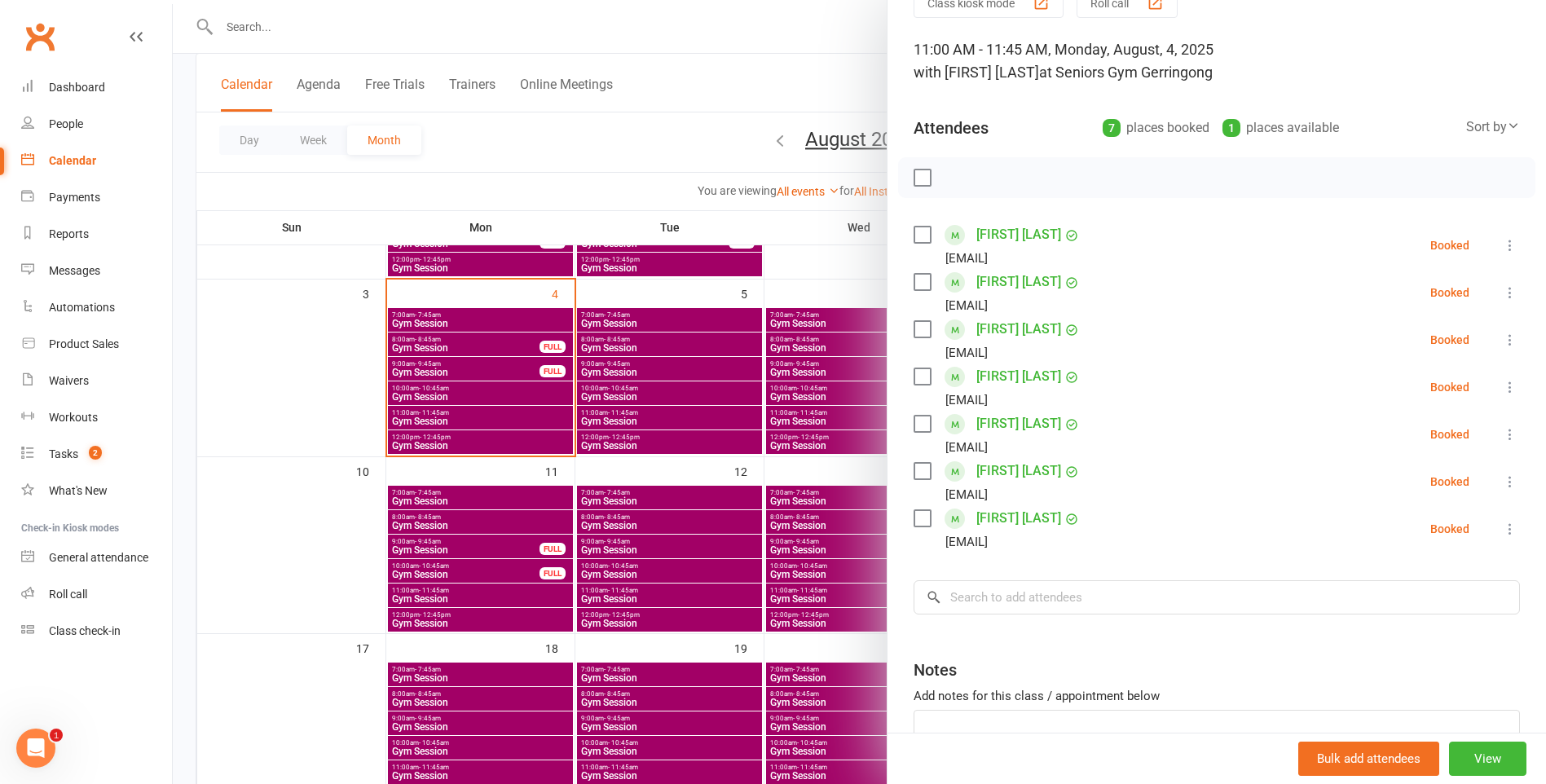 click at bounding box center [859, 392] 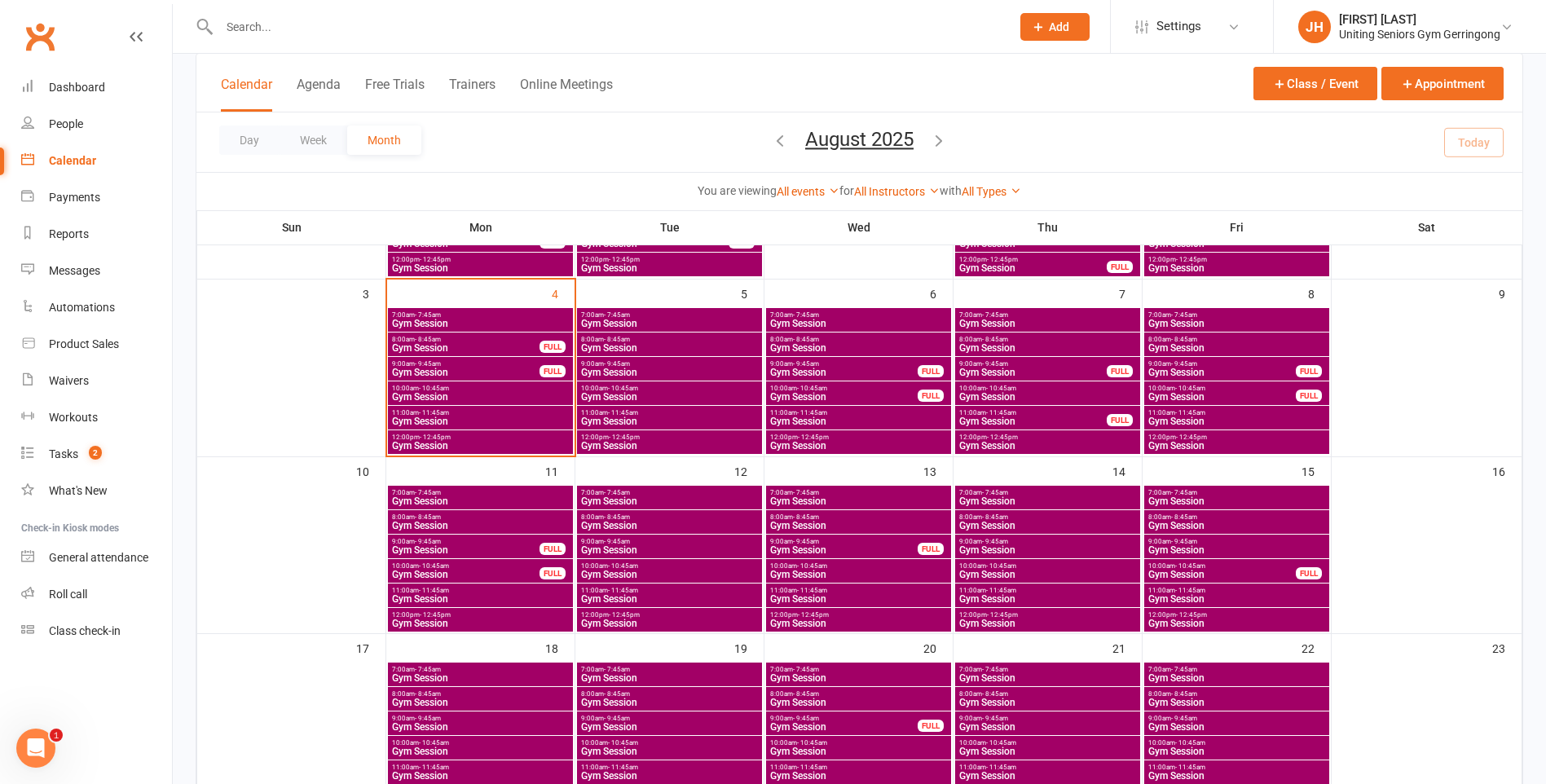 click on "12:00pm  - 12:45pm" at bounding box center (480, 437) 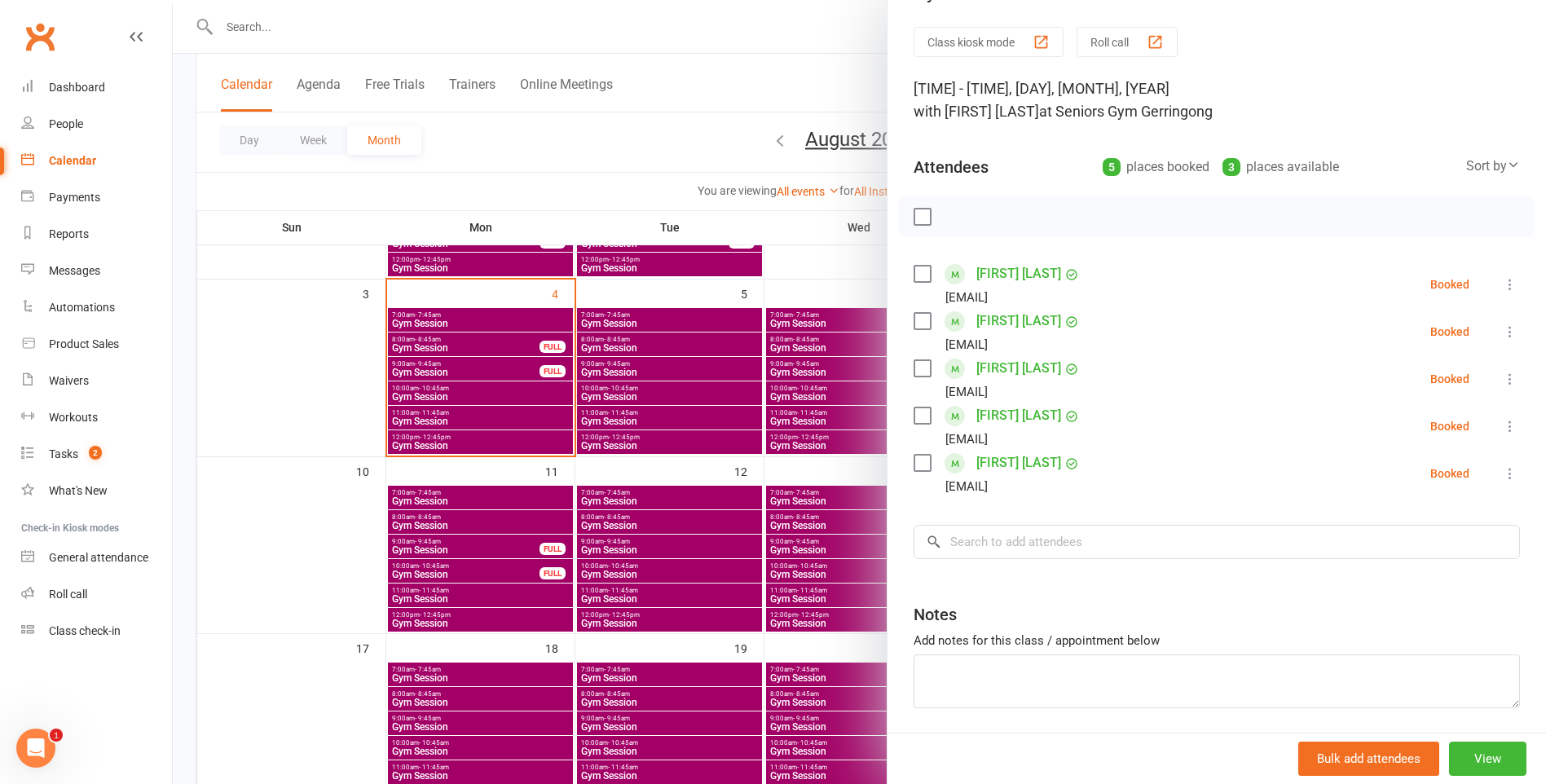 scroll, scrollTop: 81, scrollLeft: 0, axis: vertical 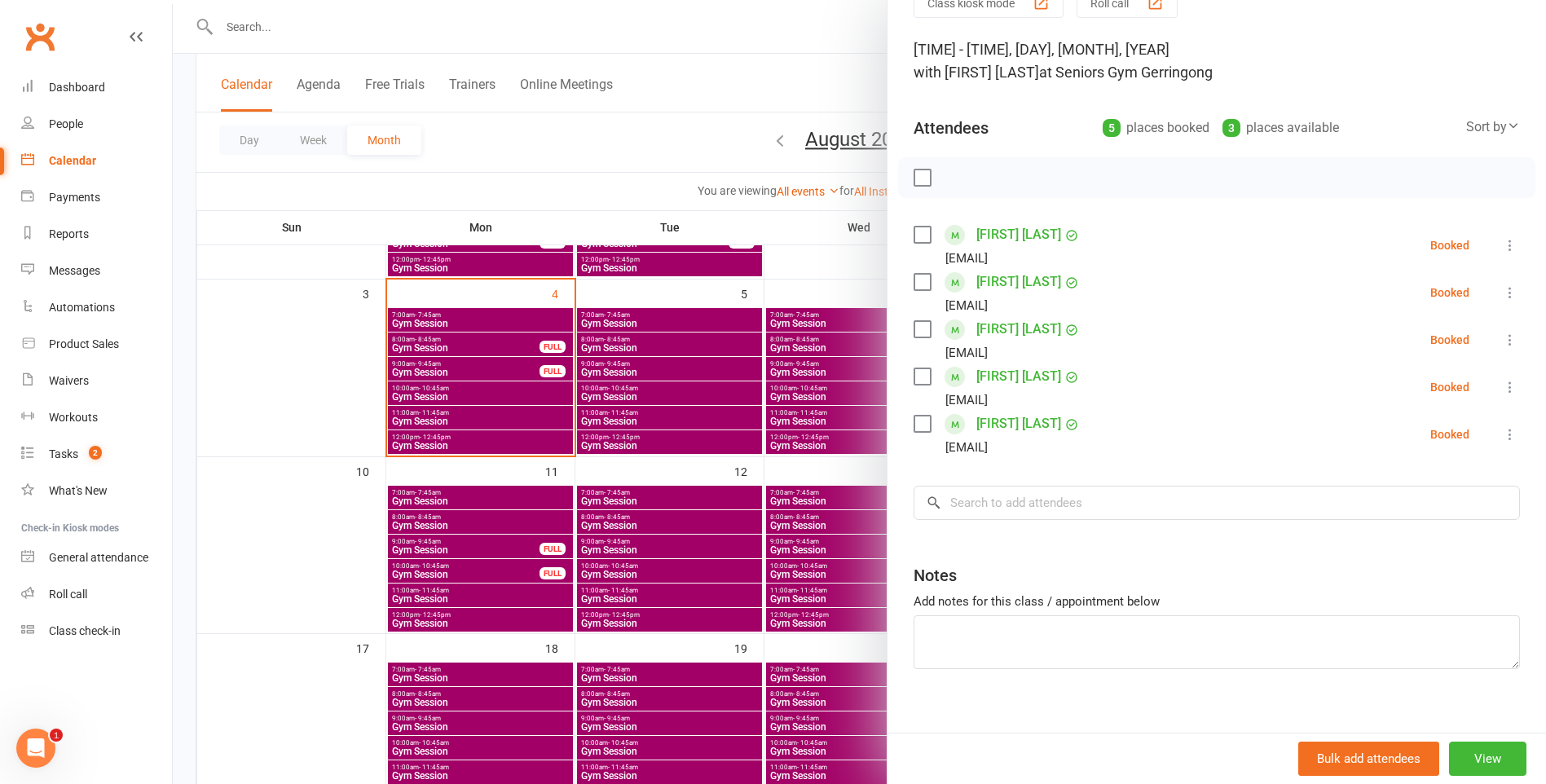 click at bounding box center (859, 392) 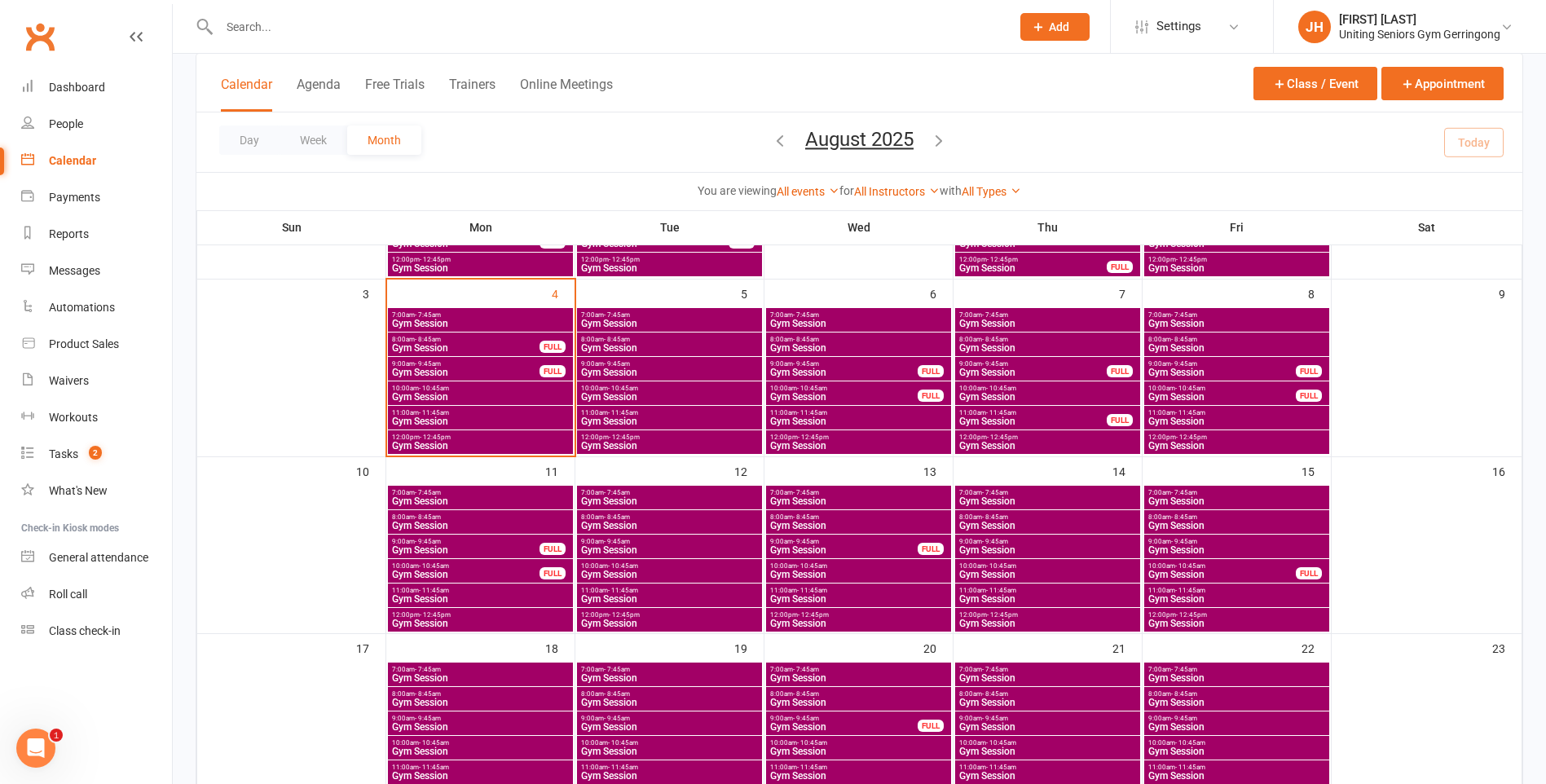 click at bounding box center (606, 27) 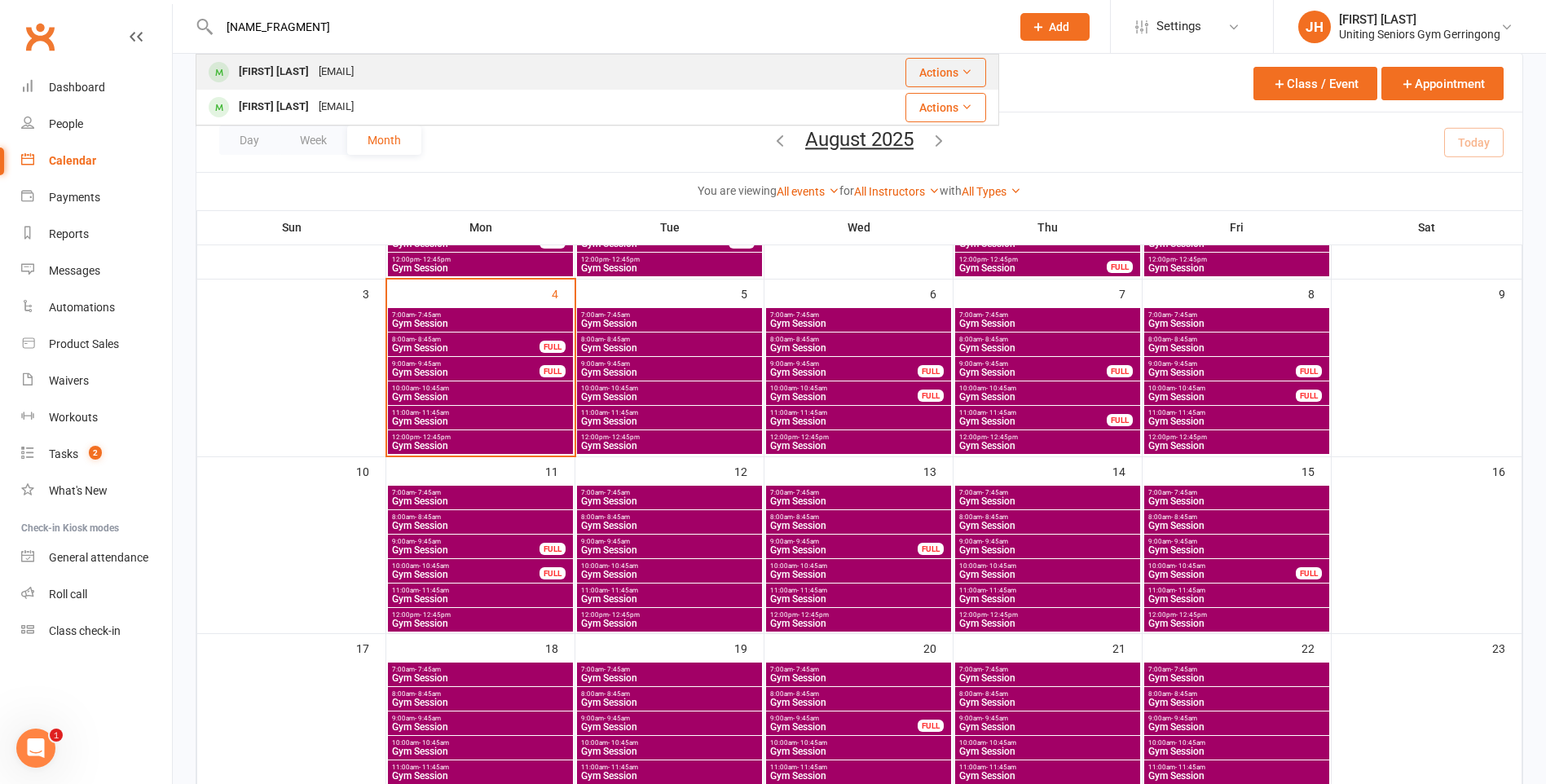 type on "[NAME_FRAGMENT]" 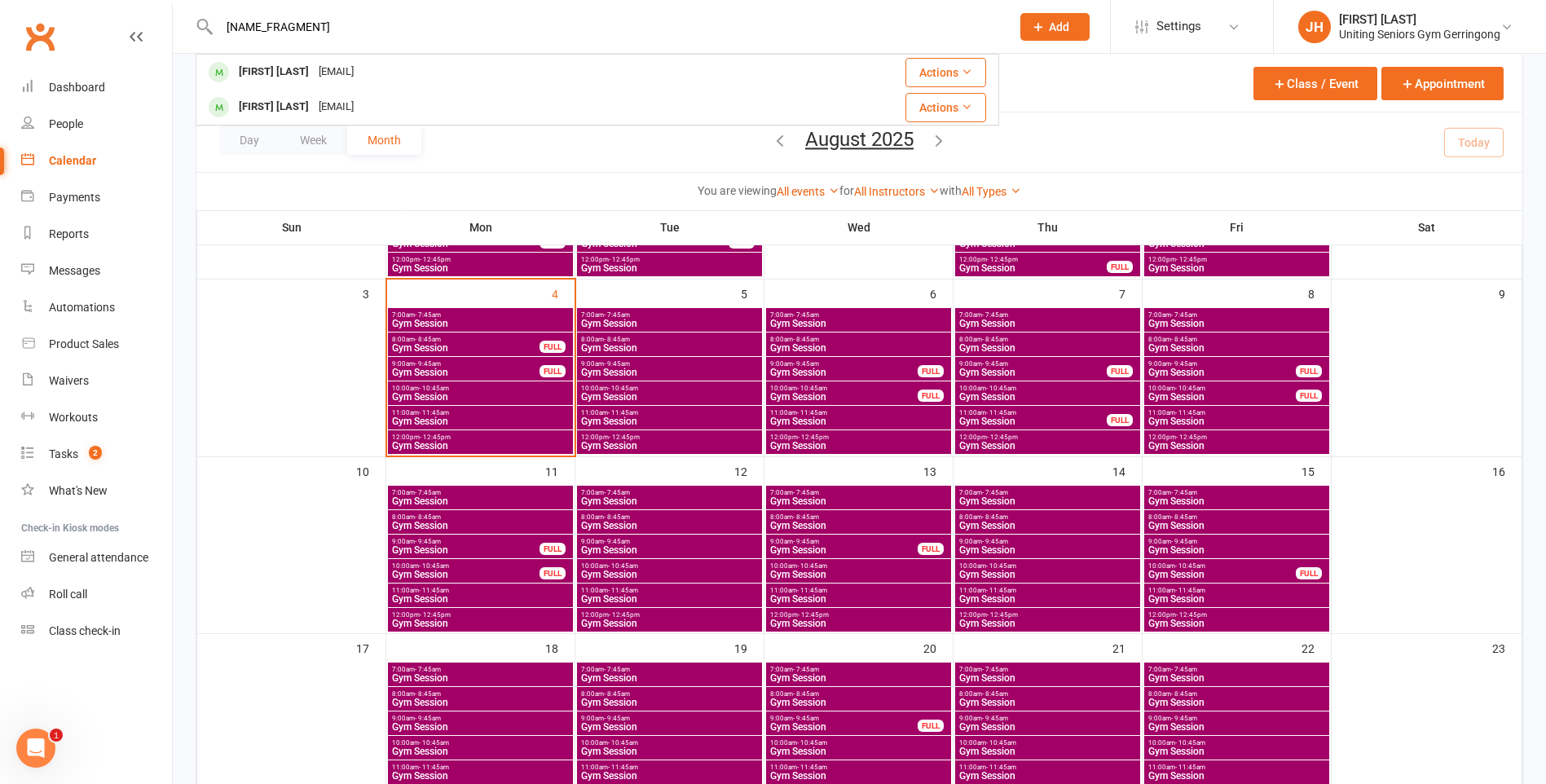 click on "[EMAIL]" at bounding box center [336, 72] 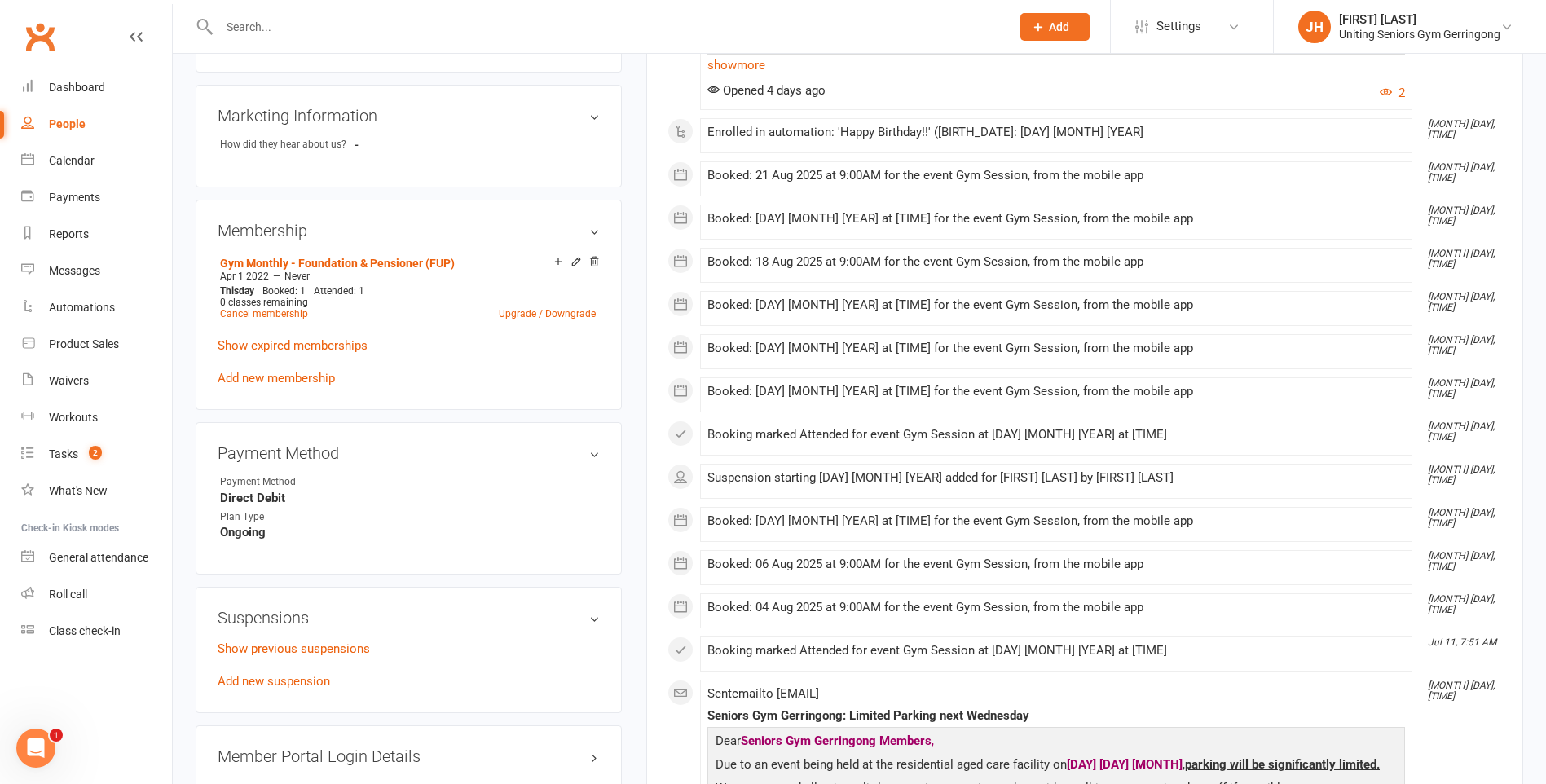 scroll, scrollTop: 896, scrollLeft: 0, axis: vertical 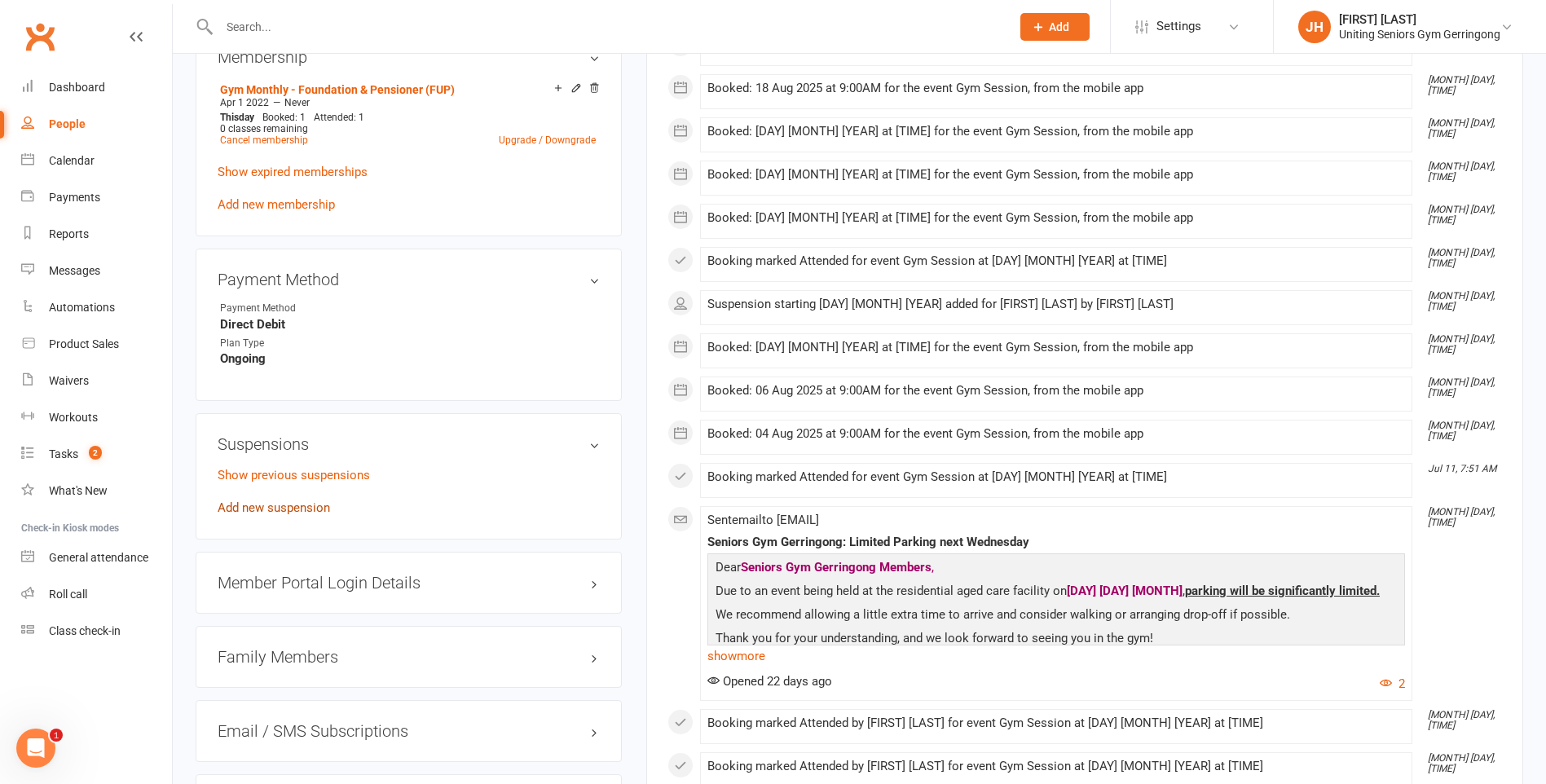 click on "Add new suspension" at bounding box center (274, 508) 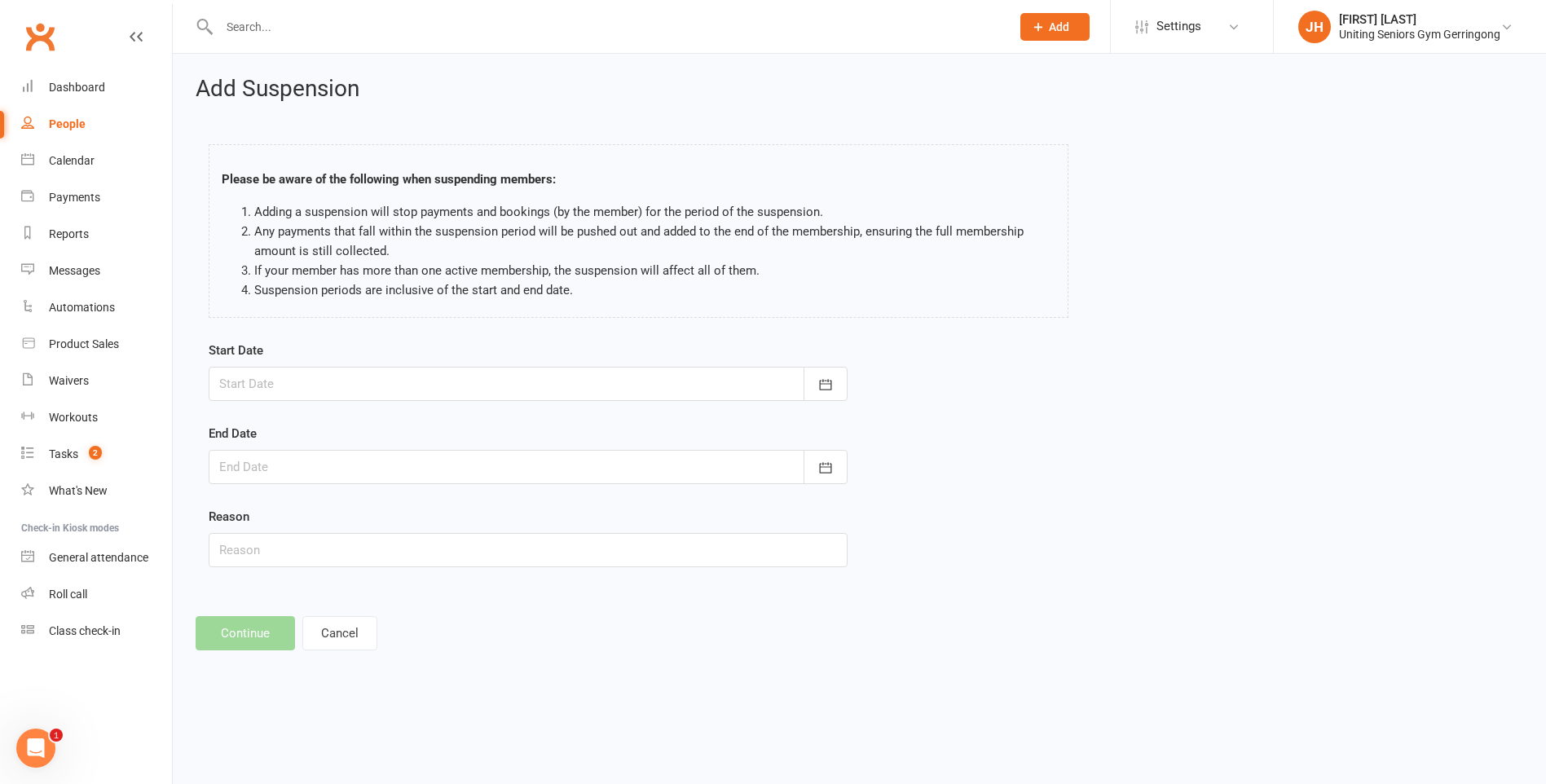 scroll, scrollTop: 0, scrollLeft: 0, axis: both 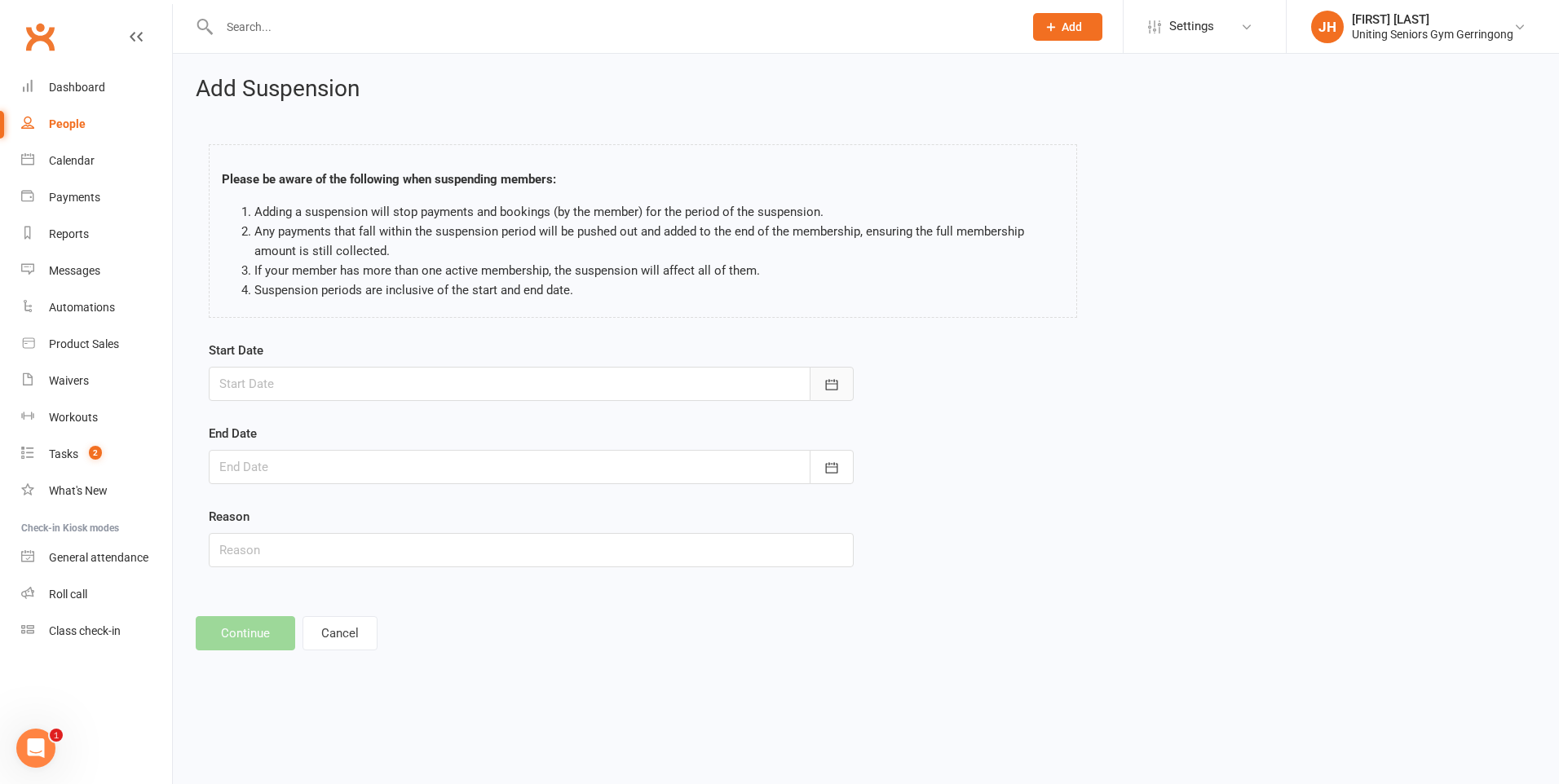 click at bounding box center [832, 384] 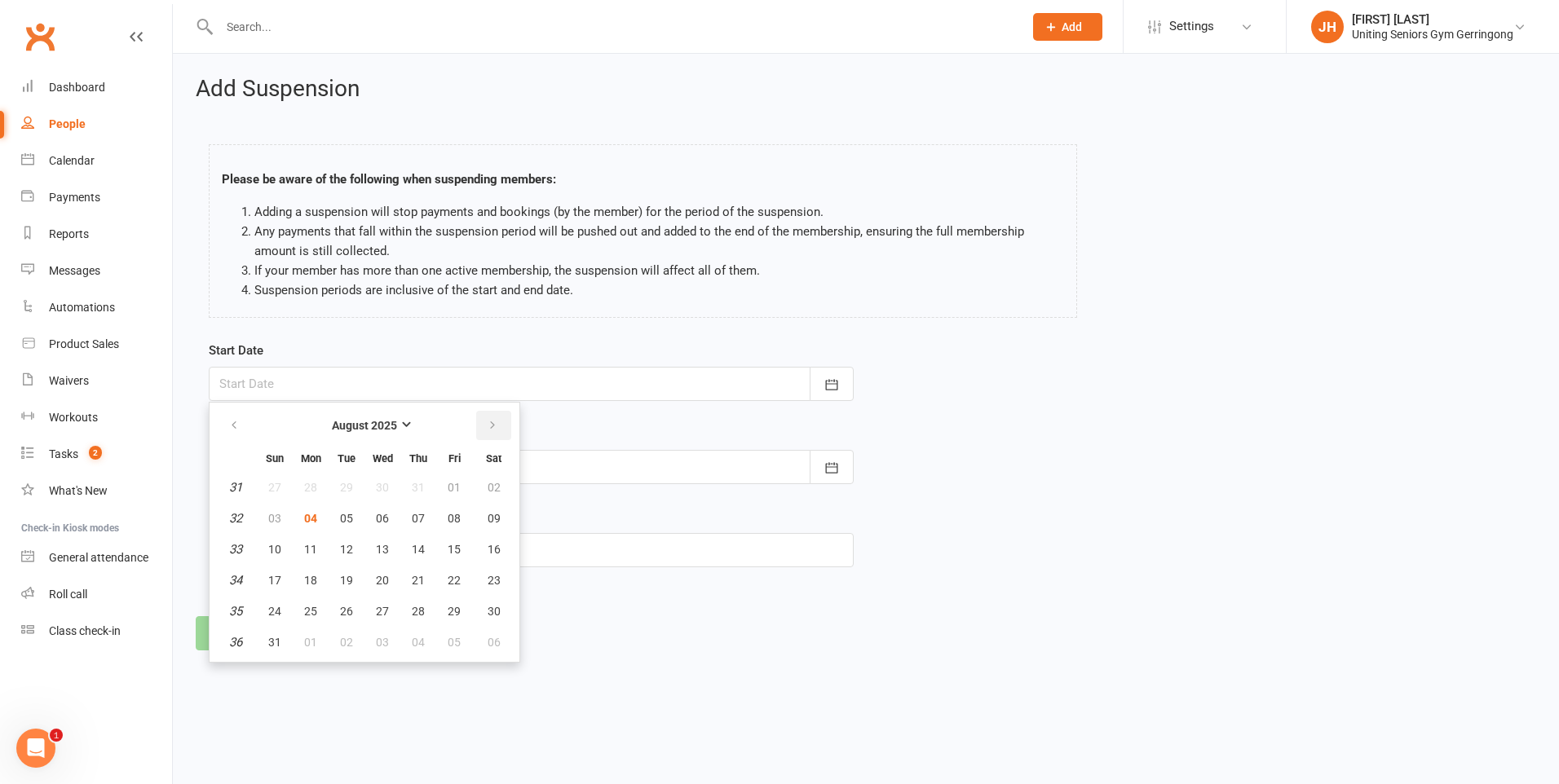 click at bounding box center [493, 425] 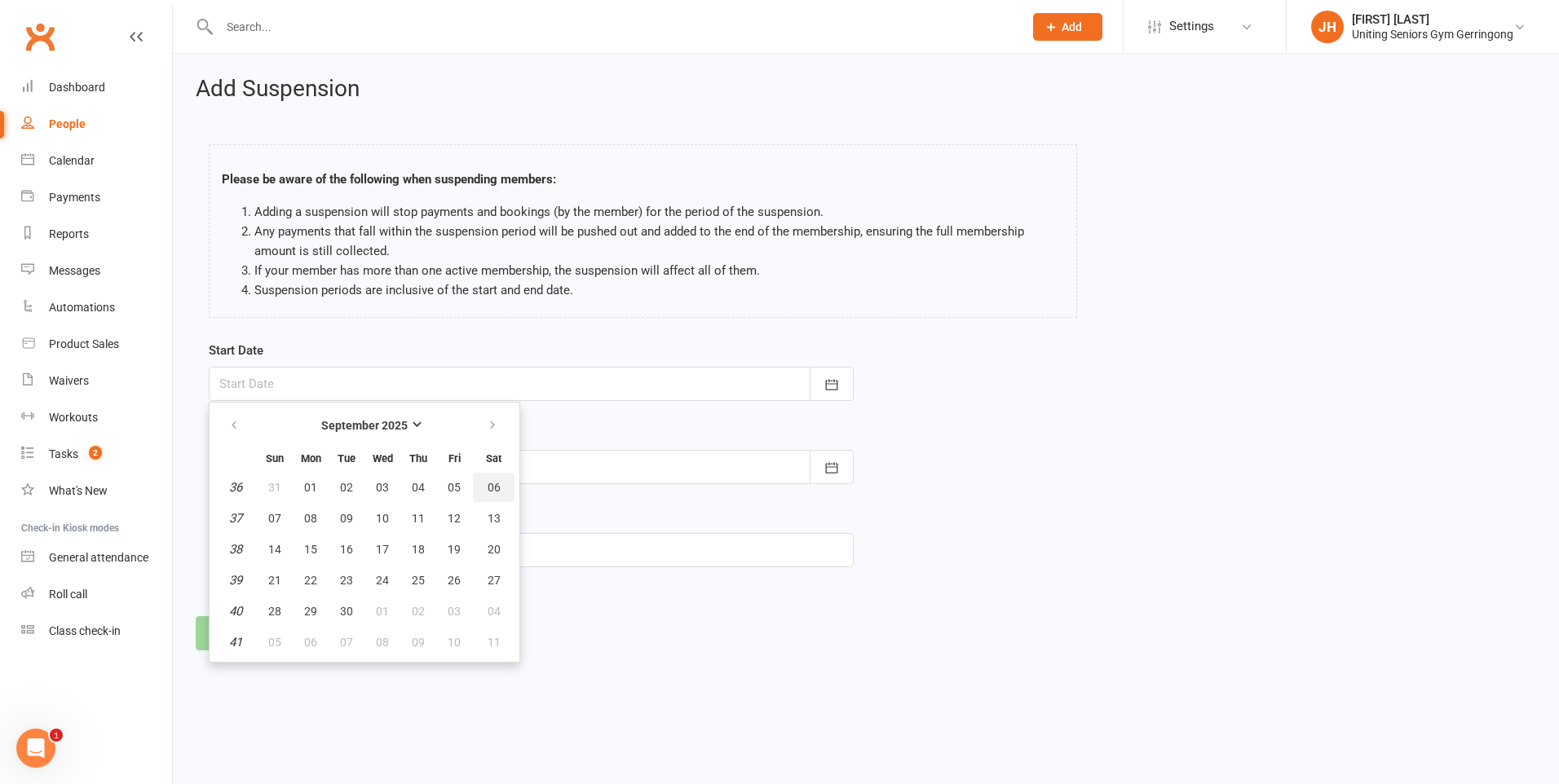 click on "06" at bounding box center (493, 487) 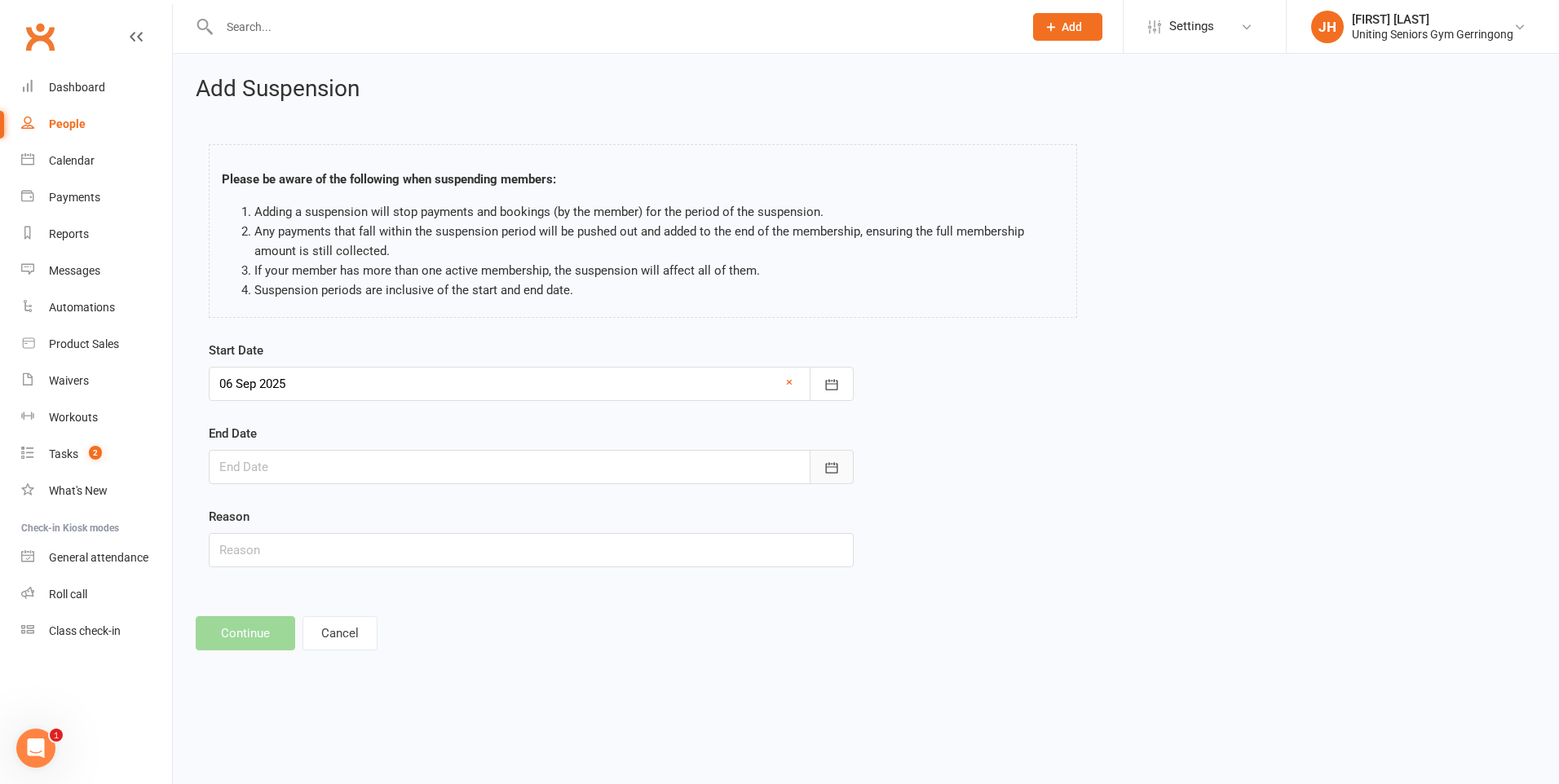 click 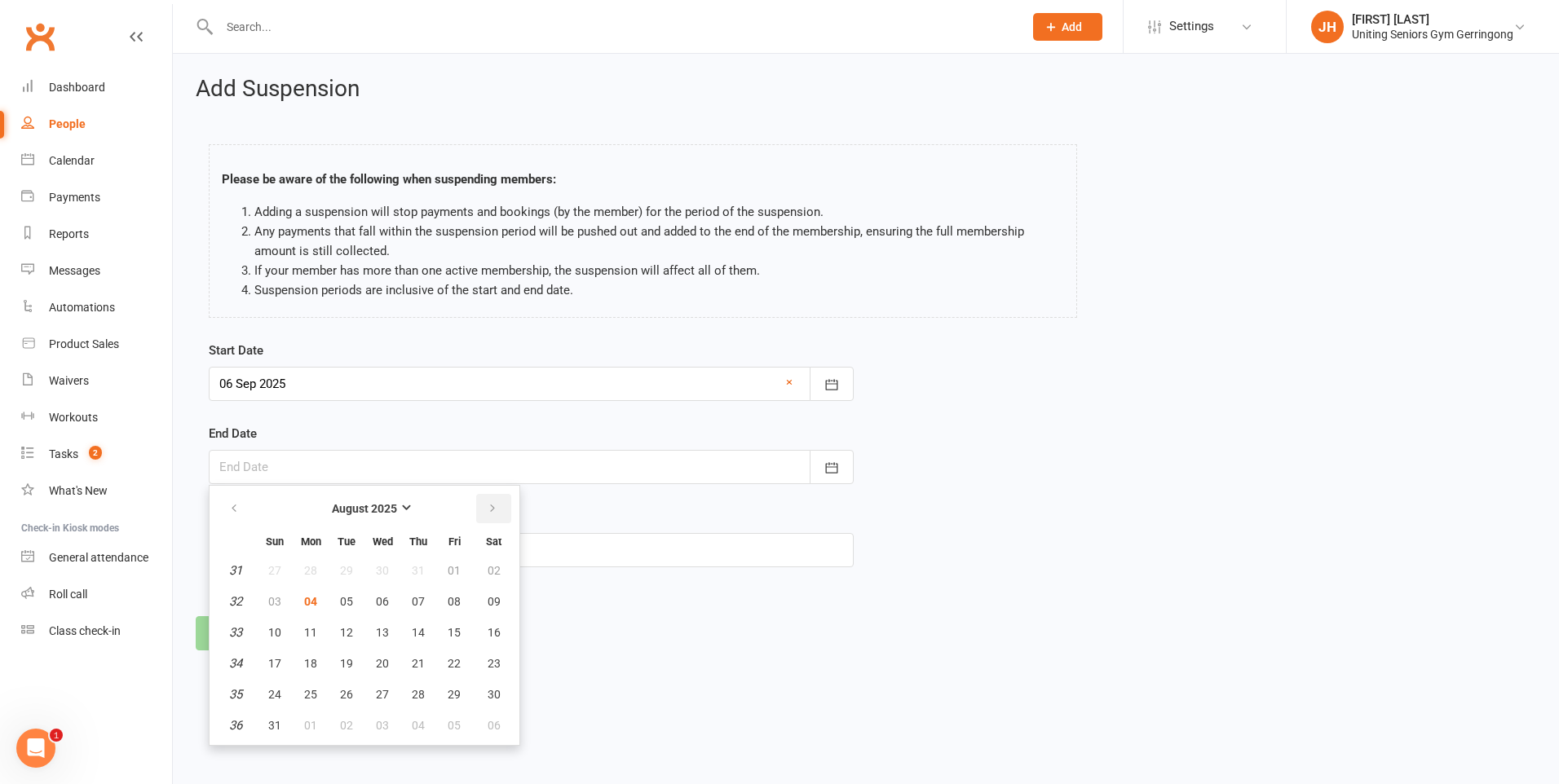 click at bounding box center (493, 509) 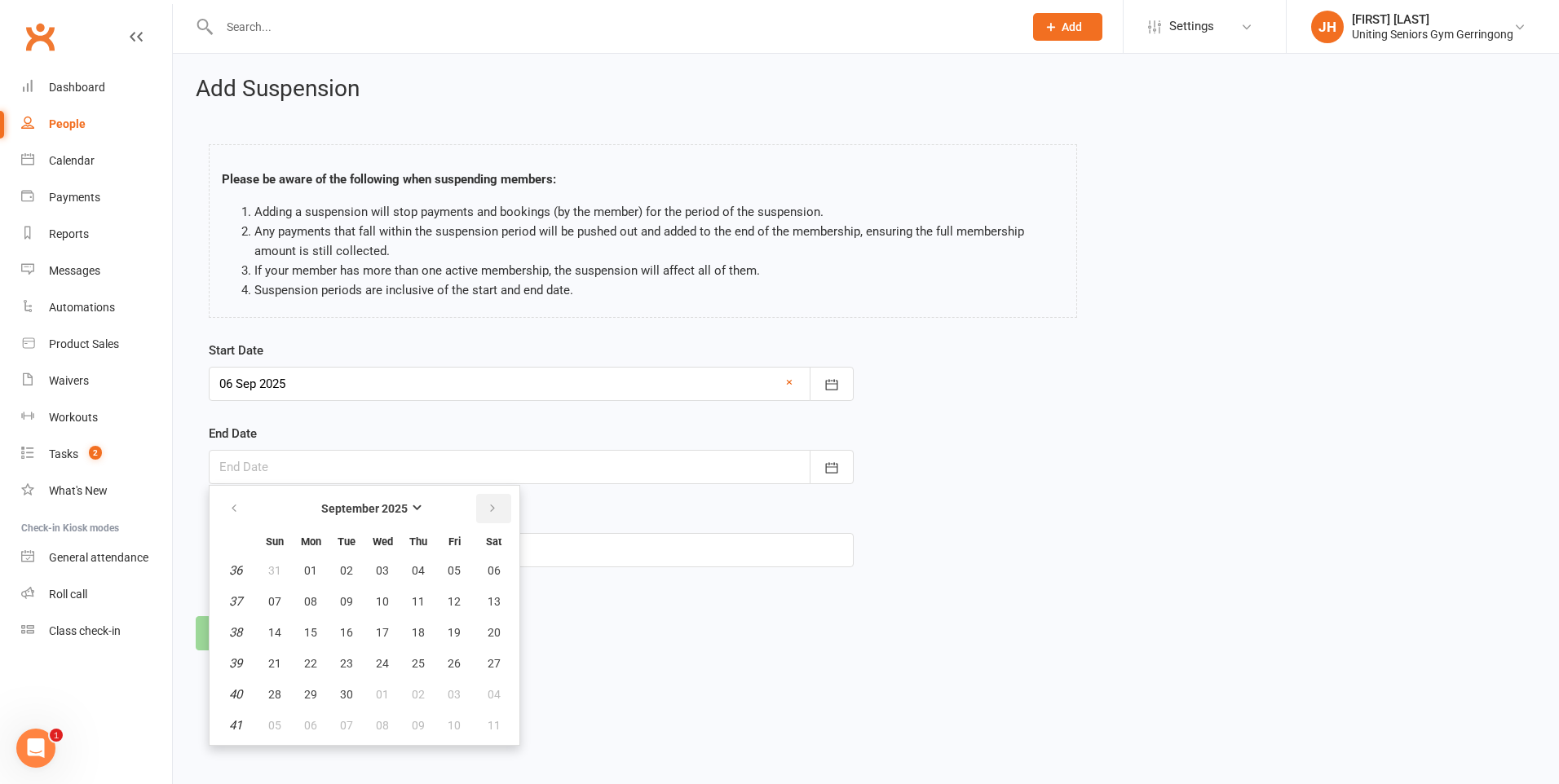 click at bounding box center [492, 509] 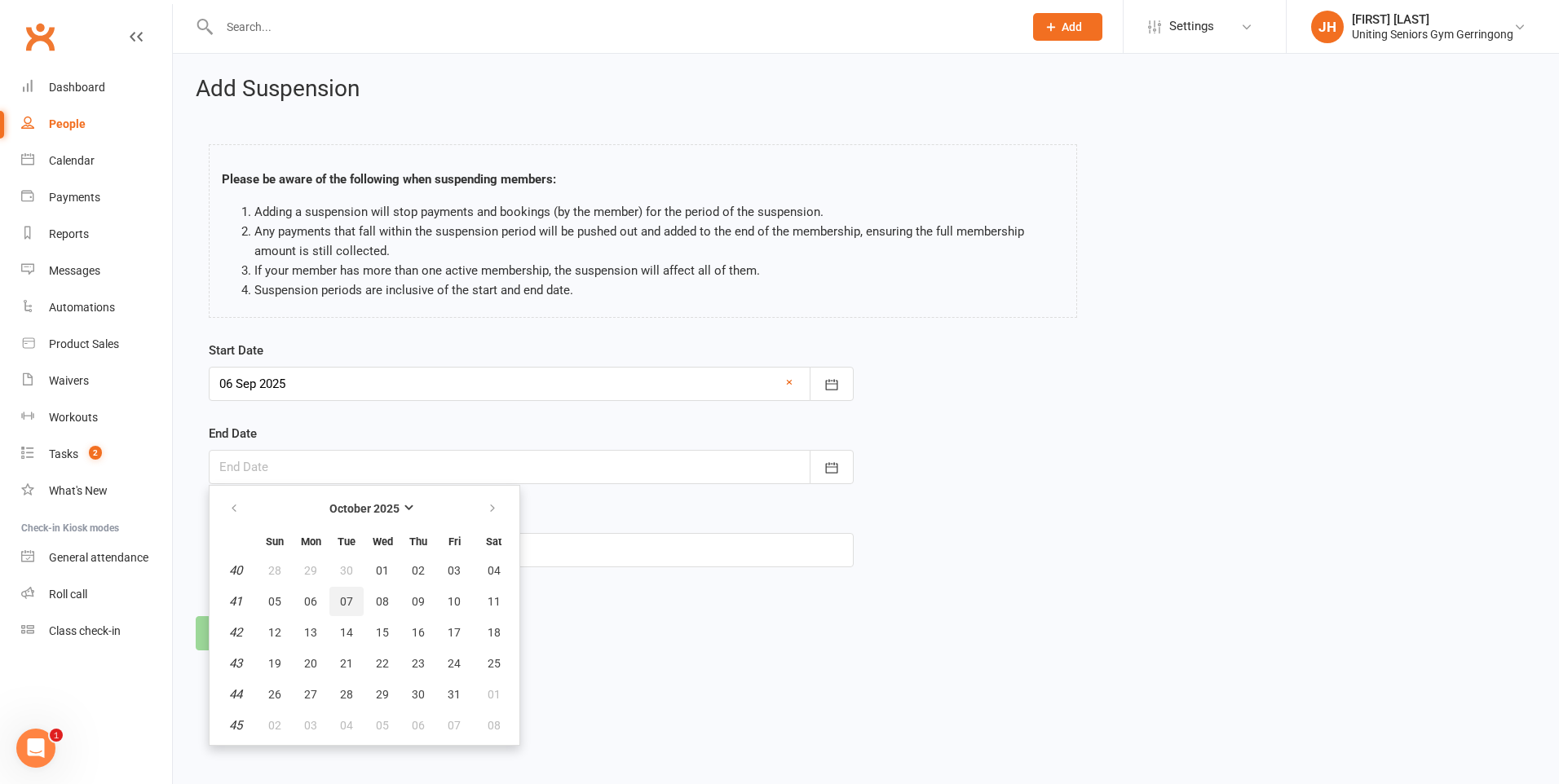 click on "07" at bounding box center (347, 601) 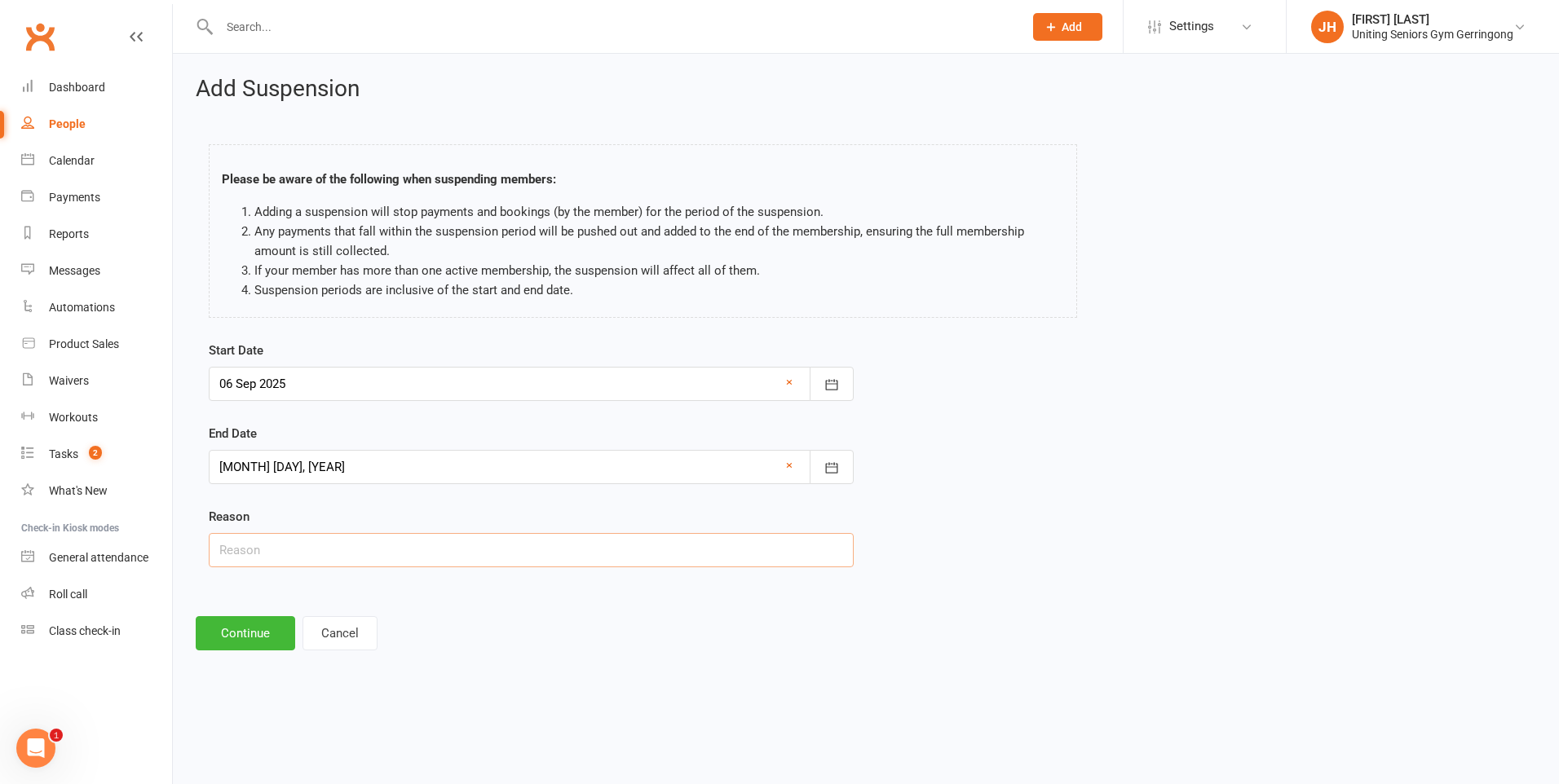 click at bounding box center (531, 550) 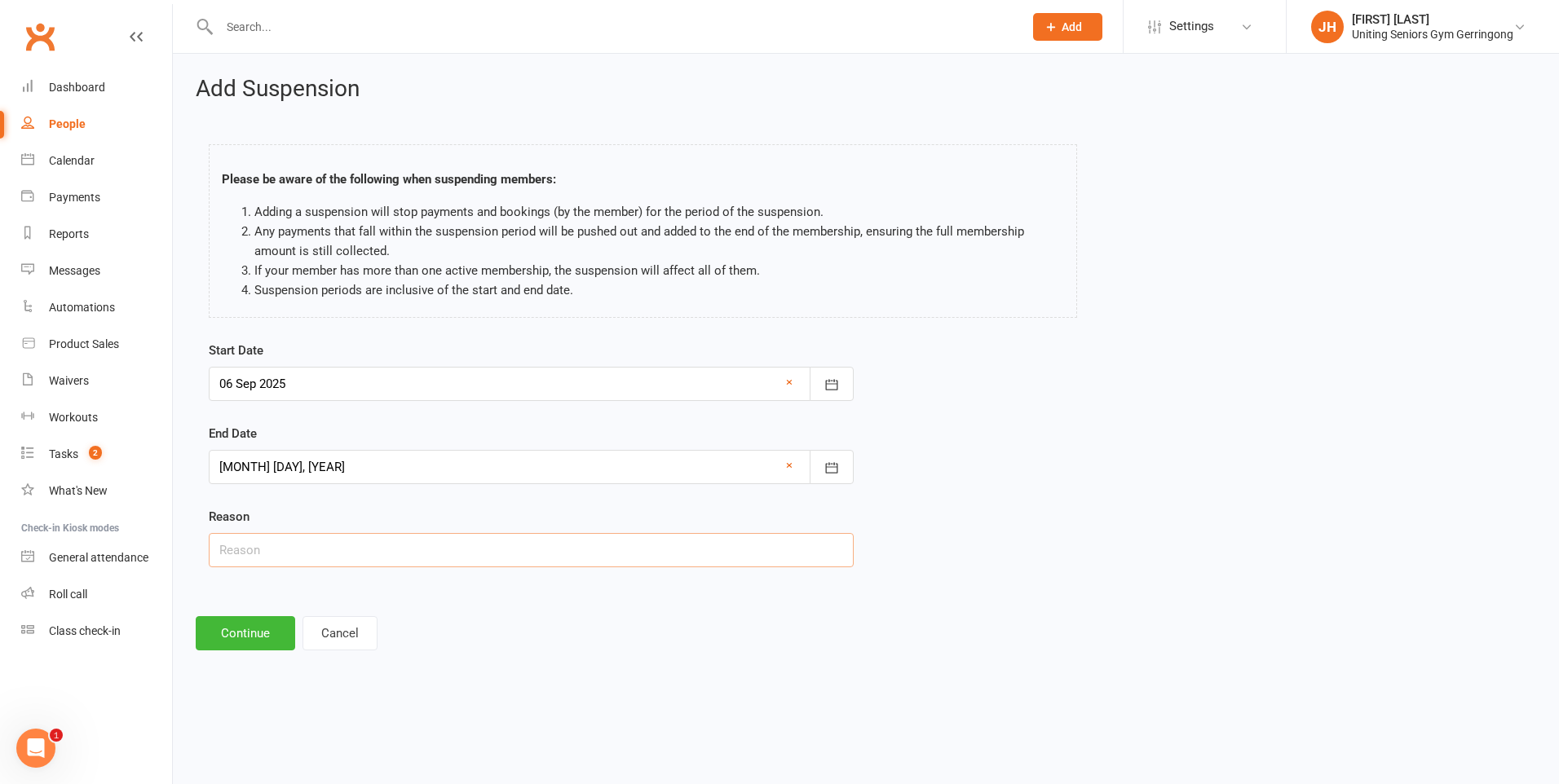 type on "holiday" 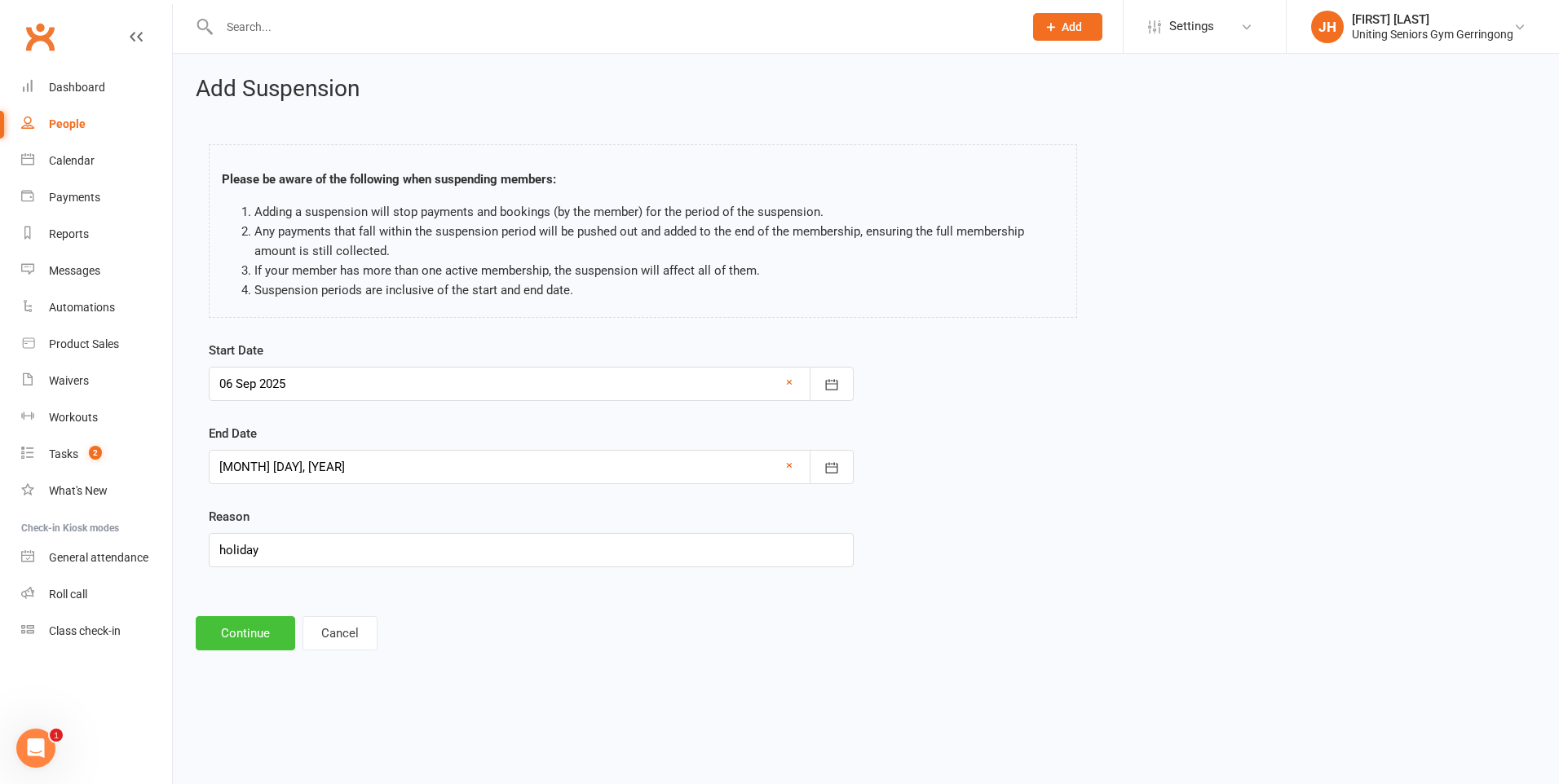 click on "Continue" at bounding box center (245, 633) 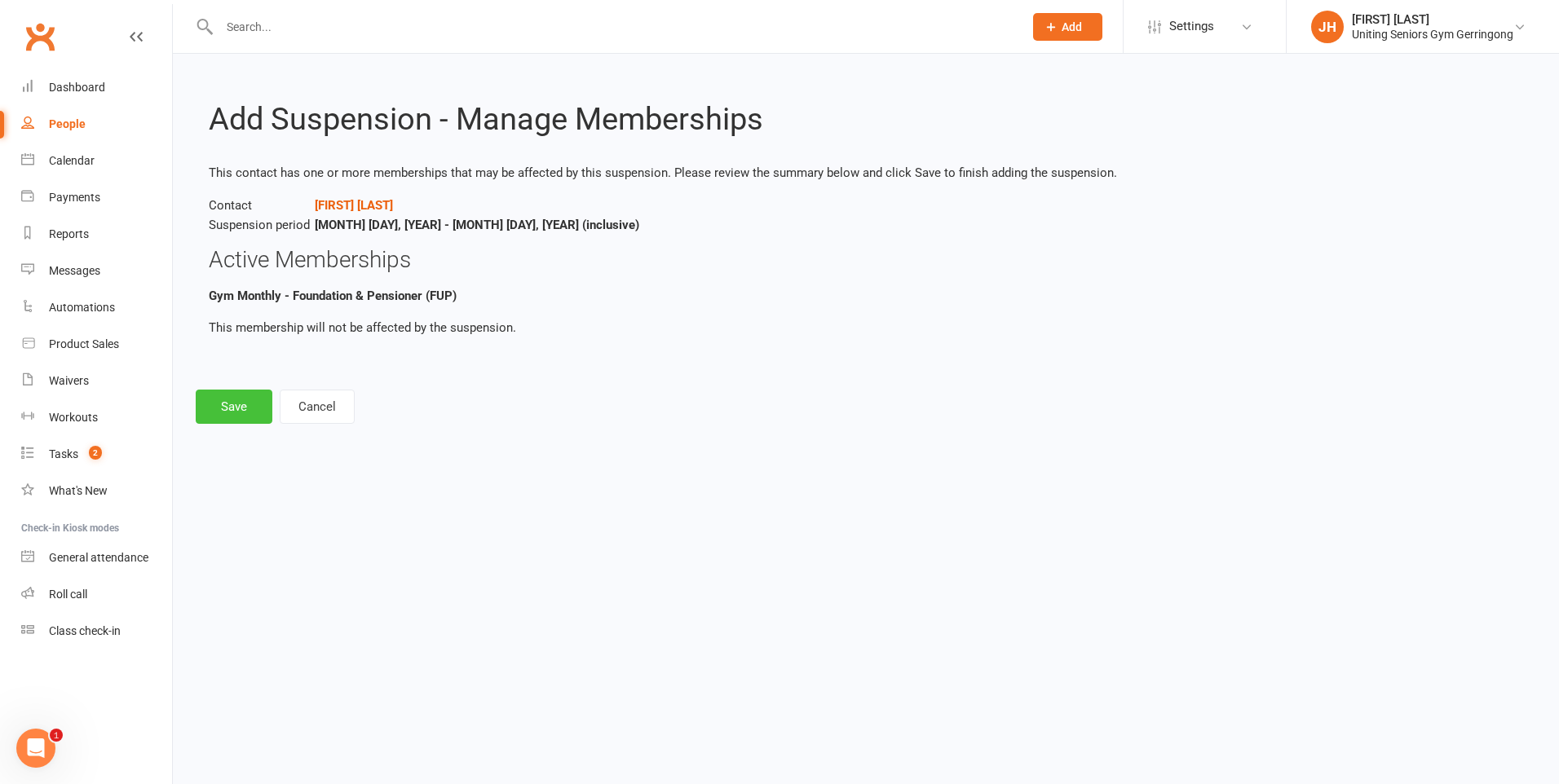 click on "Save" at bounding box center [234, 407] 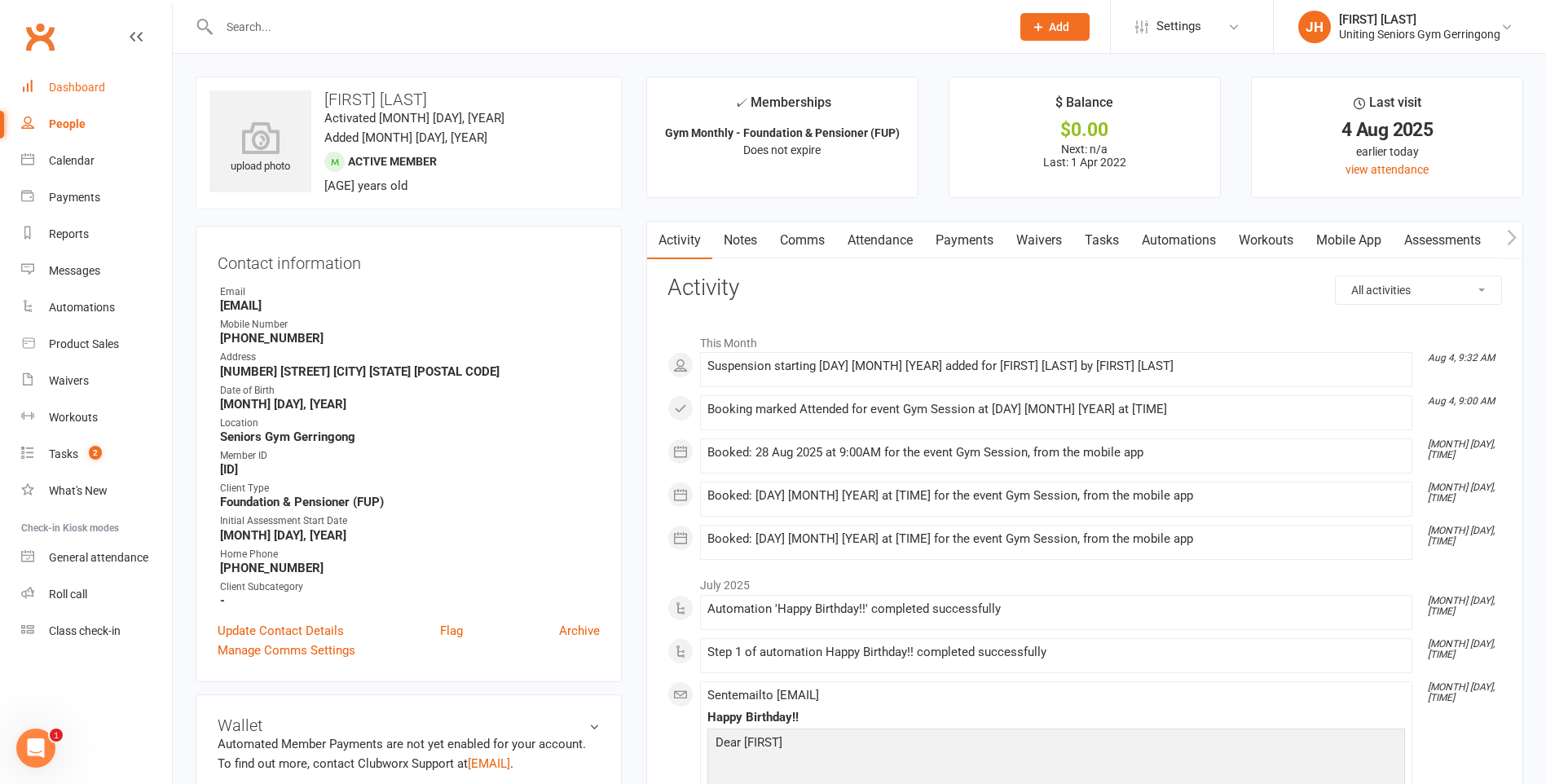 click on "Dashboard" at bounding box center (96, 87) 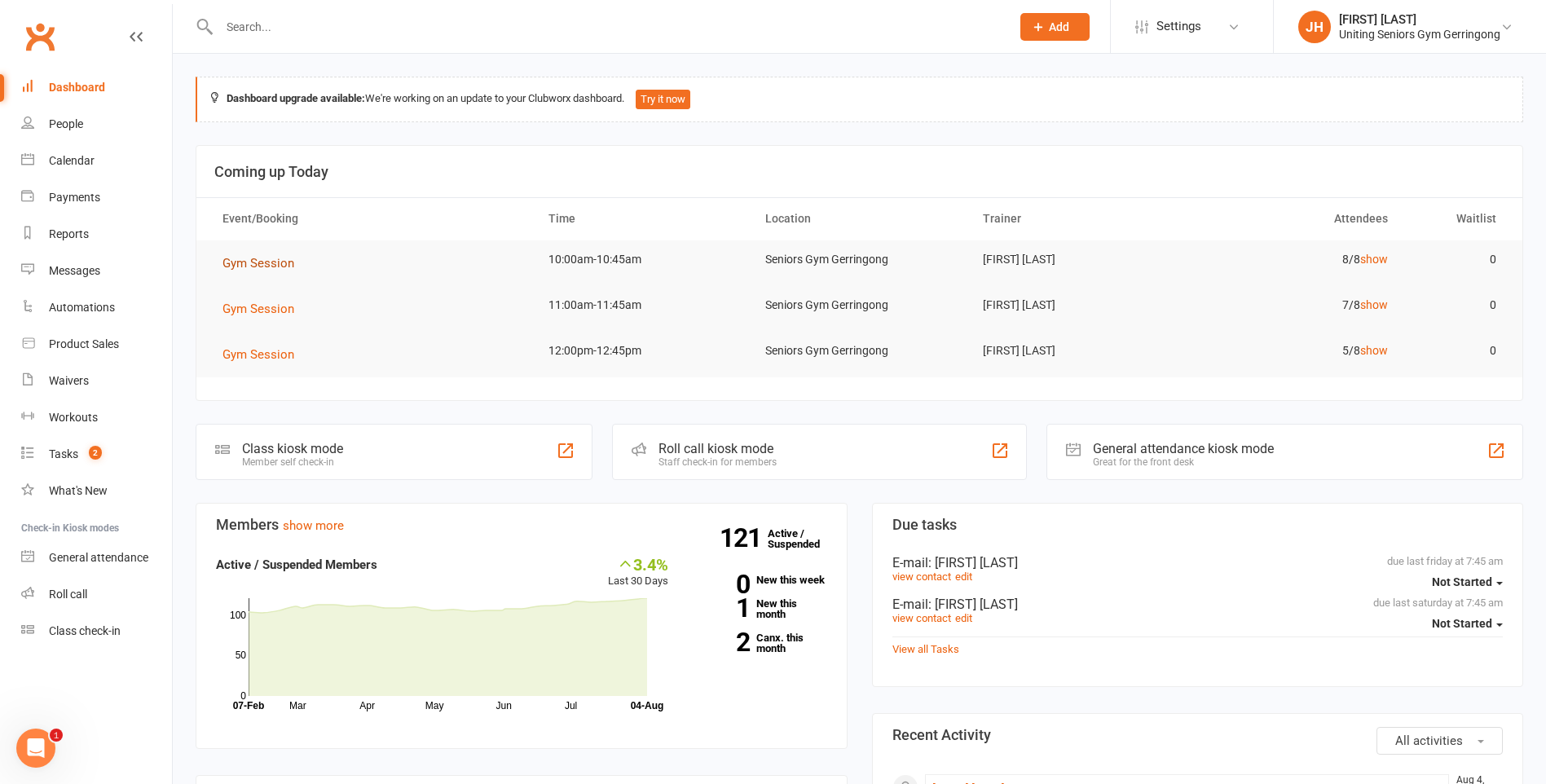 click on "Gym Session" at bounding box center (258, 263) 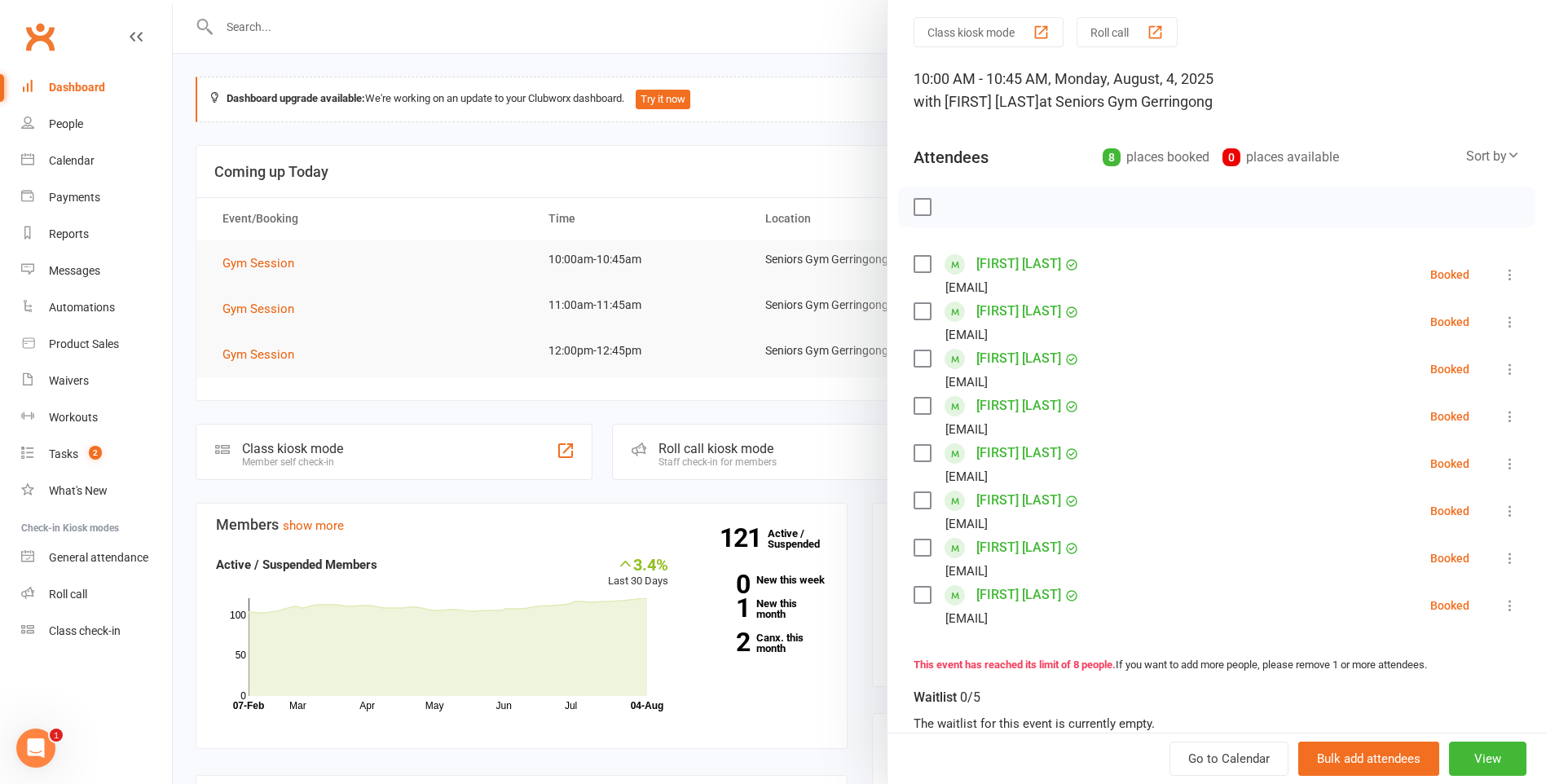 scroll, scrollTop: 81, scrollLeft: 0, axis: vertical 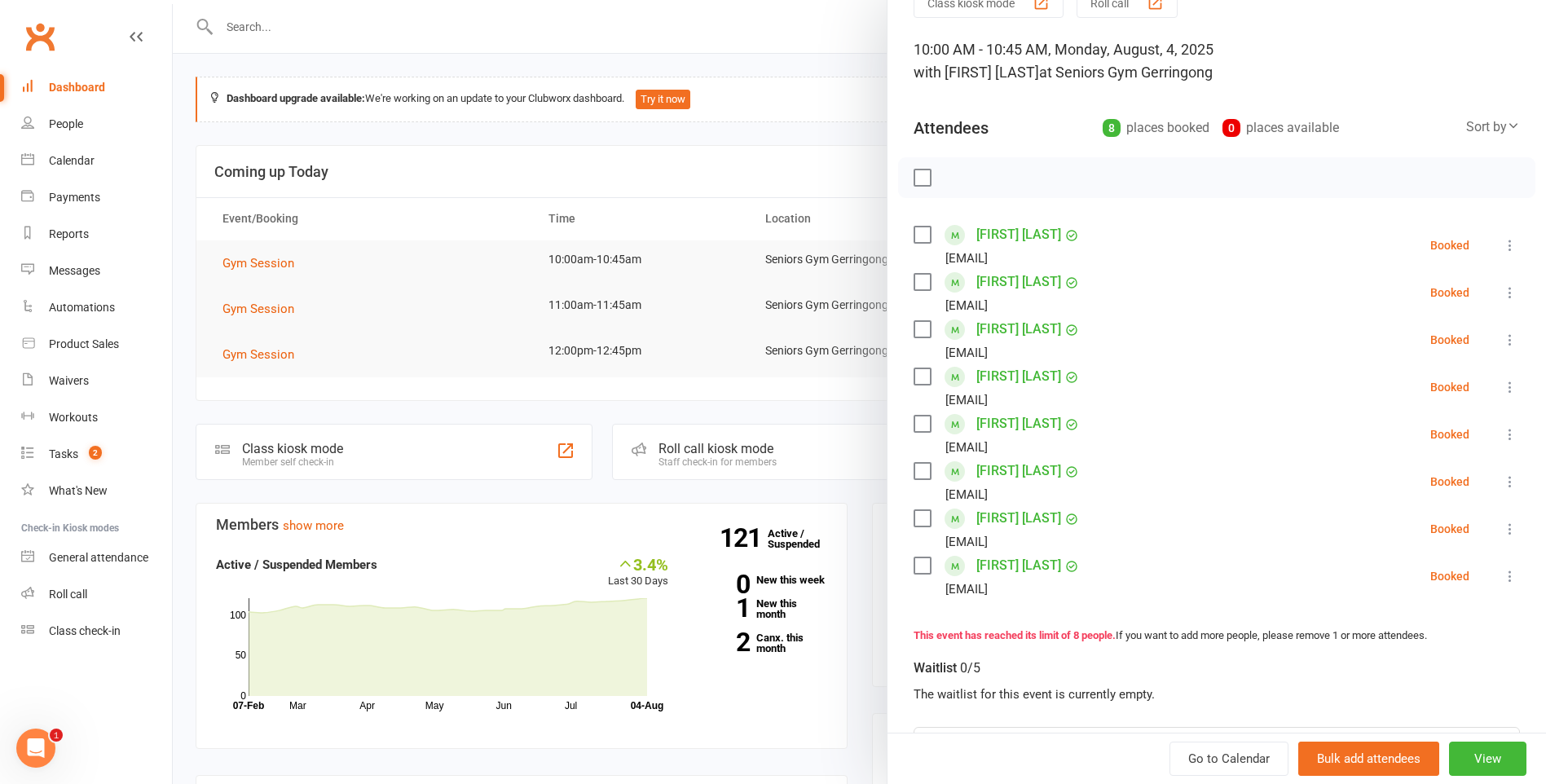 click at bounding box center [1510, 293] 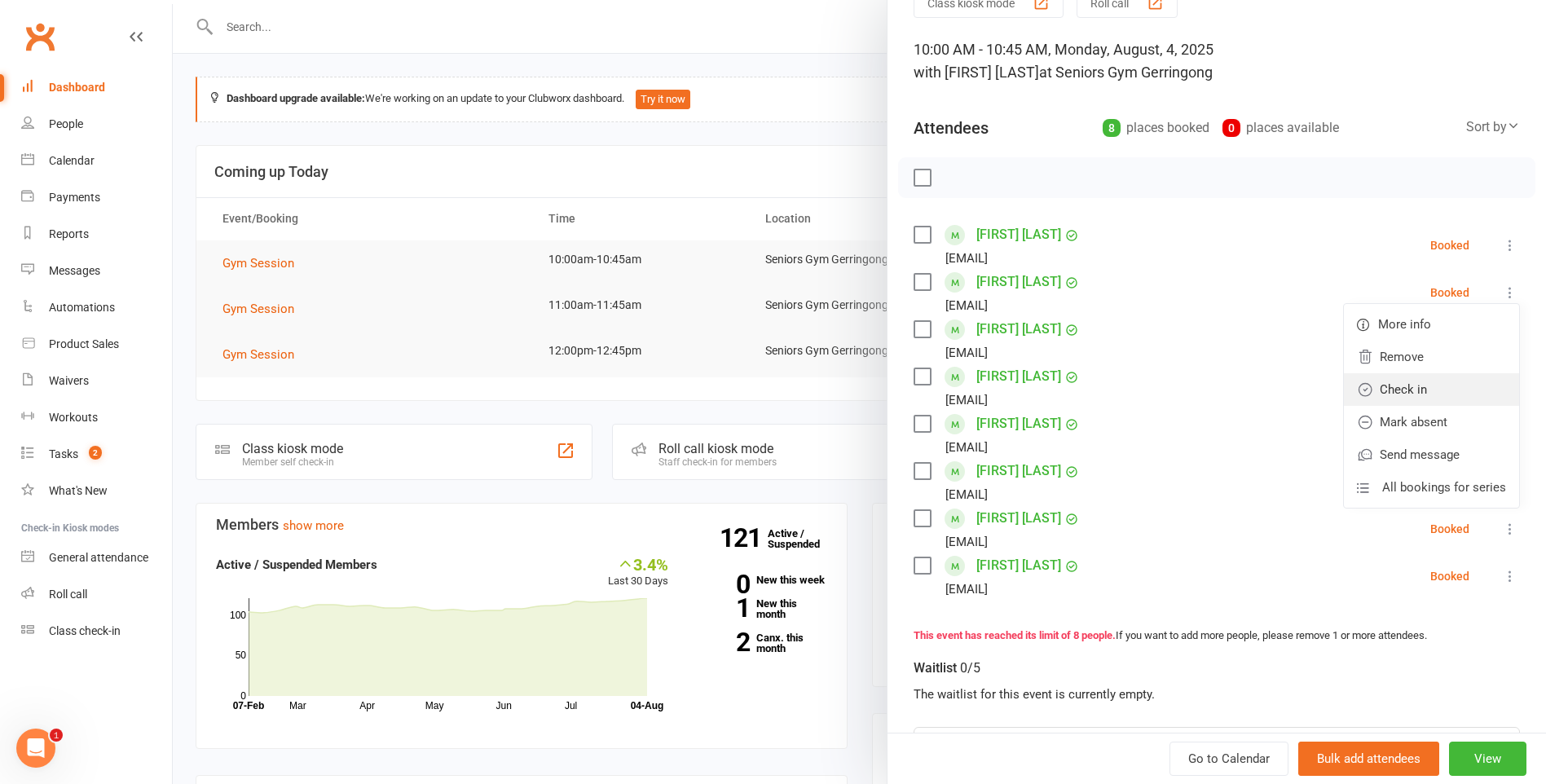 click on "Check in" at bounding box center (1431, 390) 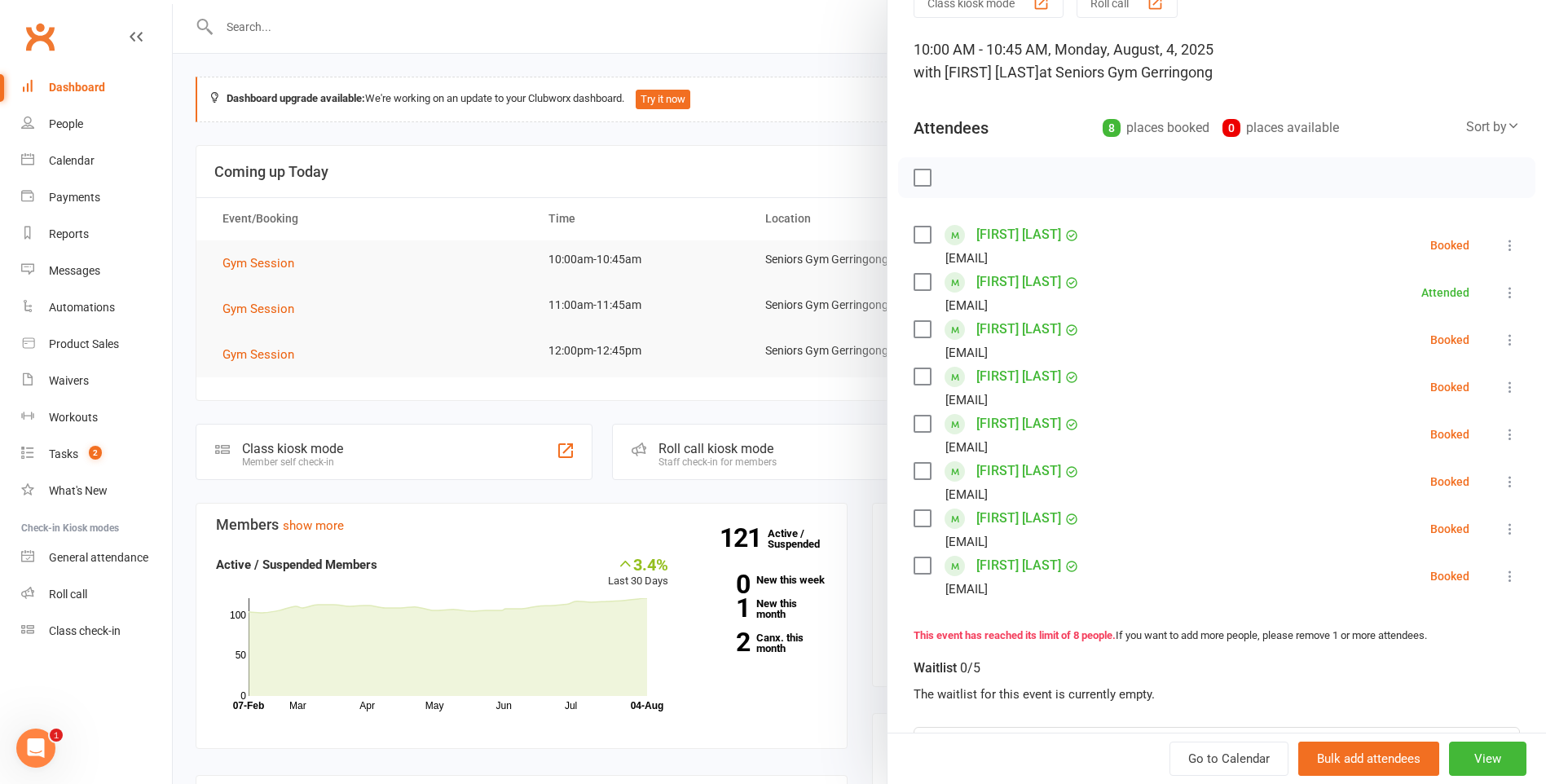 click at bounding box center [1510, 482] 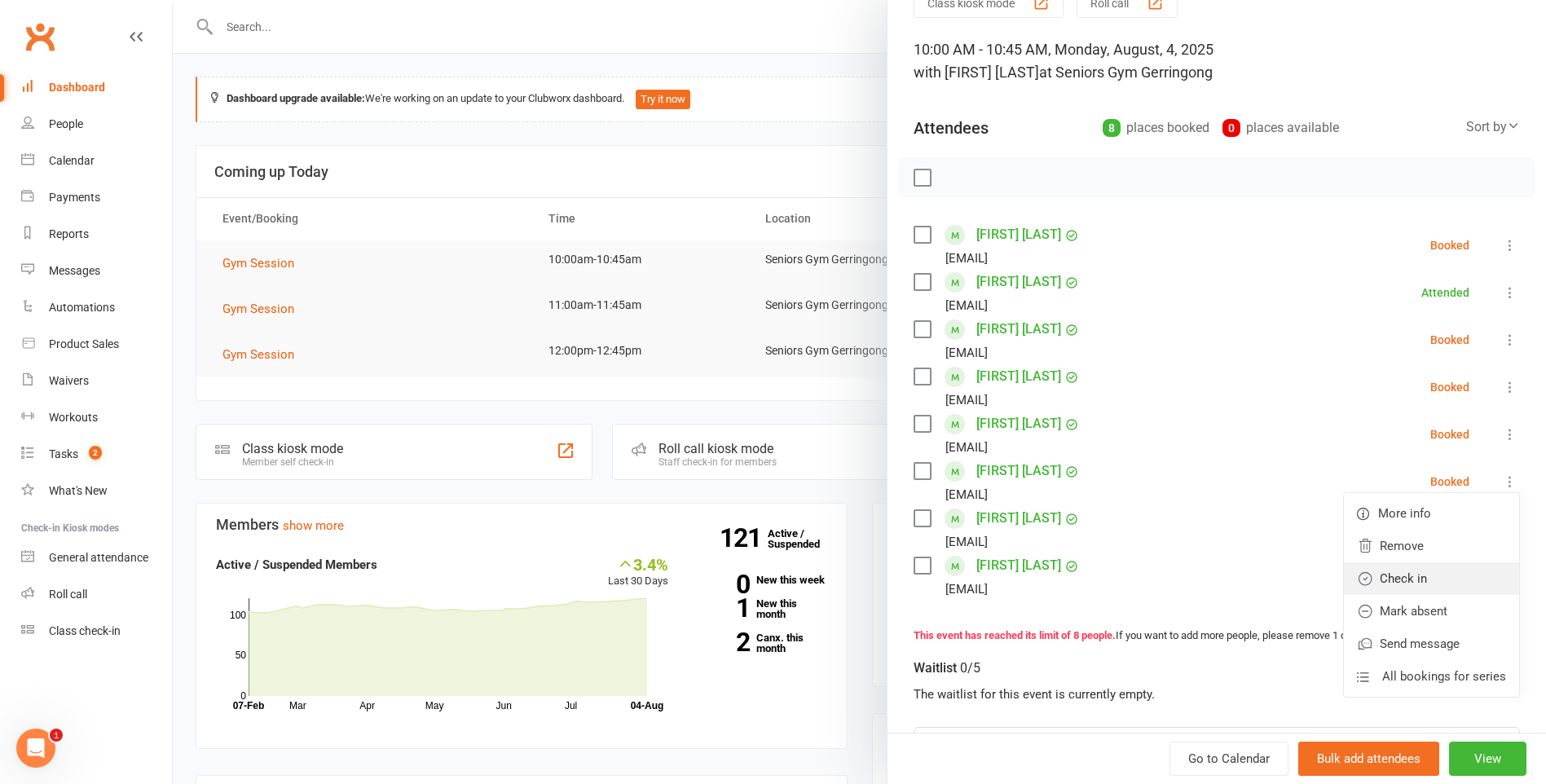click on "Check in" at bounding box center [1431, 579] 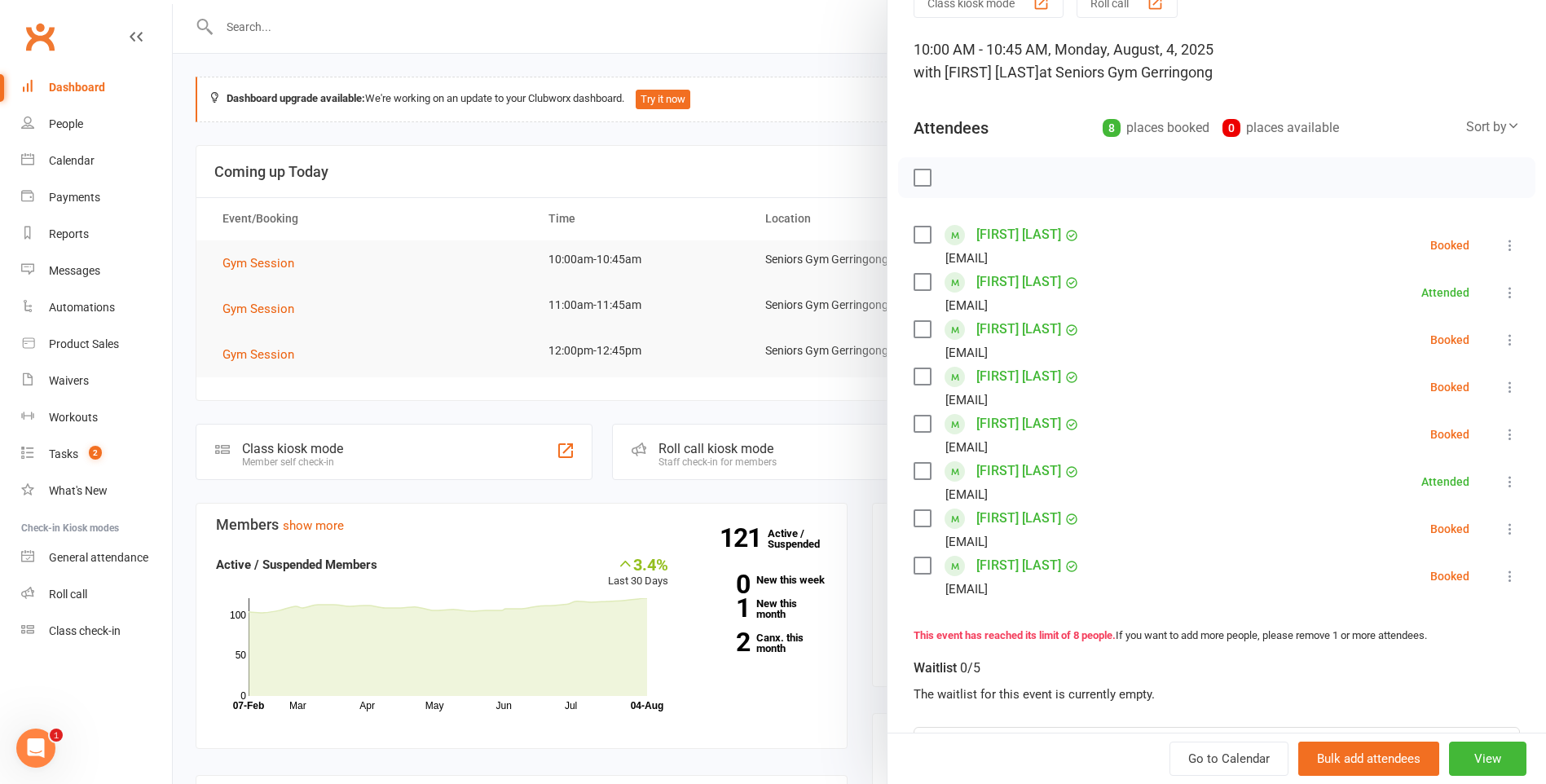 click at bounding box center [859, 392] 